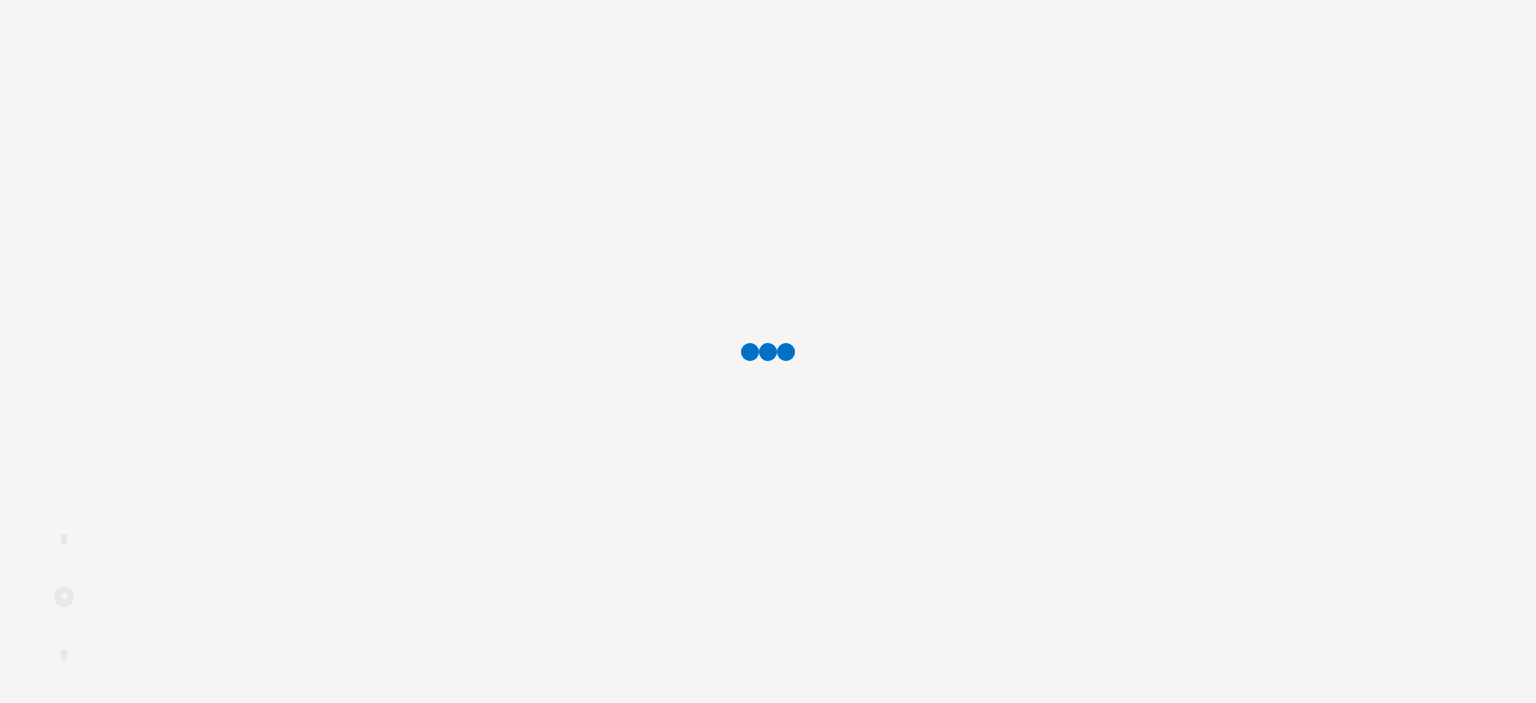 scroll, scrollTop: 0, scrollLeft: 0, axis: both 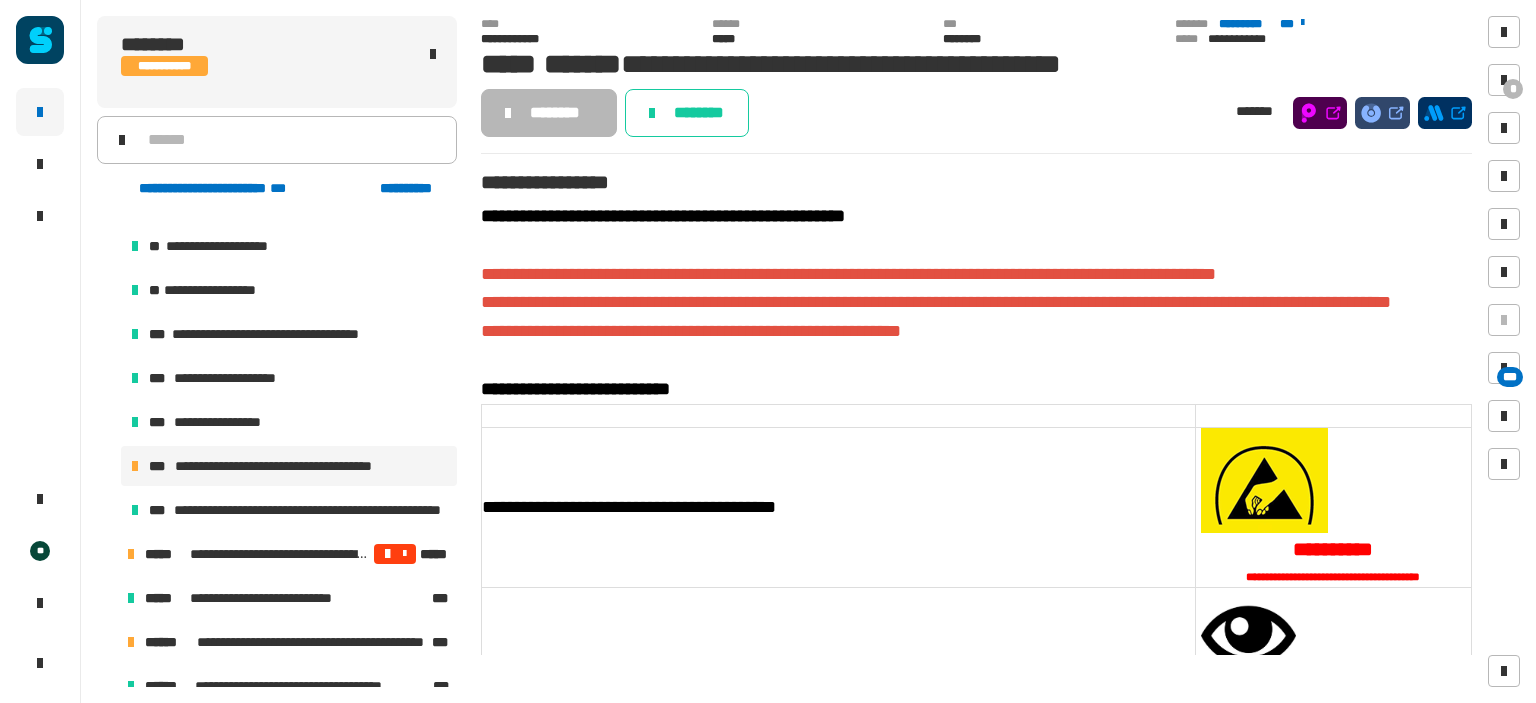 click on "**********" at bounding box center (305, 466) 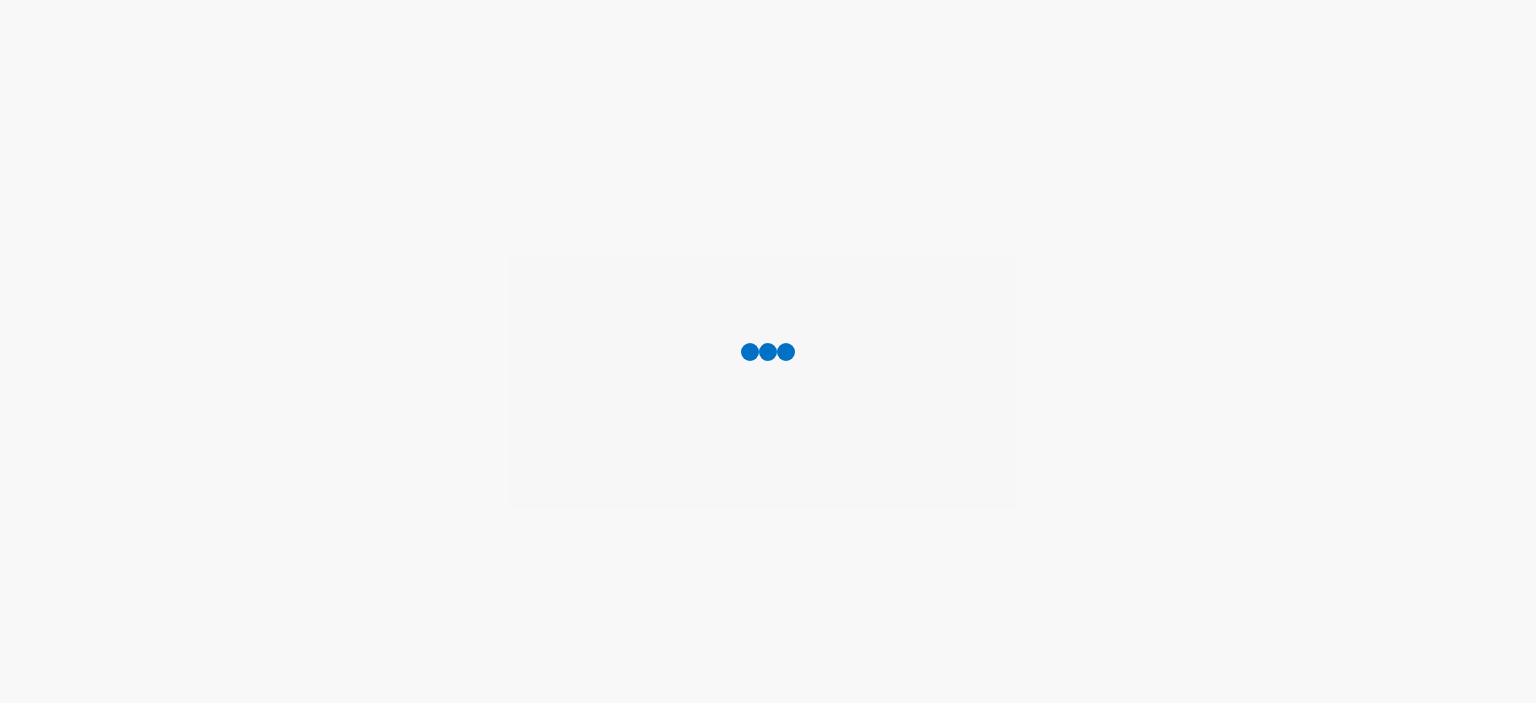 scroll, scrollTop: 0, scrollLeft: 0, axis: both 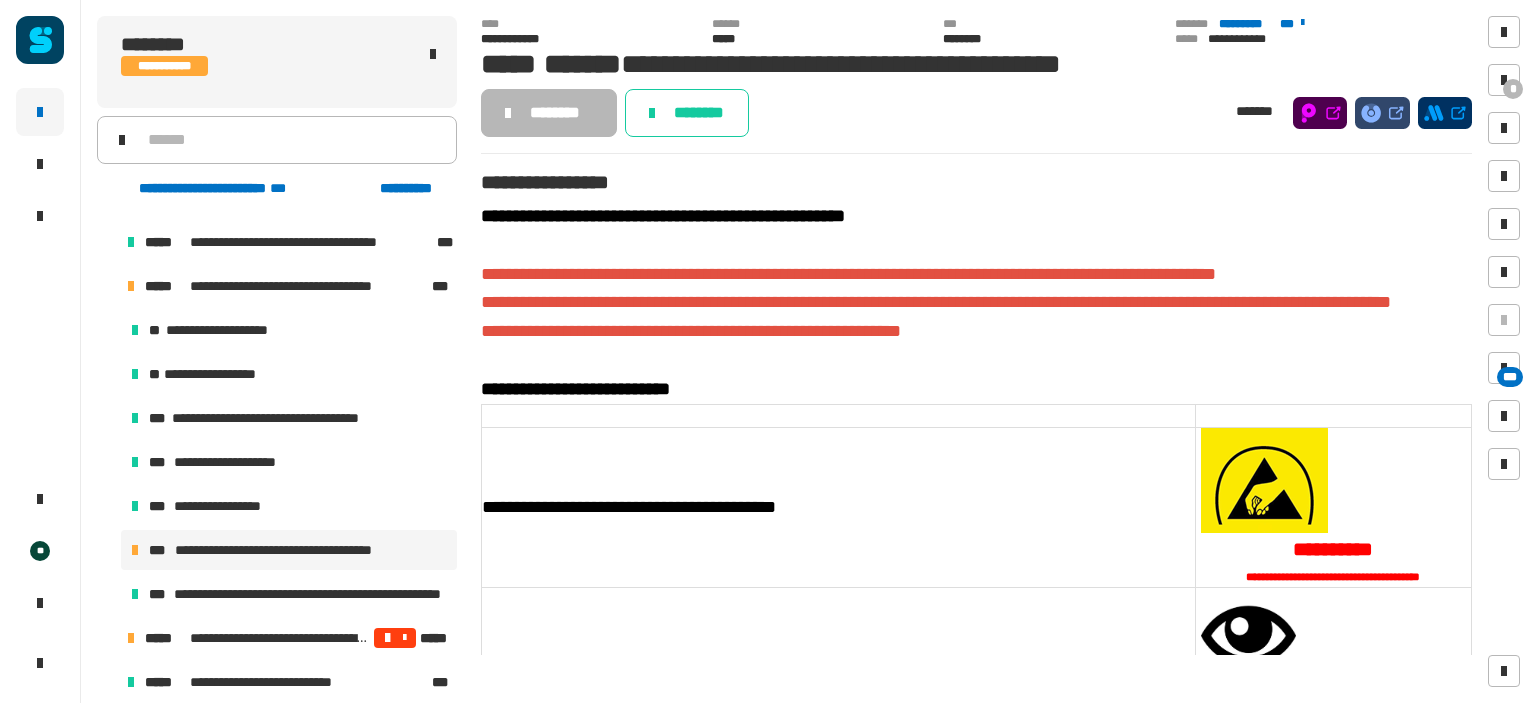 click on "**********" at bounding box center [305, 550] 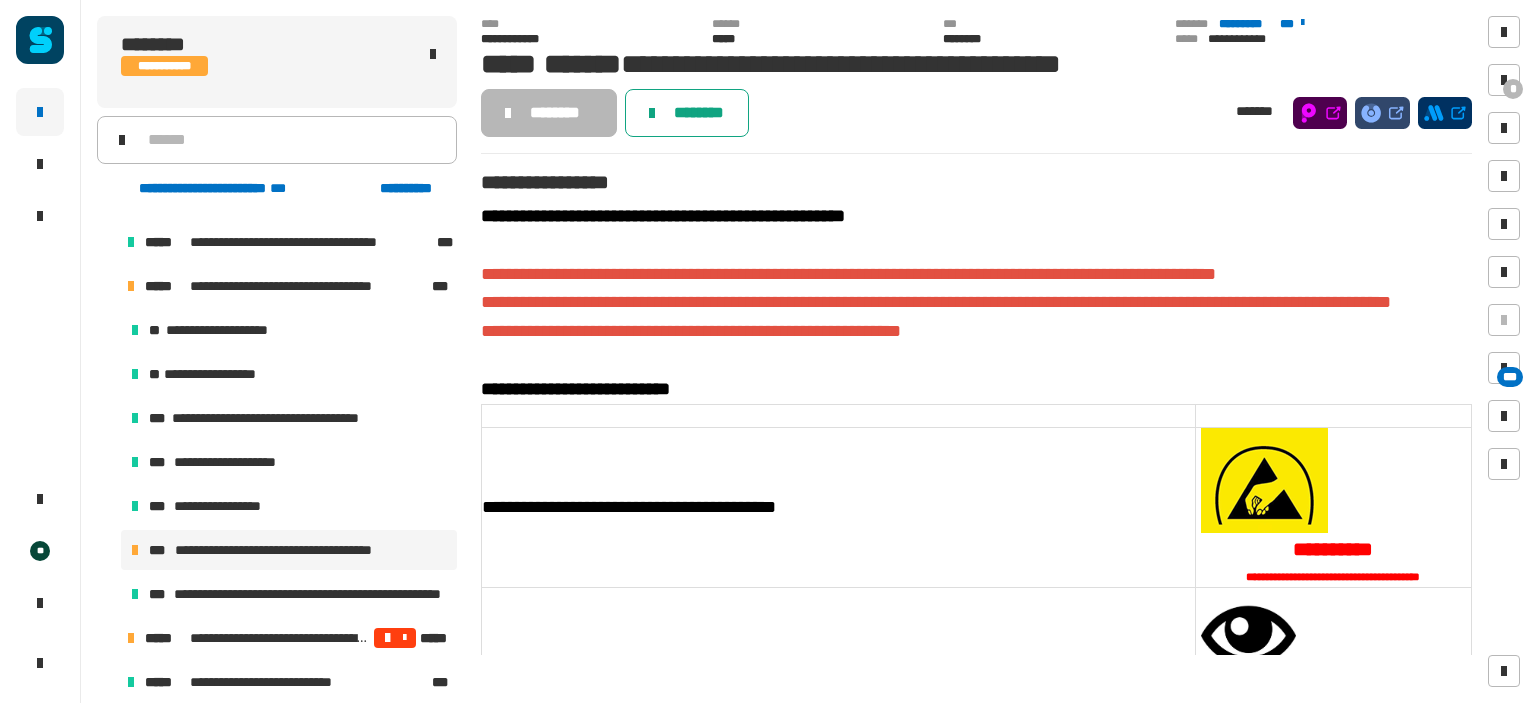 click on "********" 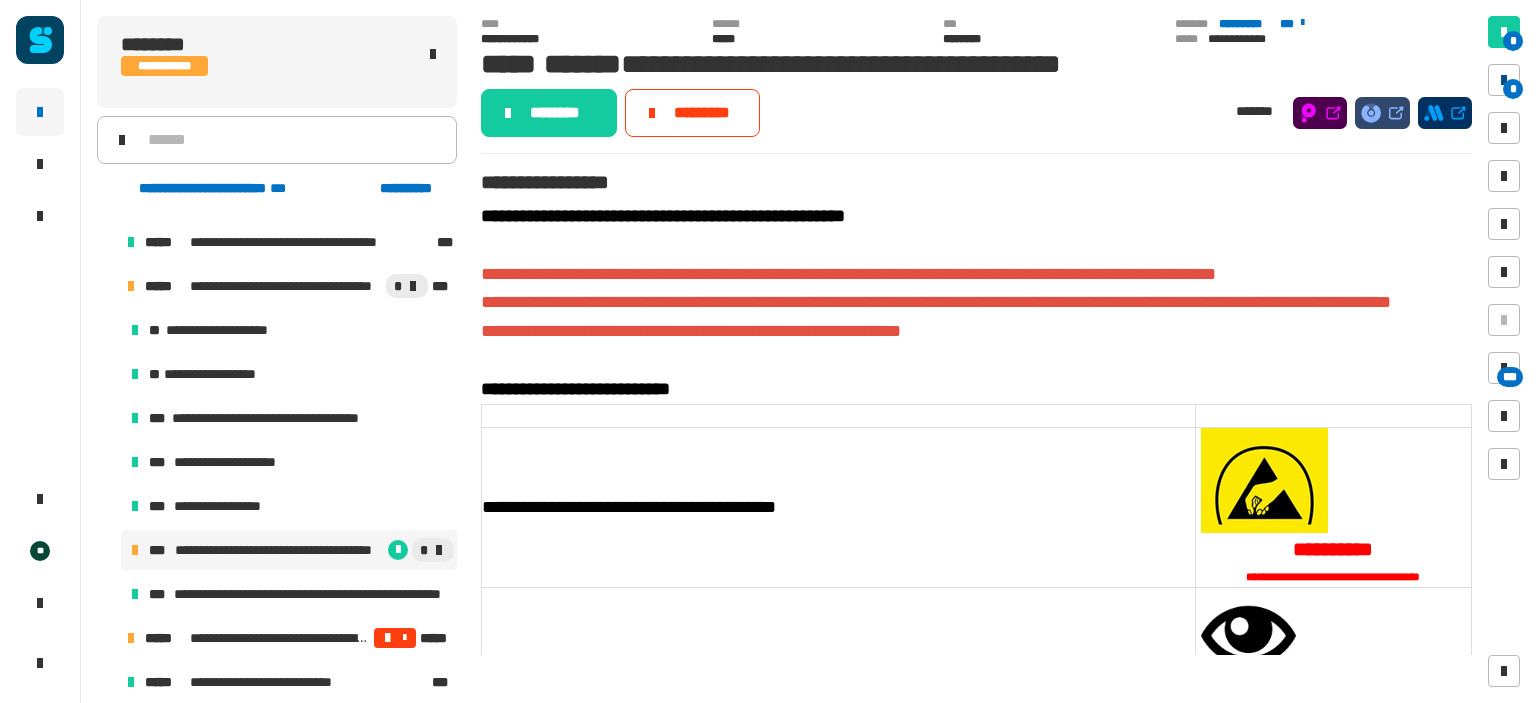 click at bounding box center [1504, 80] 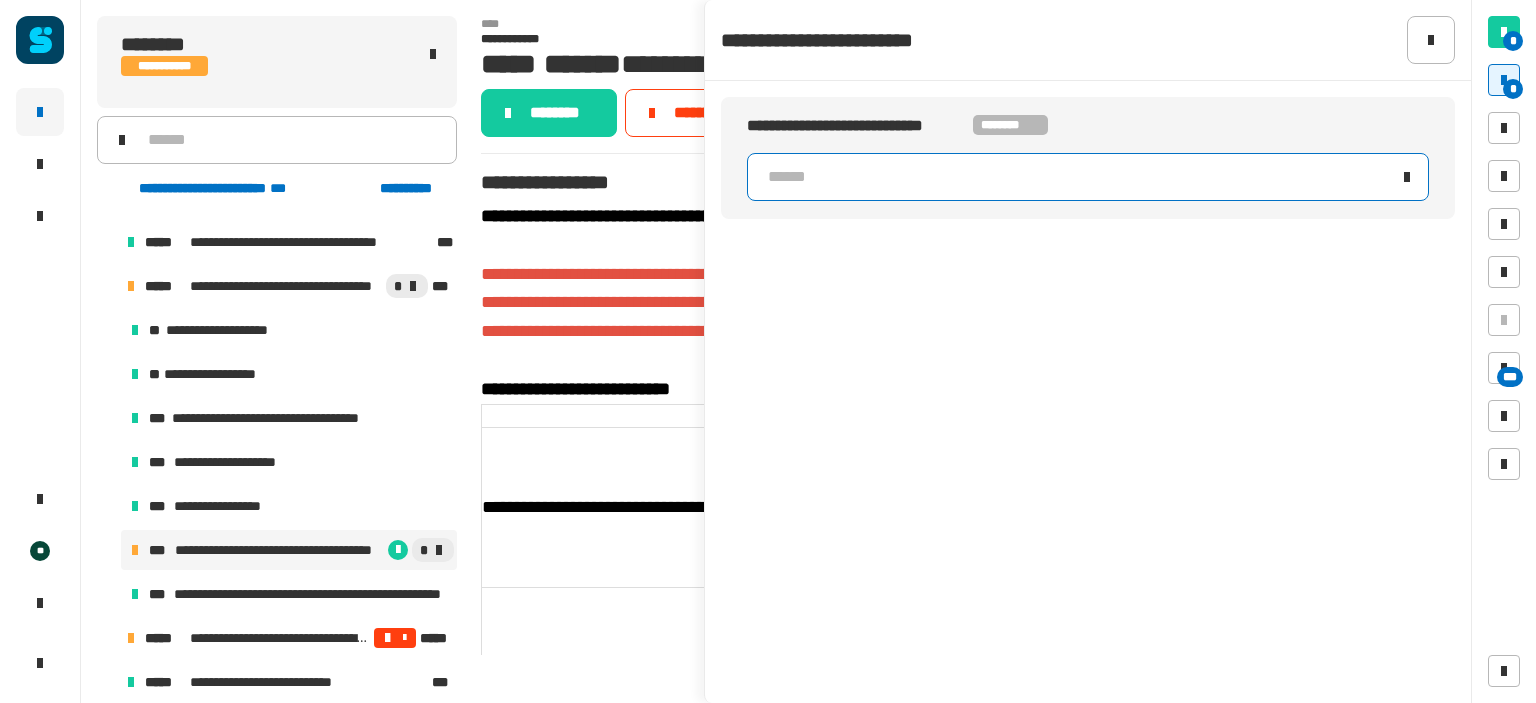 click on "******" 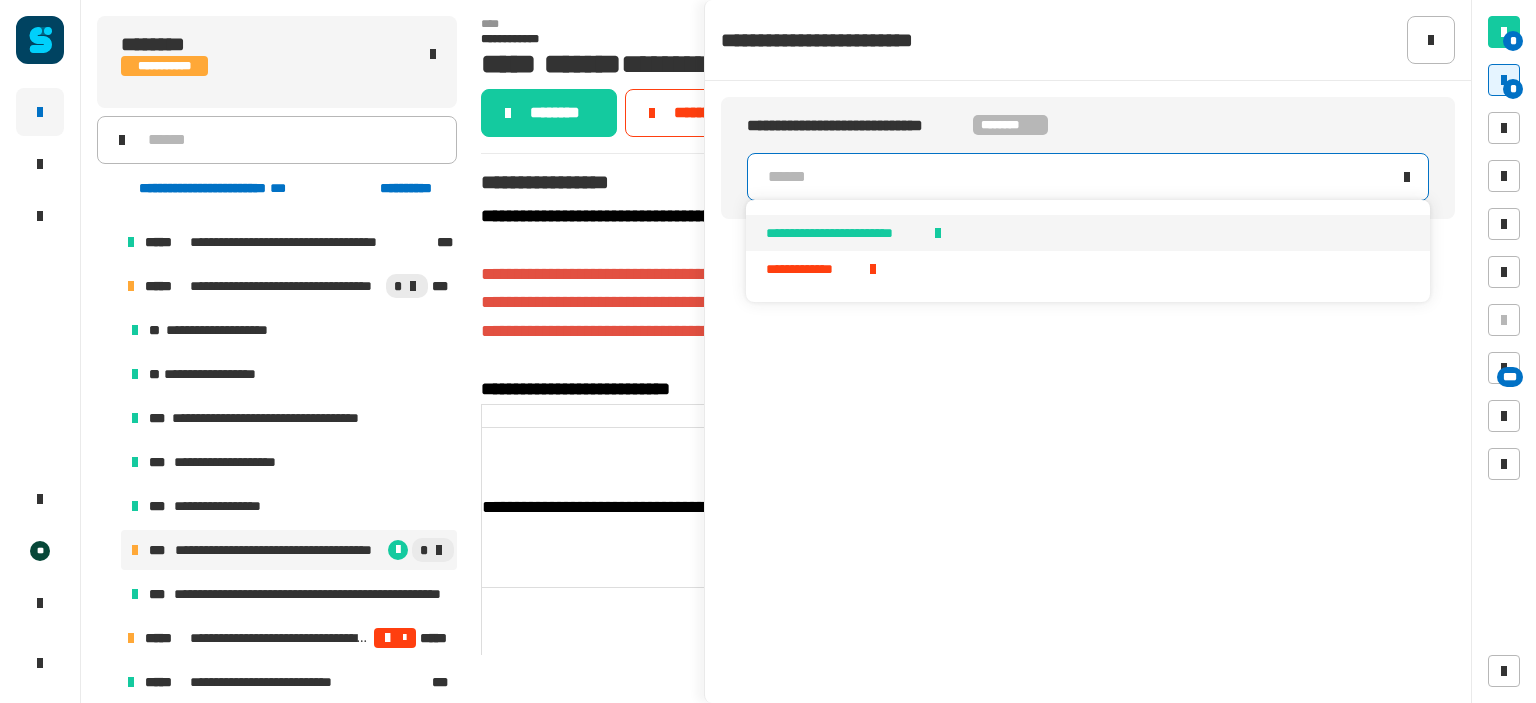 click on "**********" at bounding box center (1087, 233) 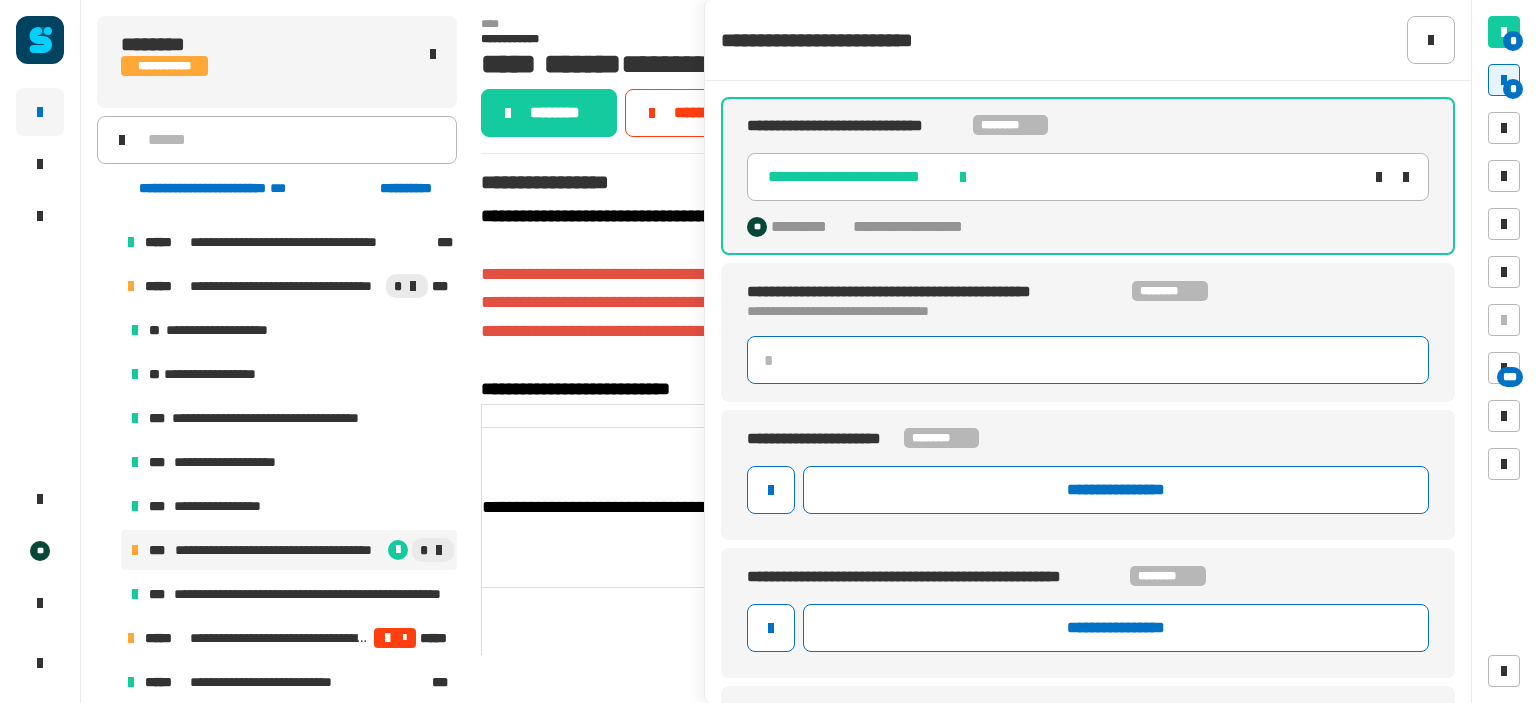 click 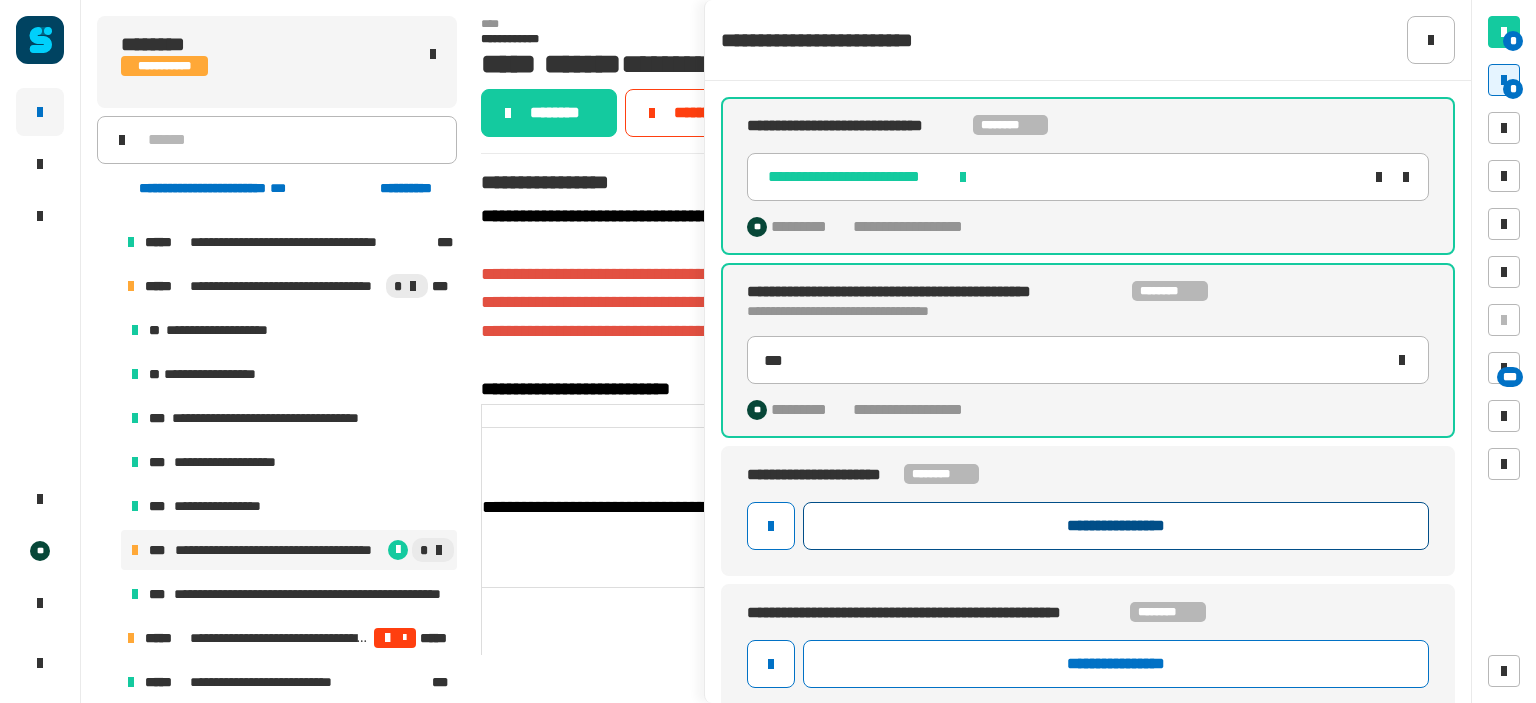 click on "**********" 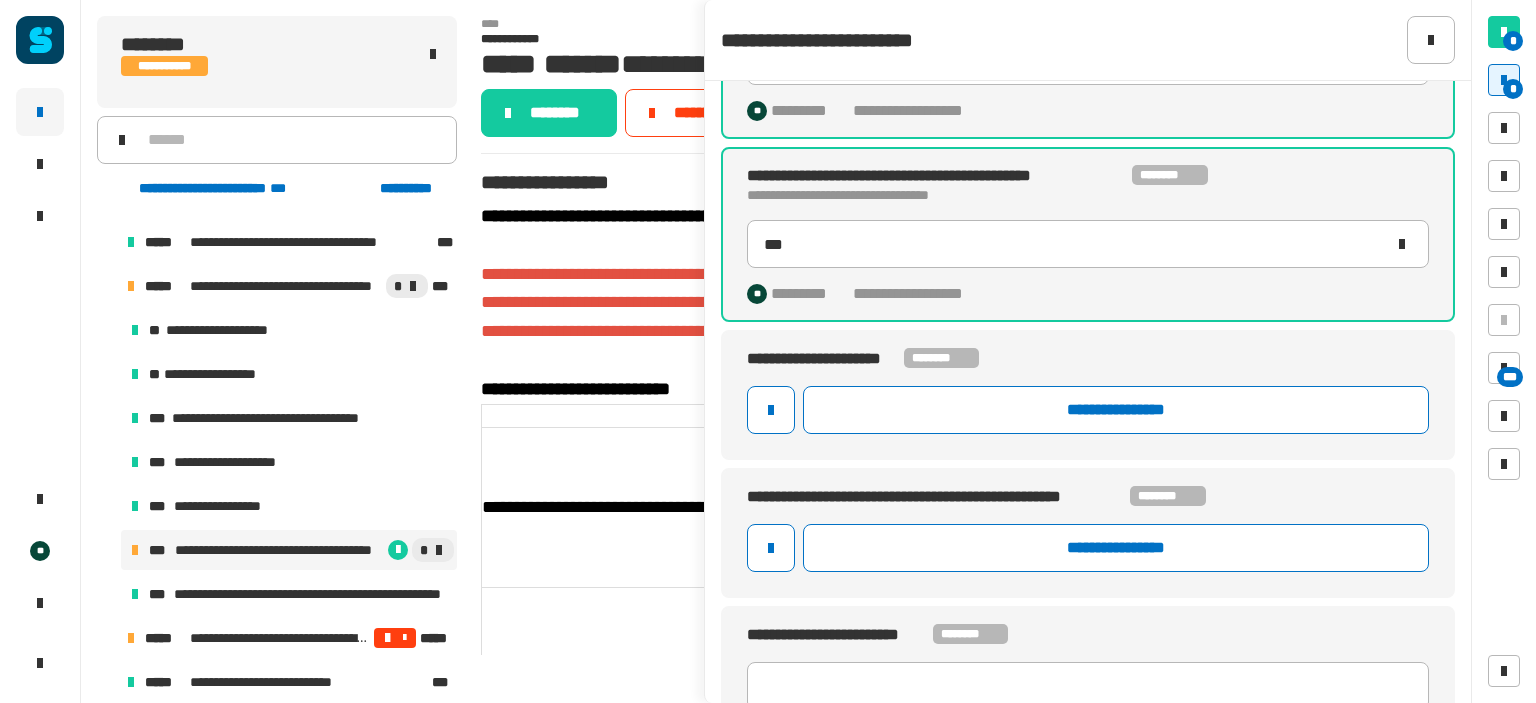 scroll, scrollTop: 137, scrollLeft: 0, axis: vertical 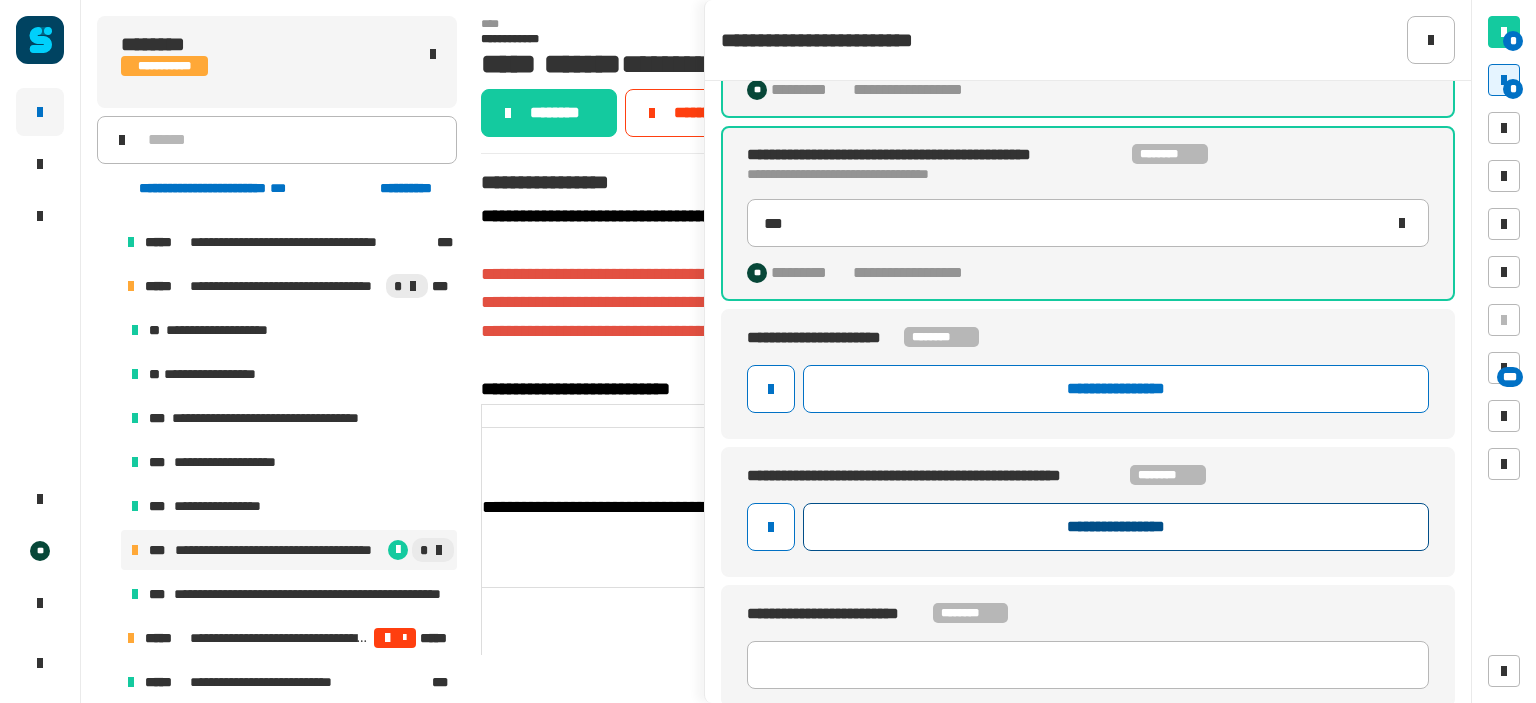 click on "**********" 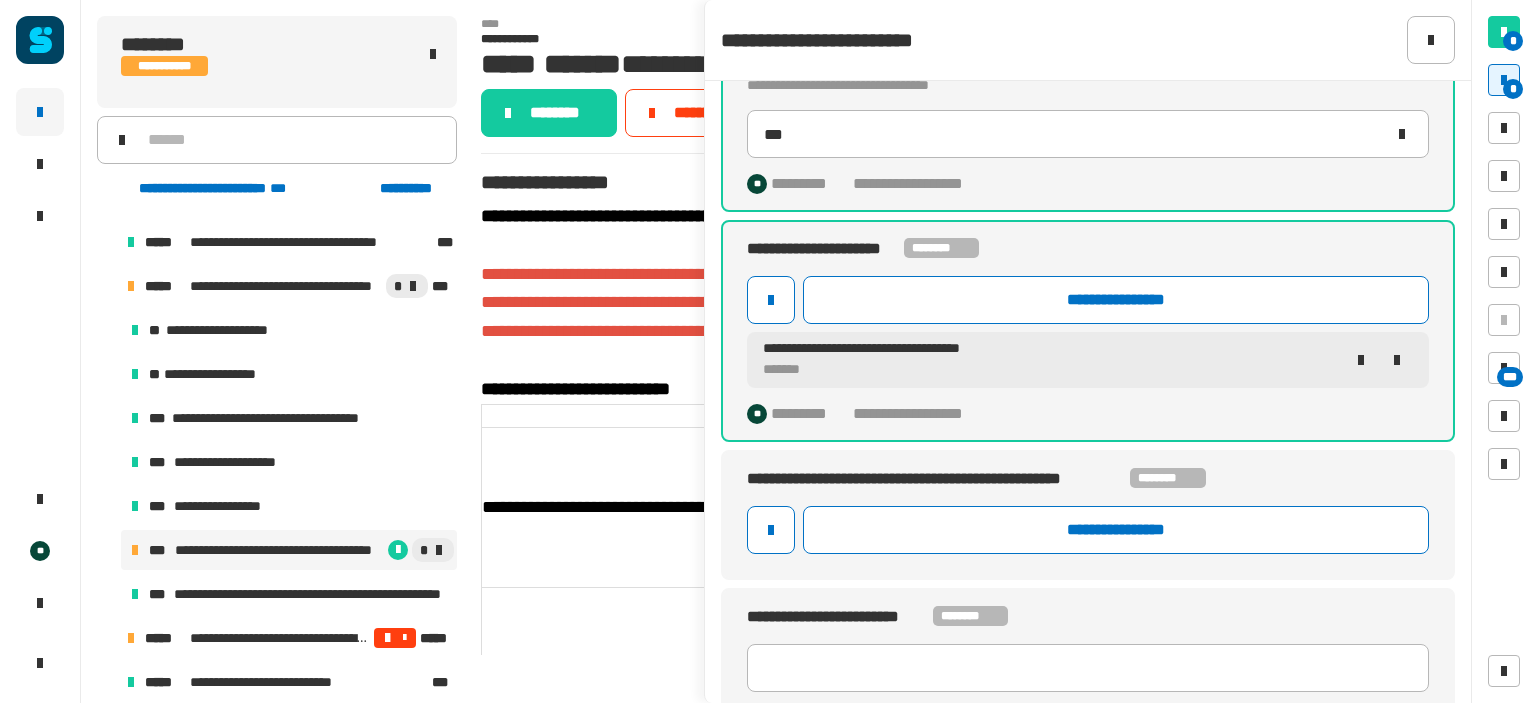 scroll, scrollTop: 229, scrollLeft: 0, axis: vertical 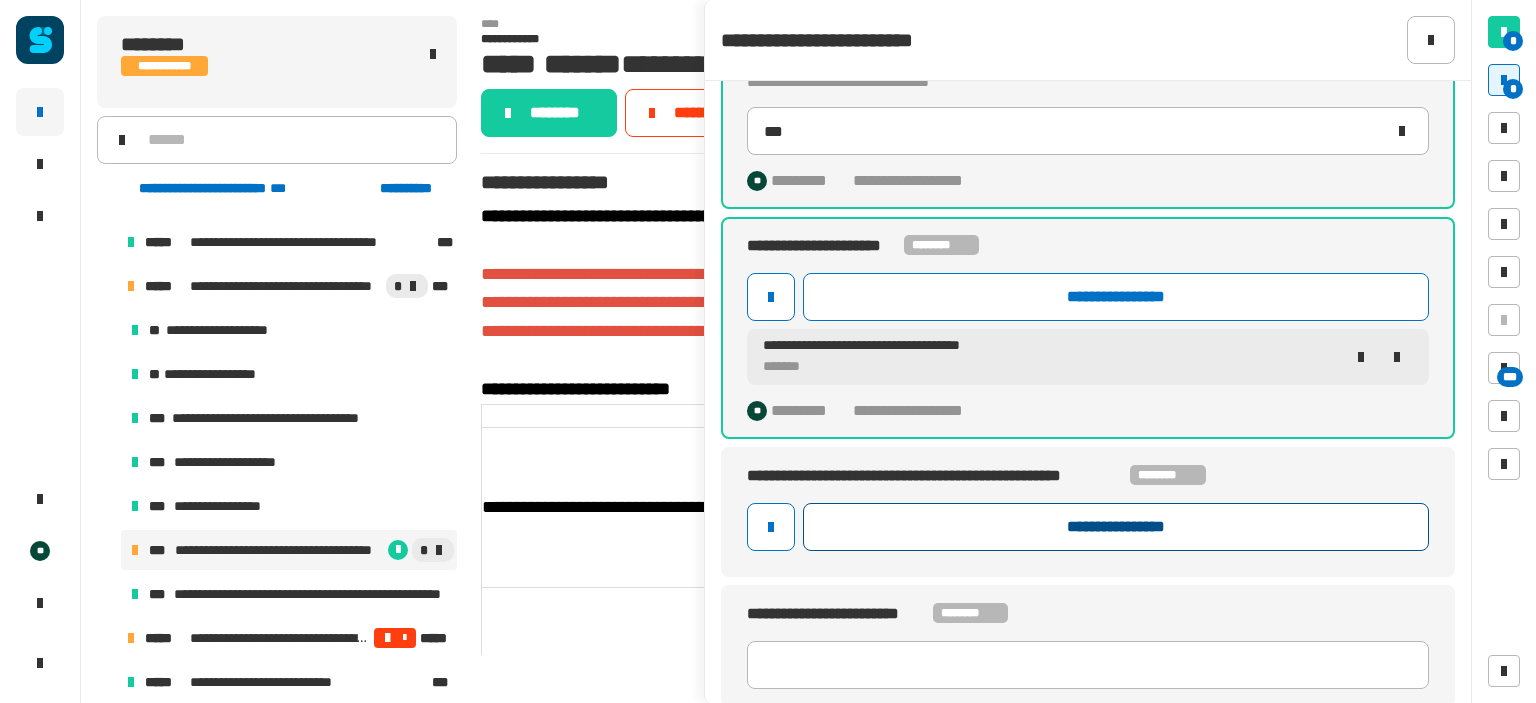 click on "**********" 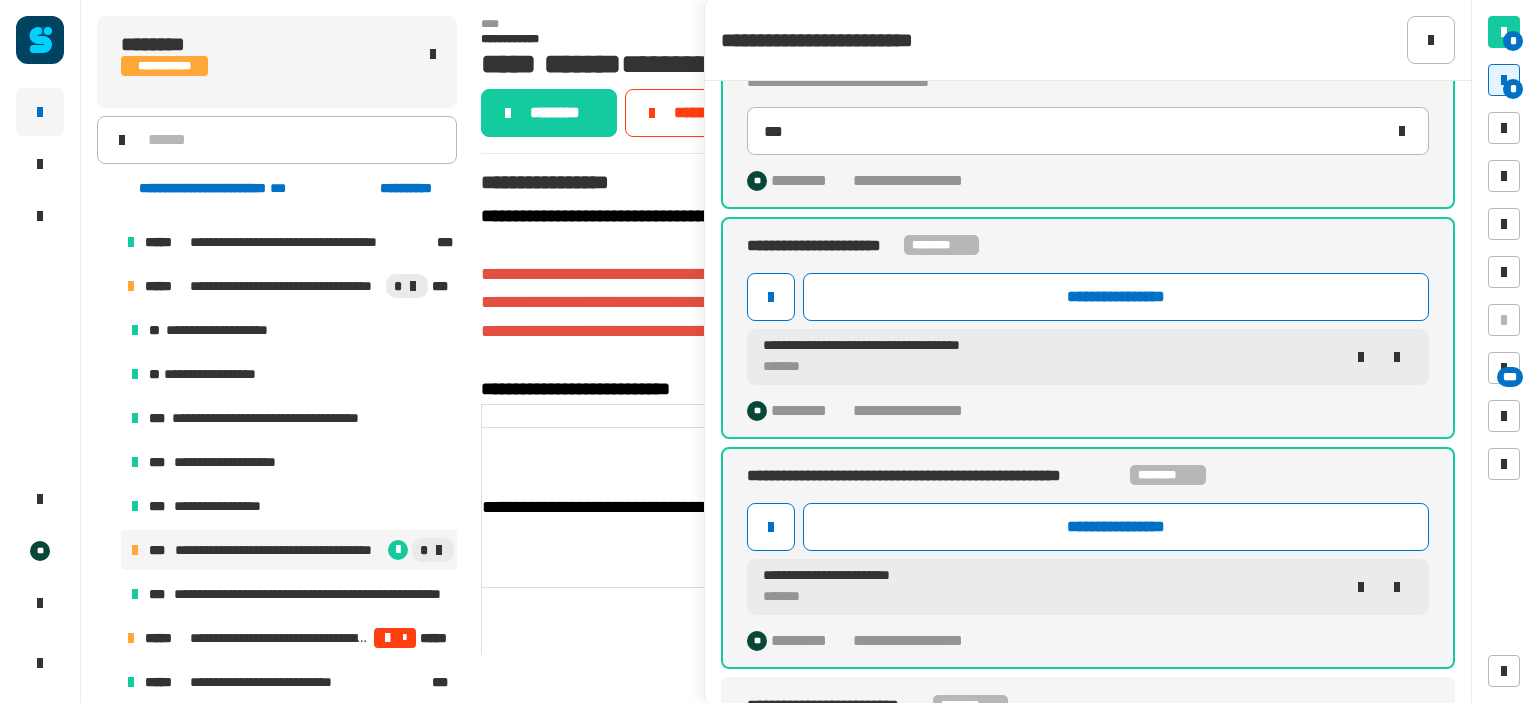 scroll, scrollTop: 321, scrollLeft: 0, axis: vertical 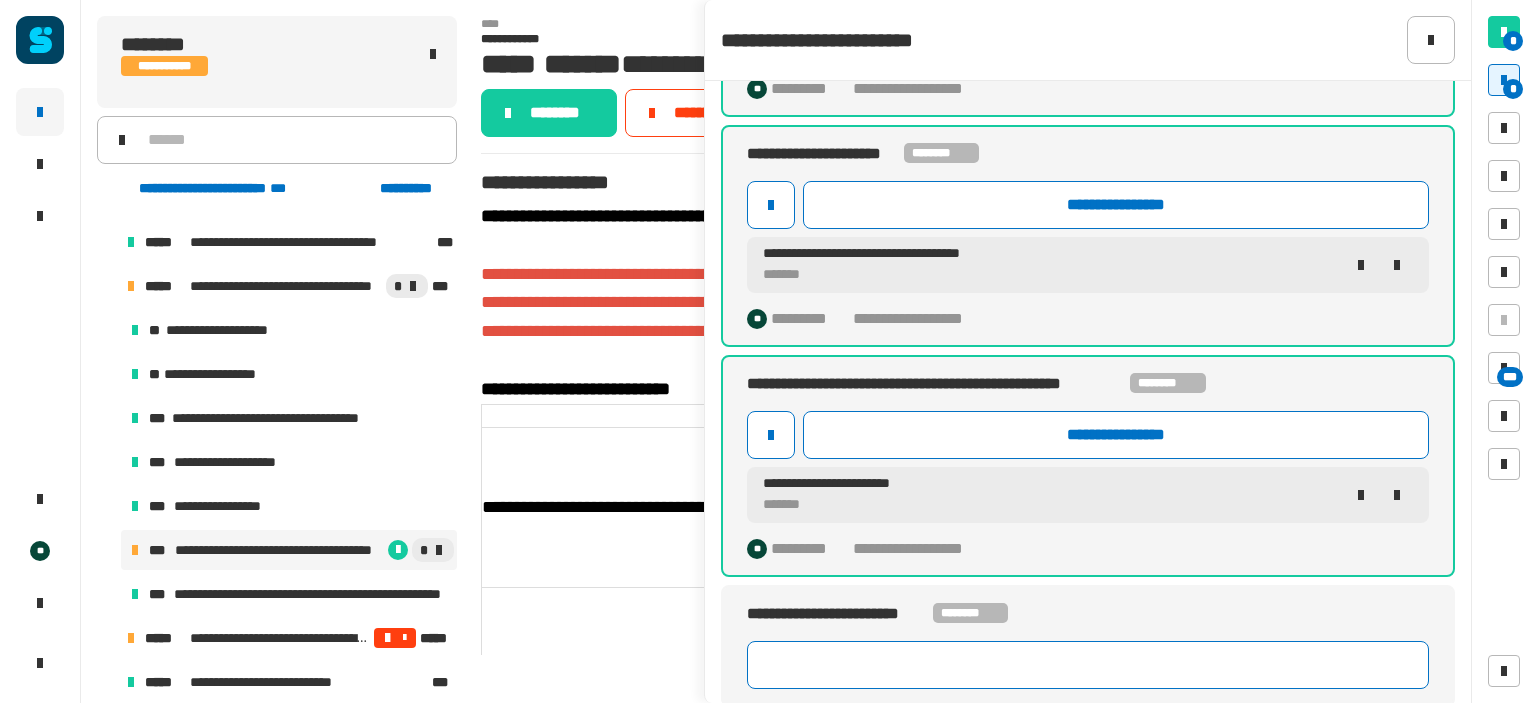 click 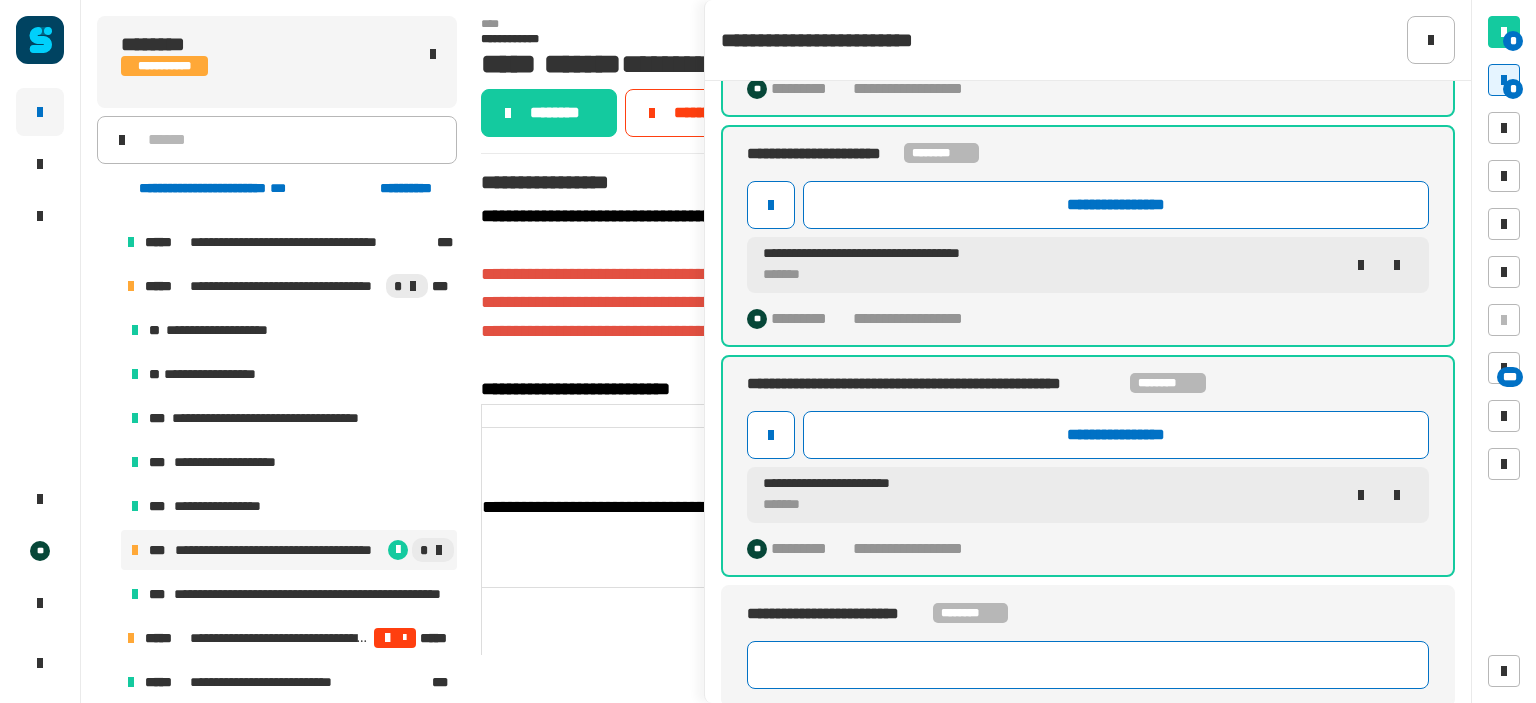 paste on "**********" 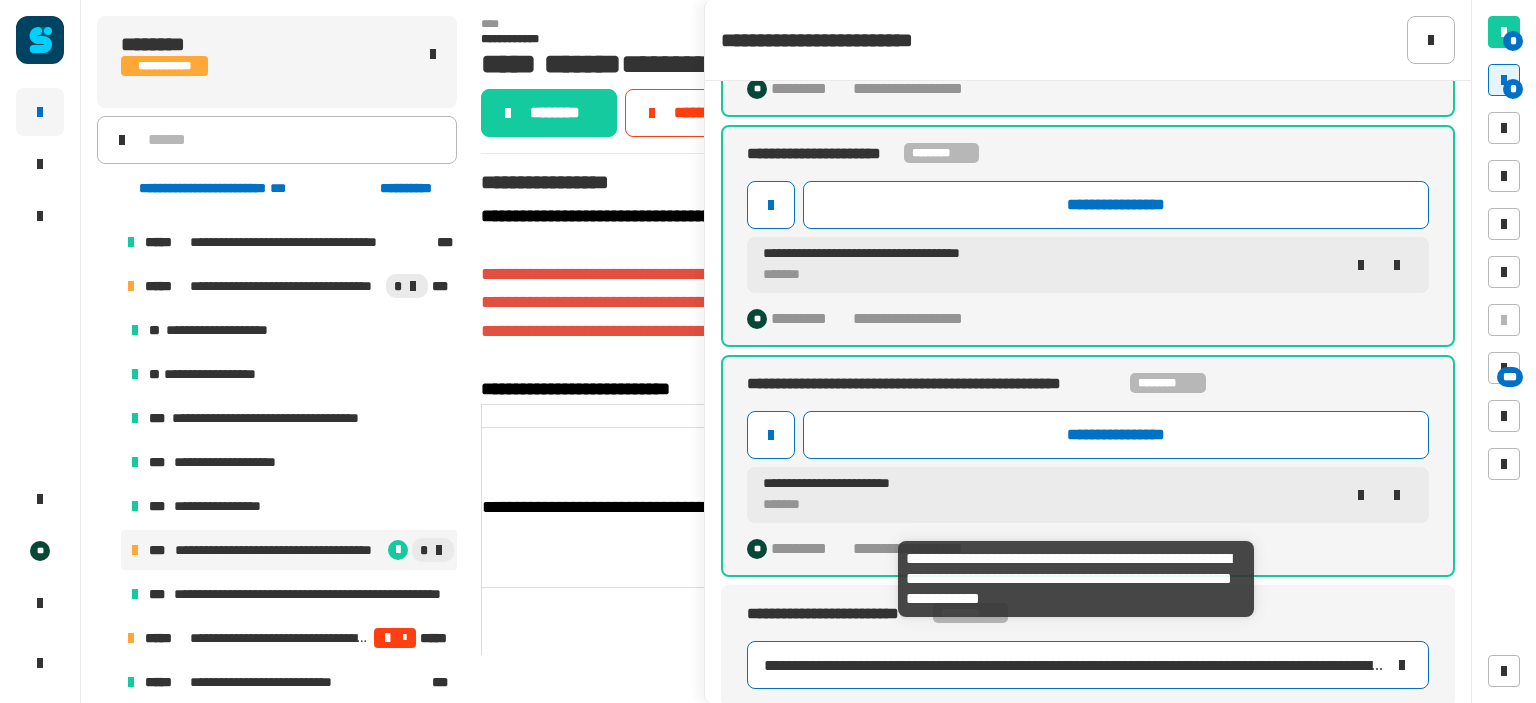 scroll, scrollTop: 0, scrollLeft: 400, axis: horizontal 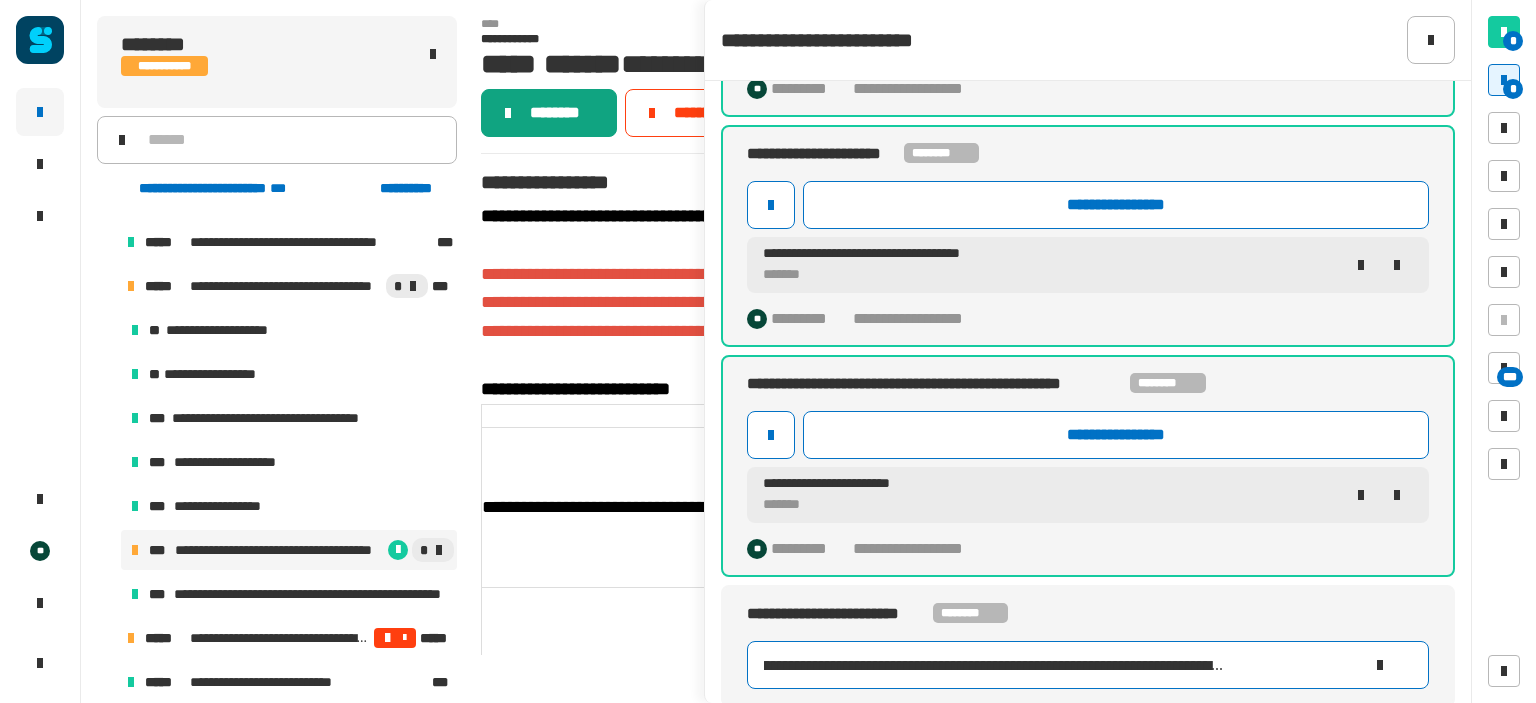 type on "**********" 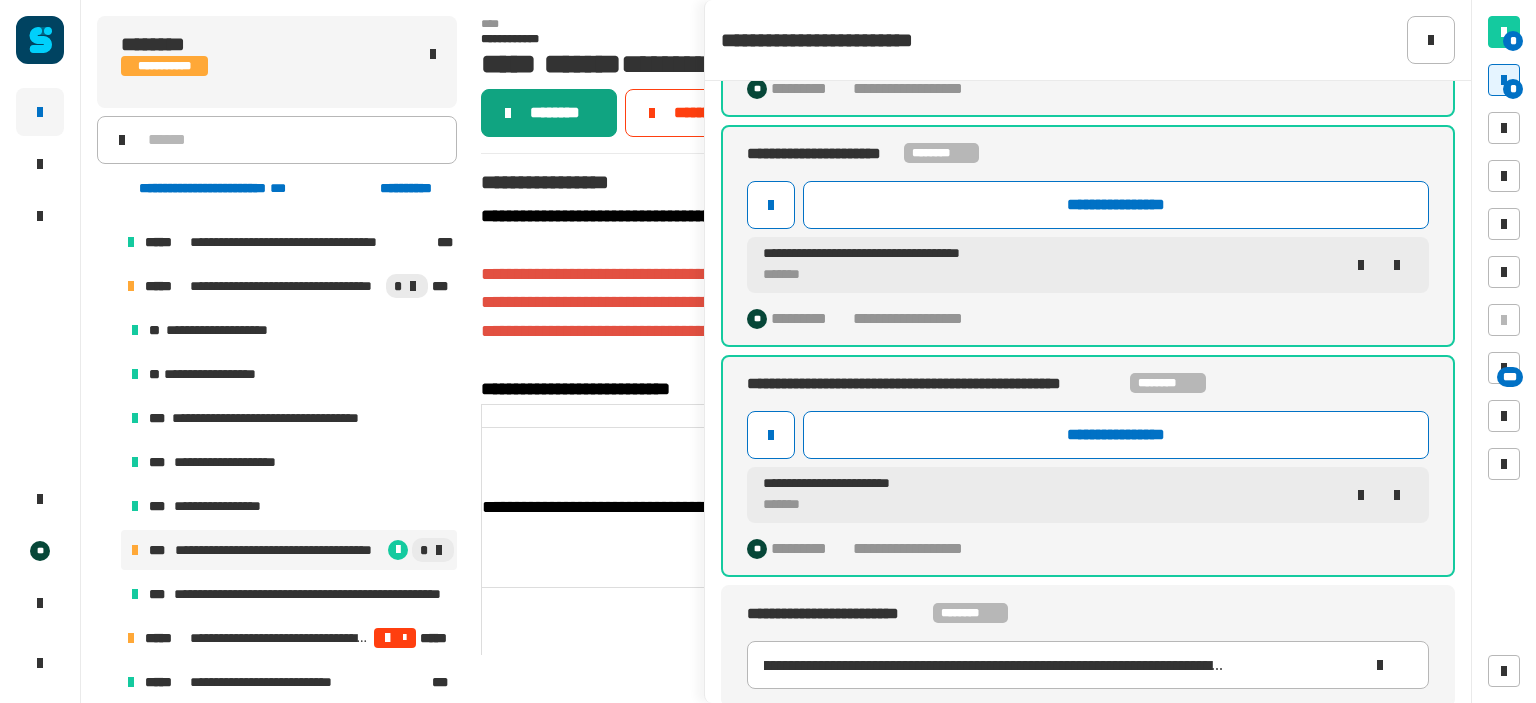 click 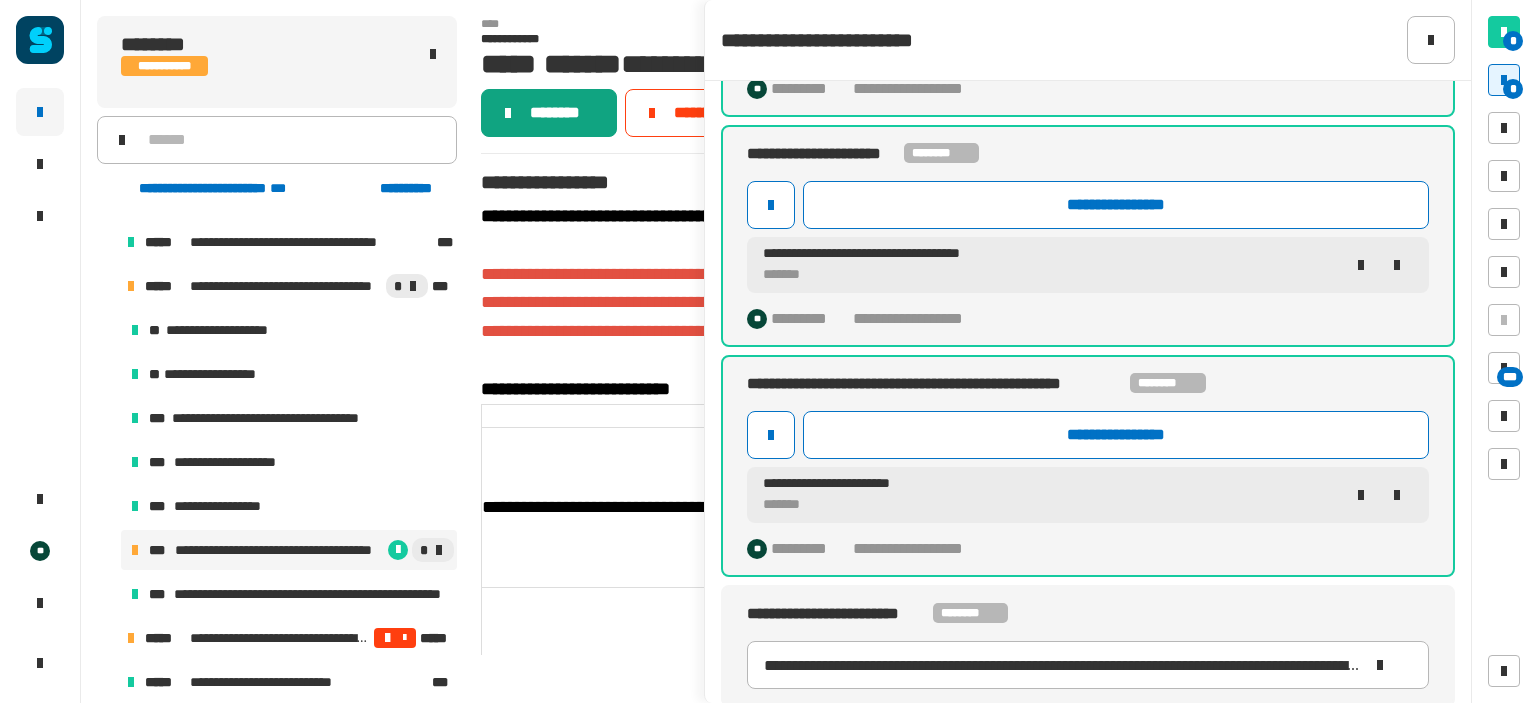 scroll, scrollTop: 385, scrollLeft: 0, axis: vertical 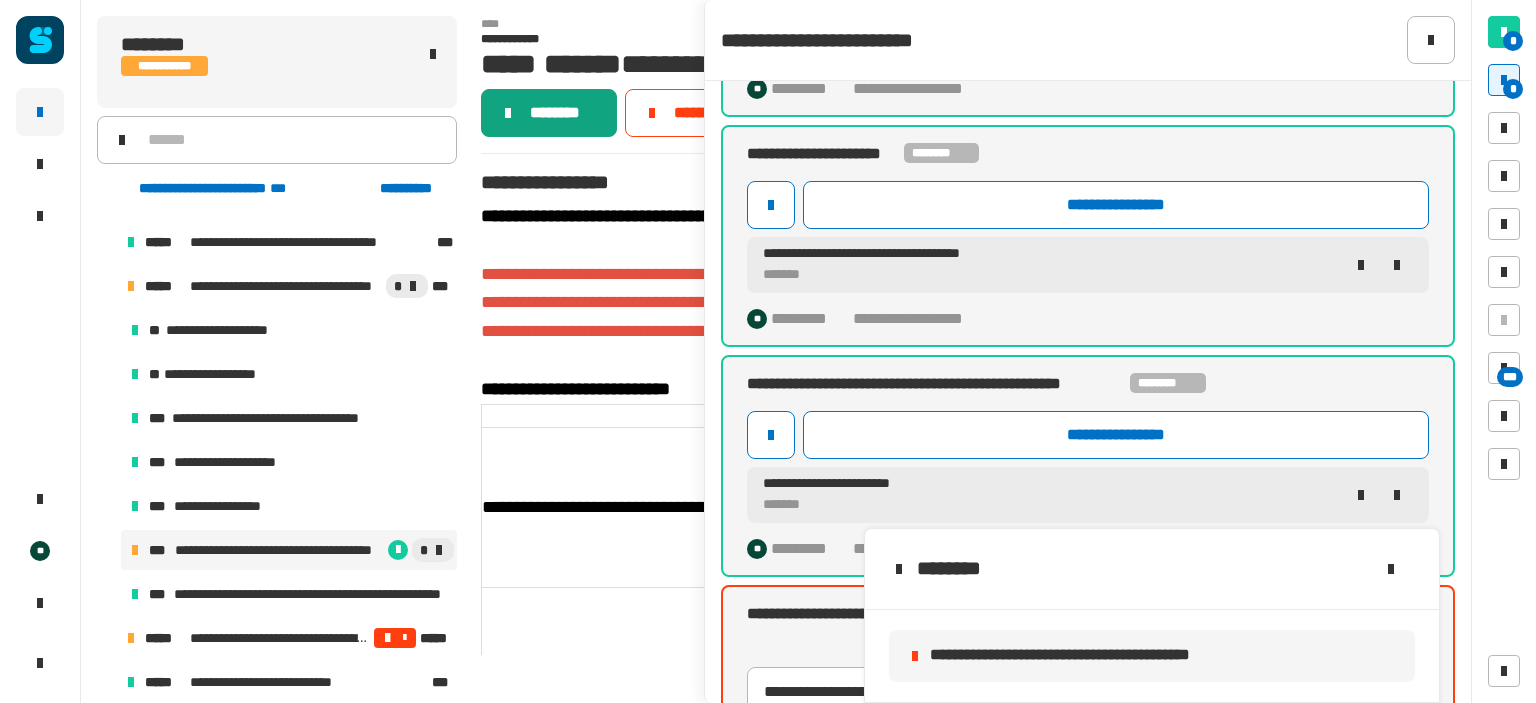 click 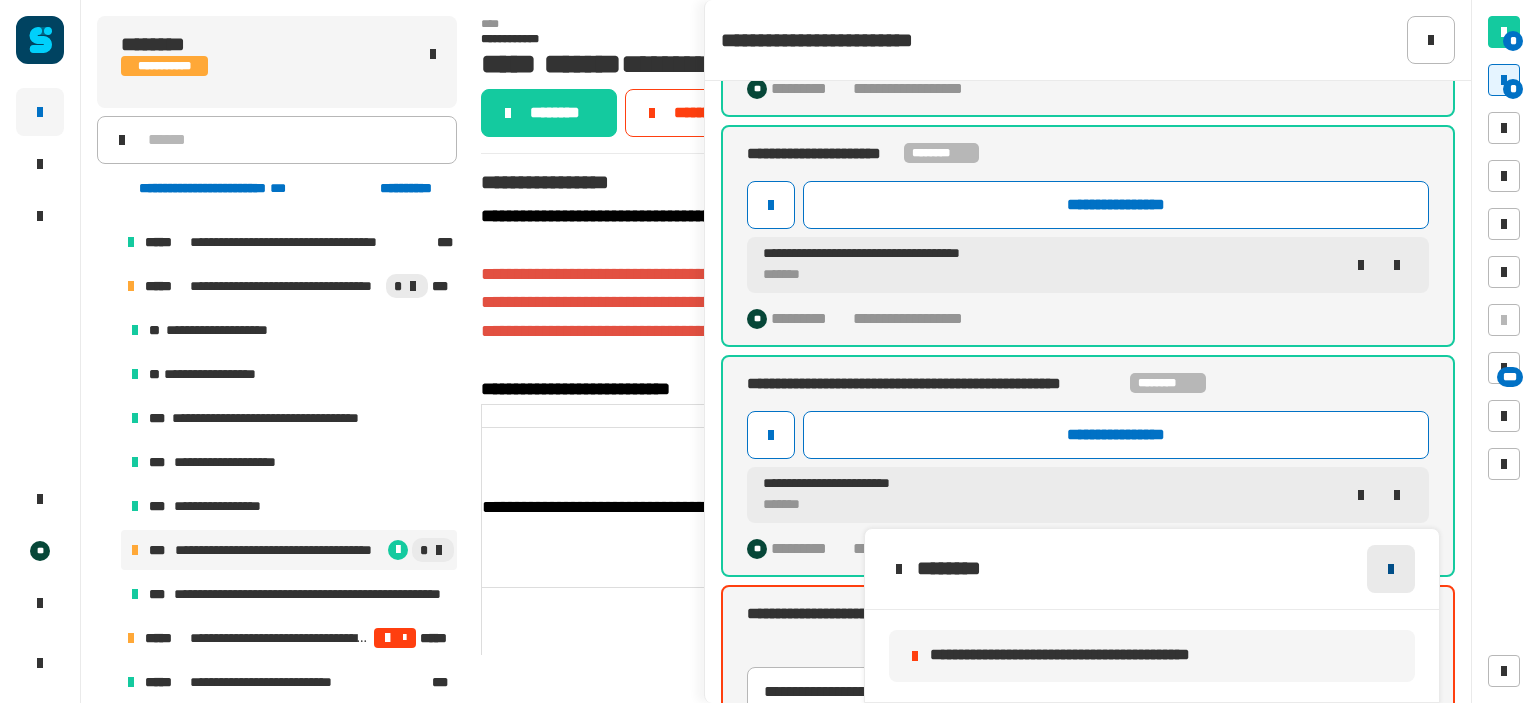click 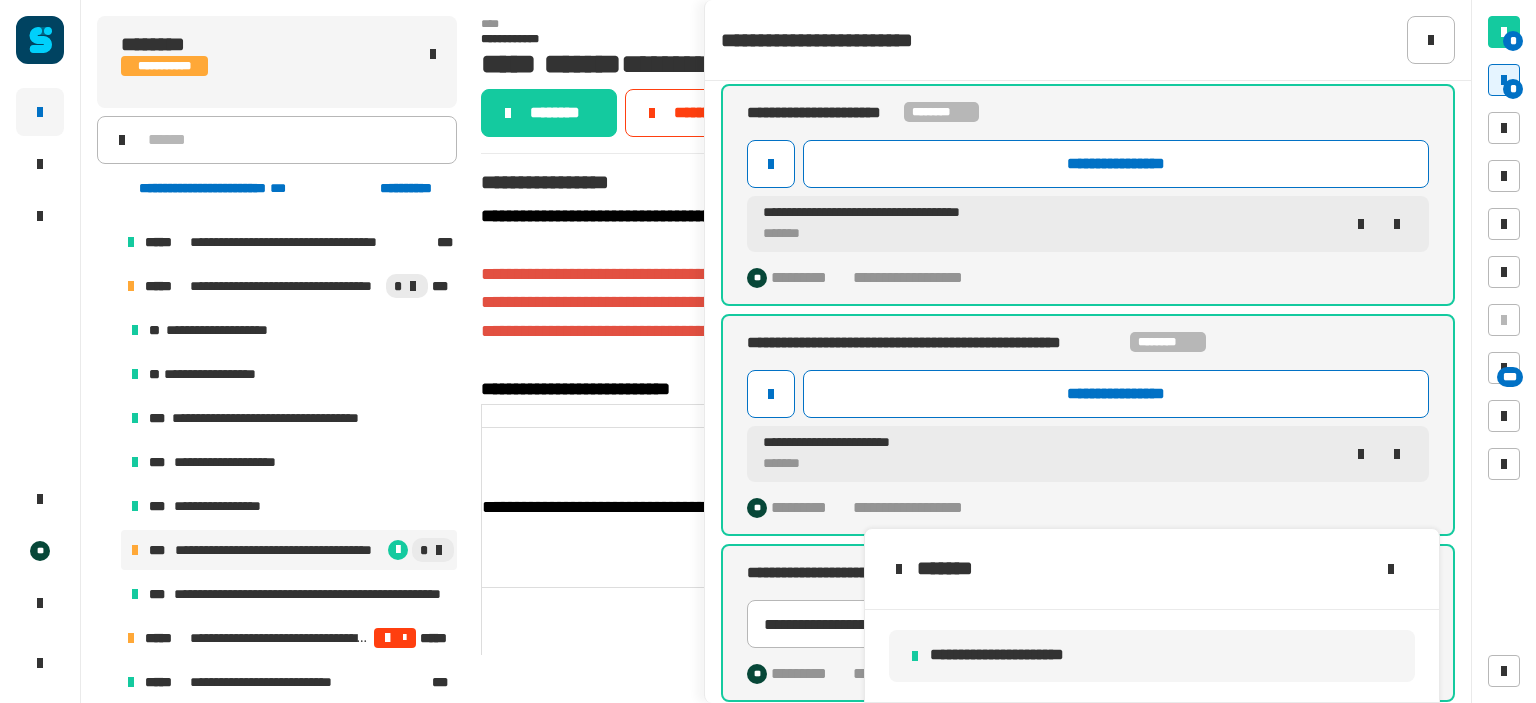 scroll, scrollTop: 321, scrollLeft: 0, axis: vertical 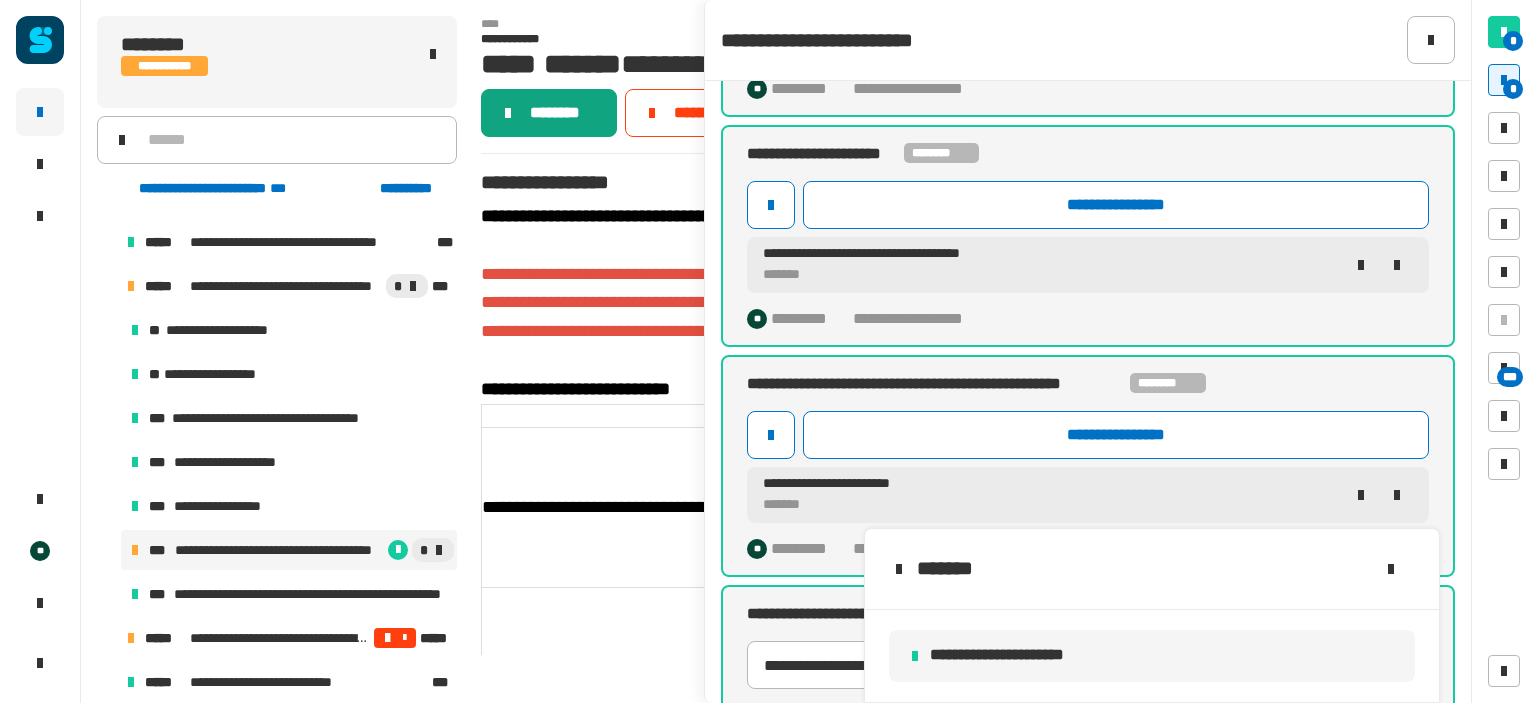 click on "********" 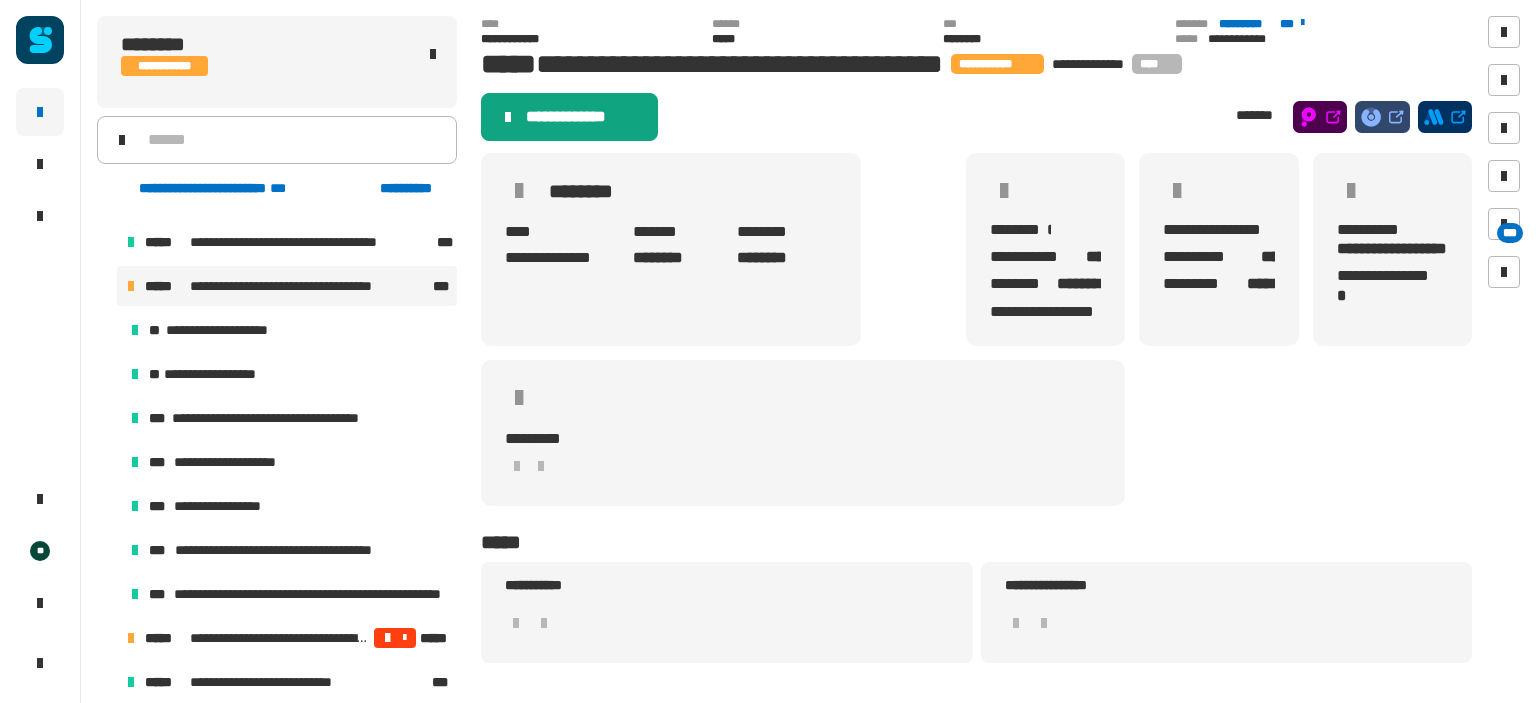 click on "**********" 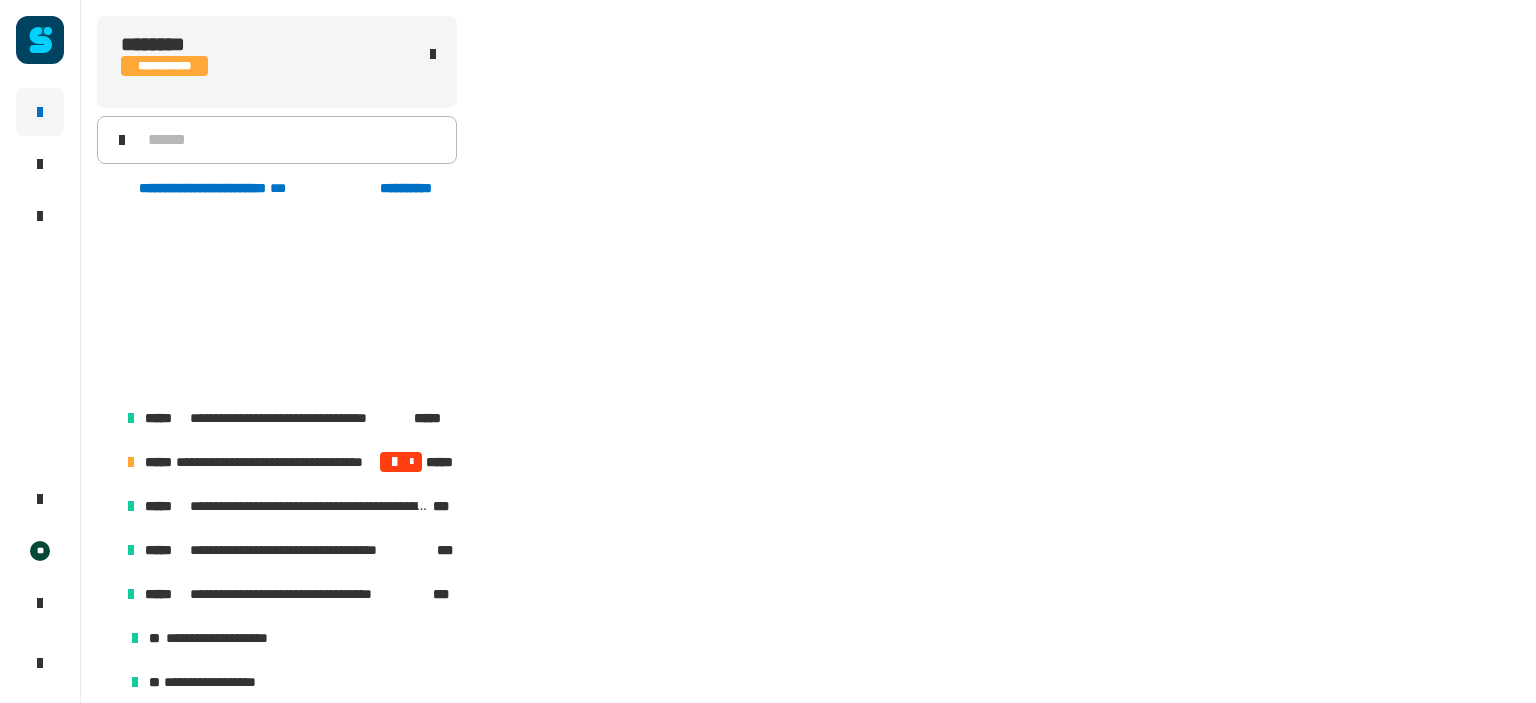 scroll, scrollTop: 92, scrollLeft: 0, axis: vertical 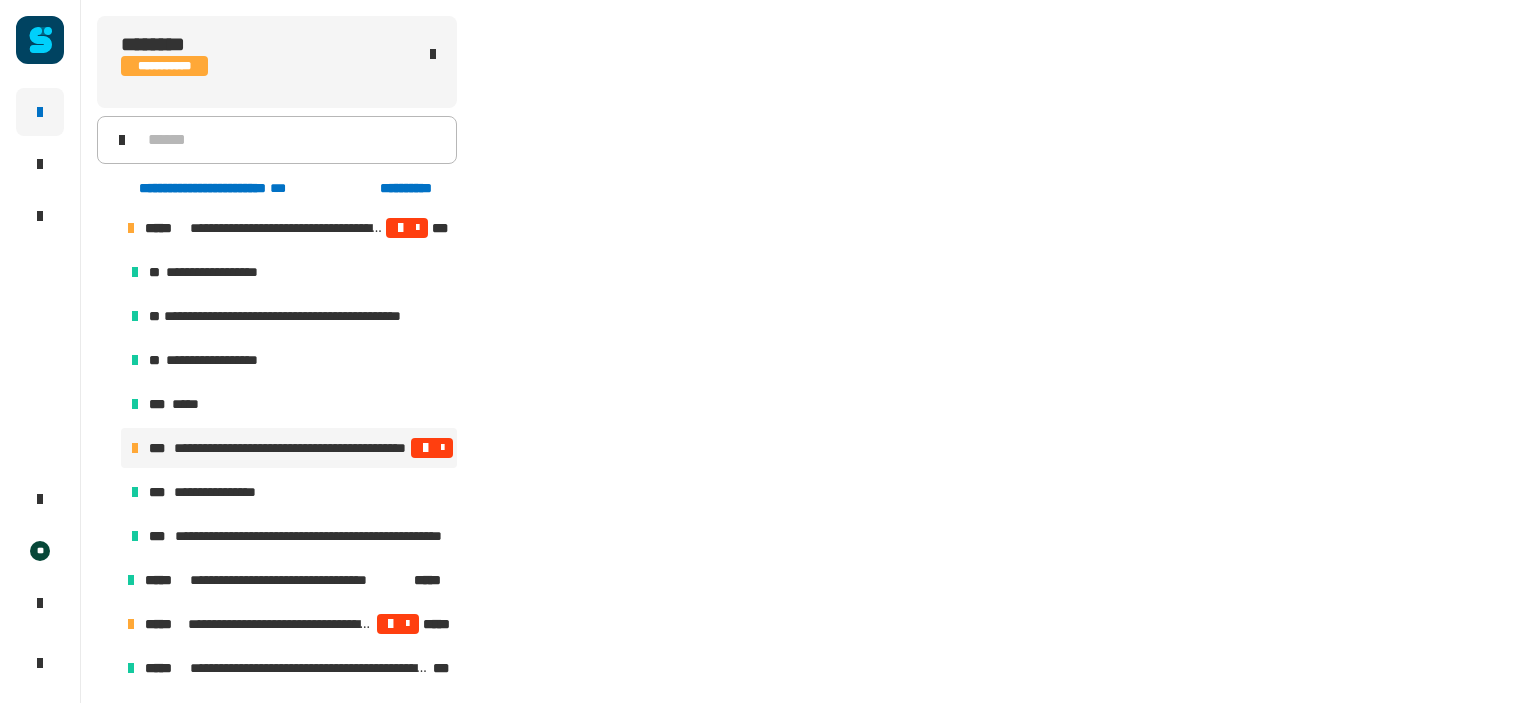 click 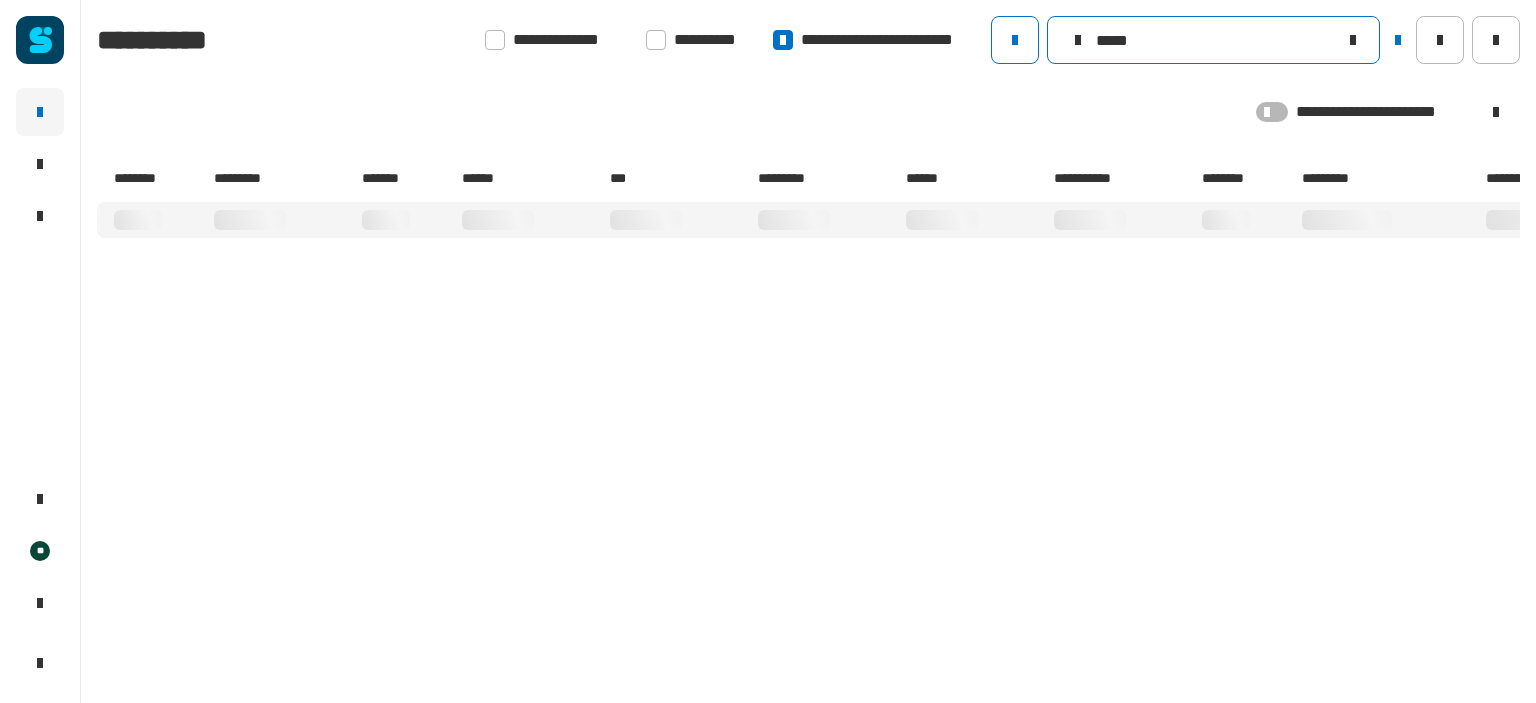 type on "*****" 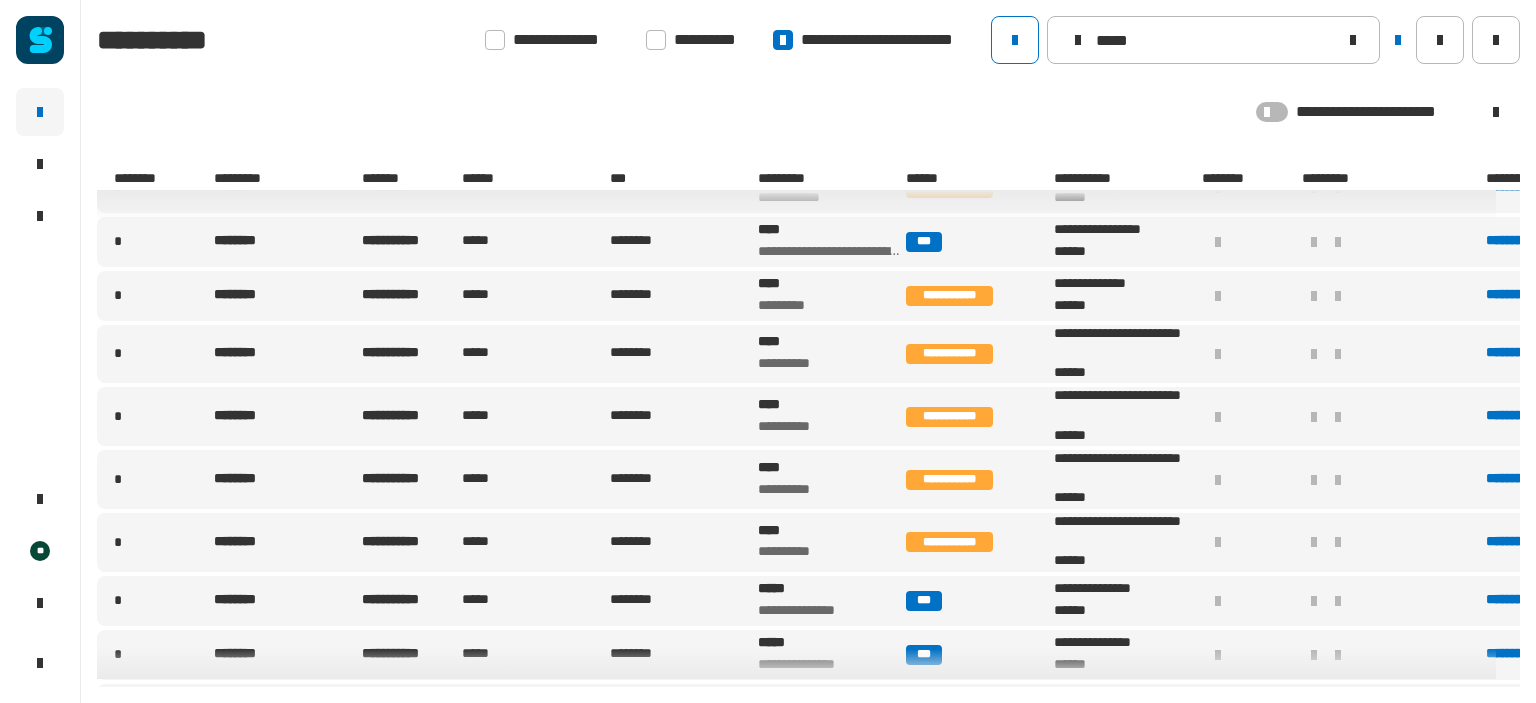 scroll, scrollTop: 1153, scrollLeft: 0, axis: vertical 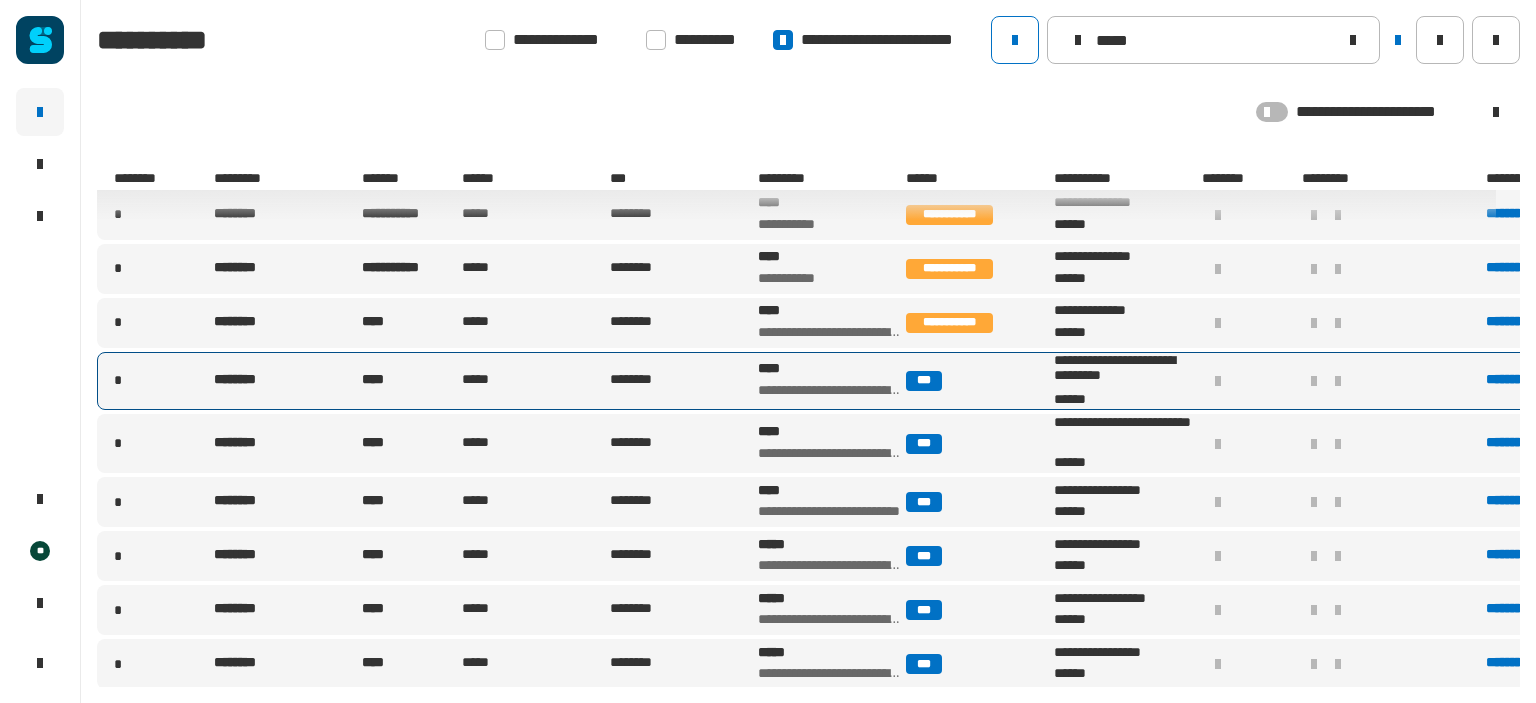click on "****" at bounding box center (830, 370) 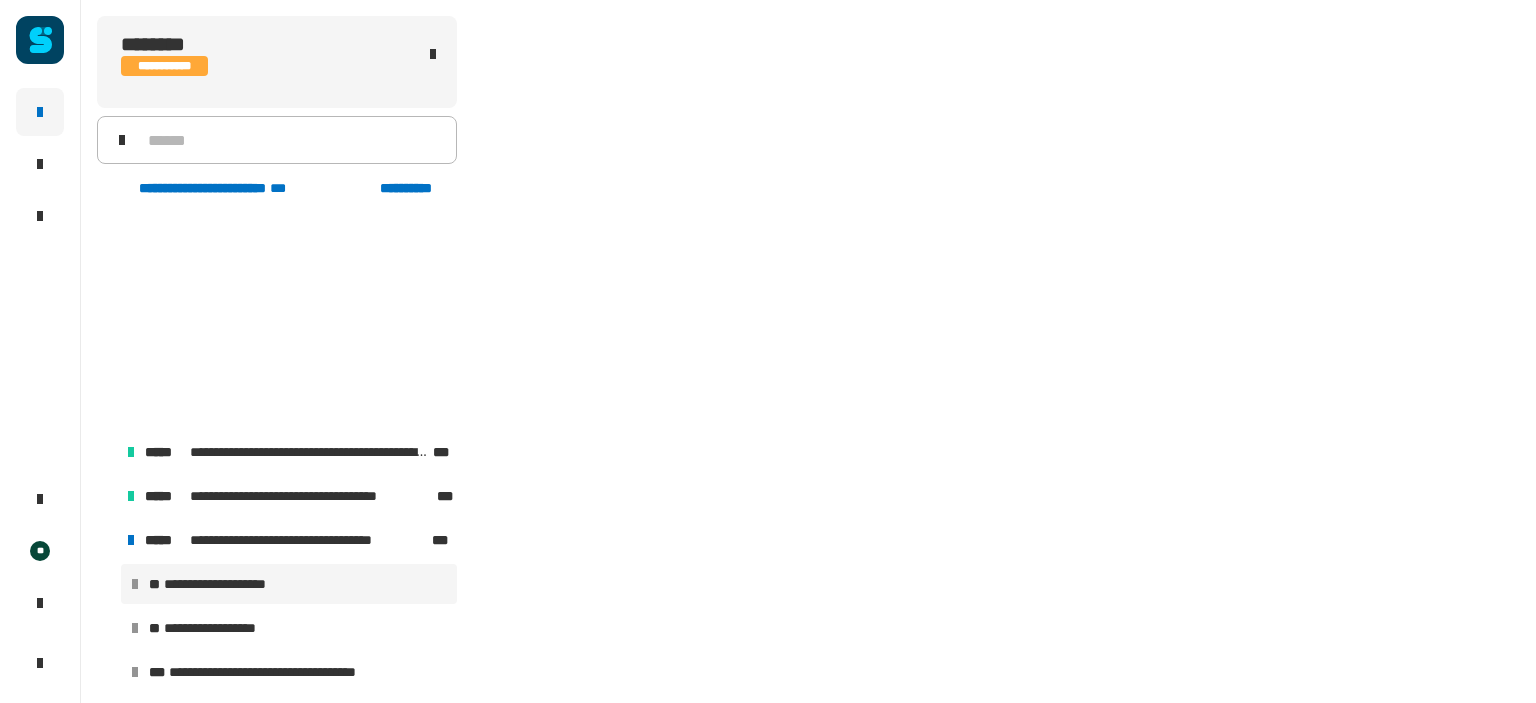scroll, scrollTop: 246, scrollLeft: 0, axis: vertical 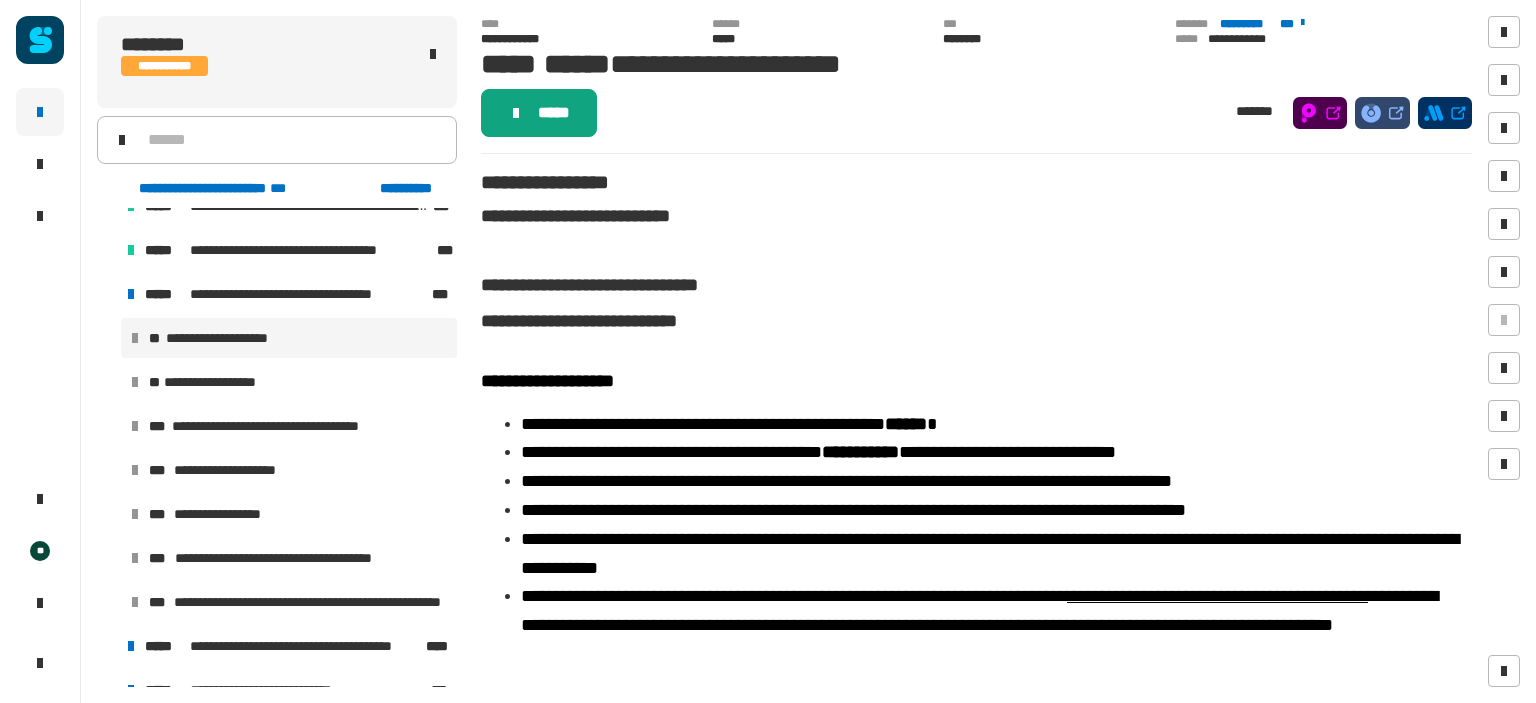 click on "*****" 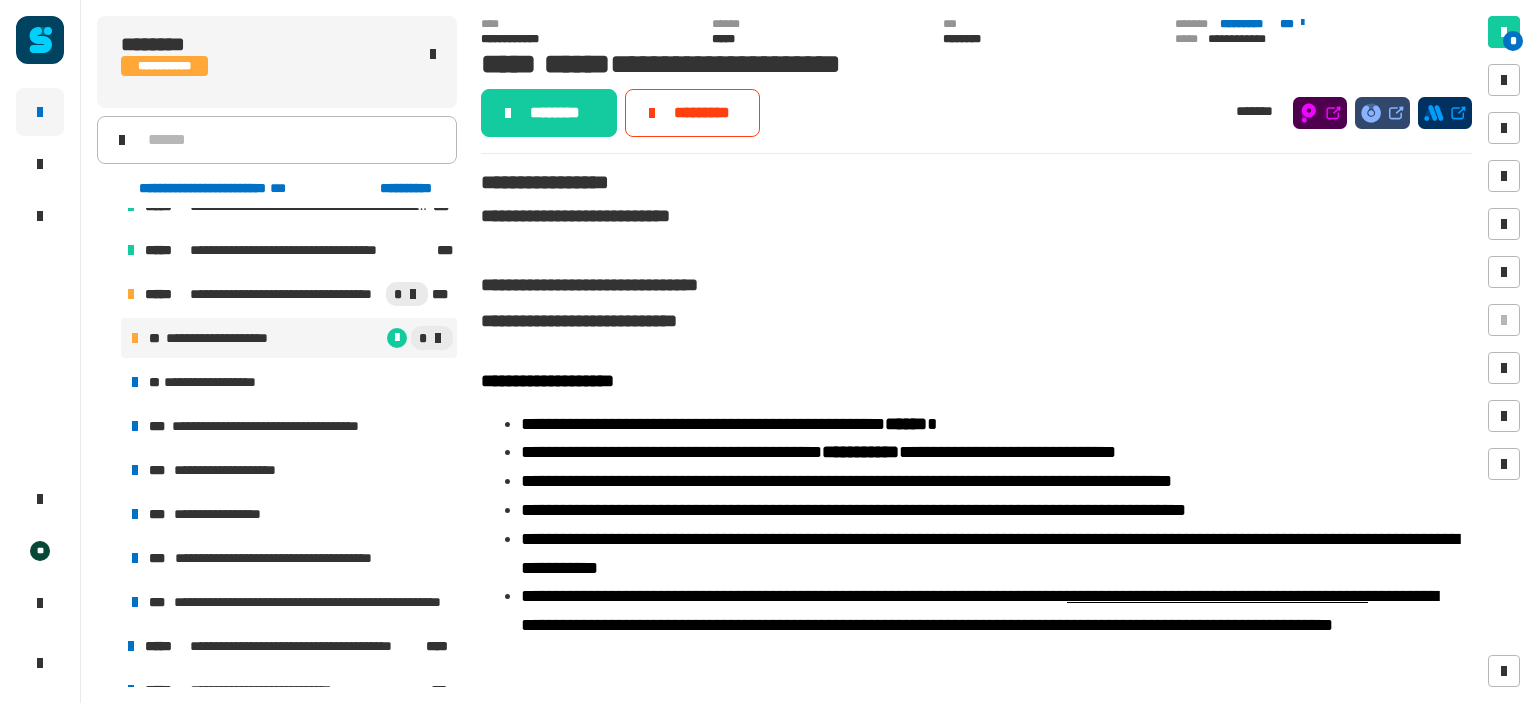 click on "********" 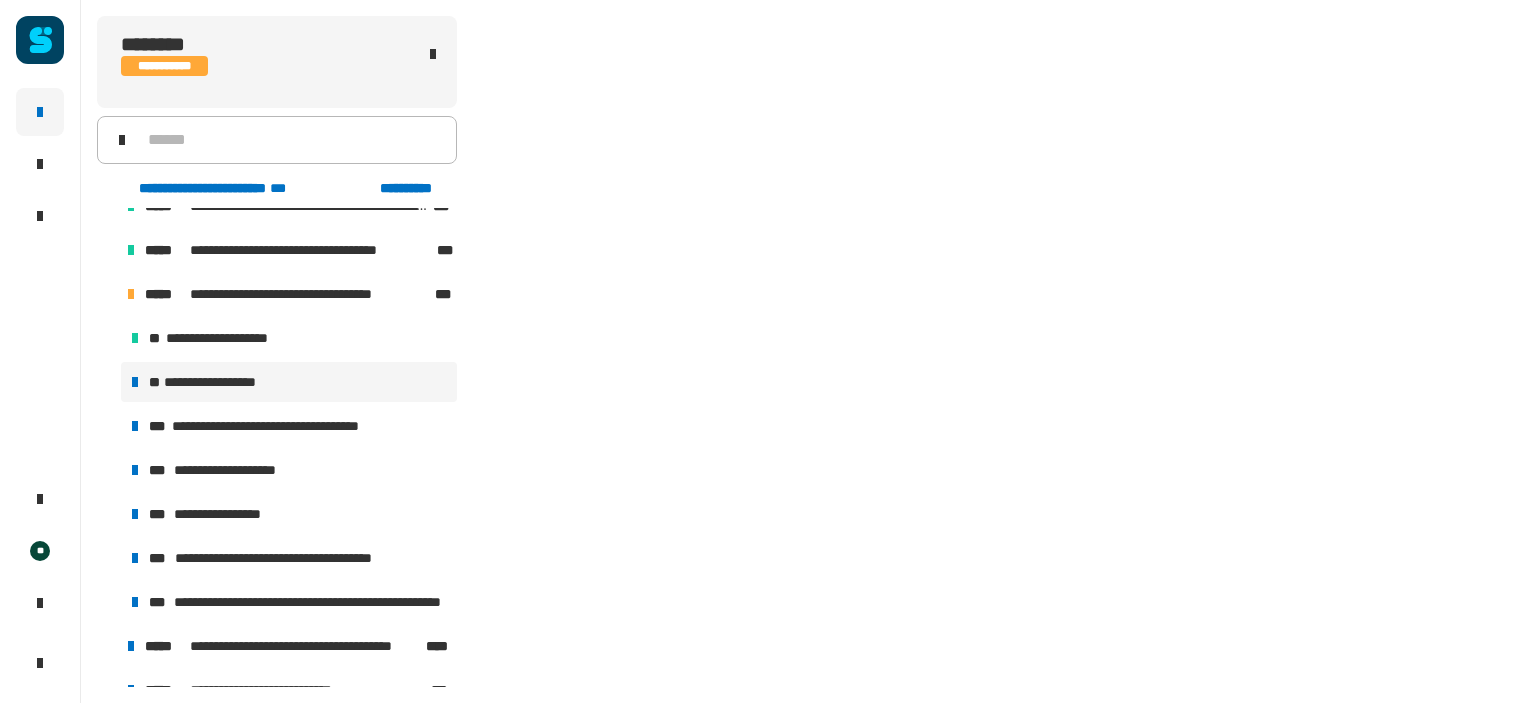 click on "**********" at bounding box center [217, 382] 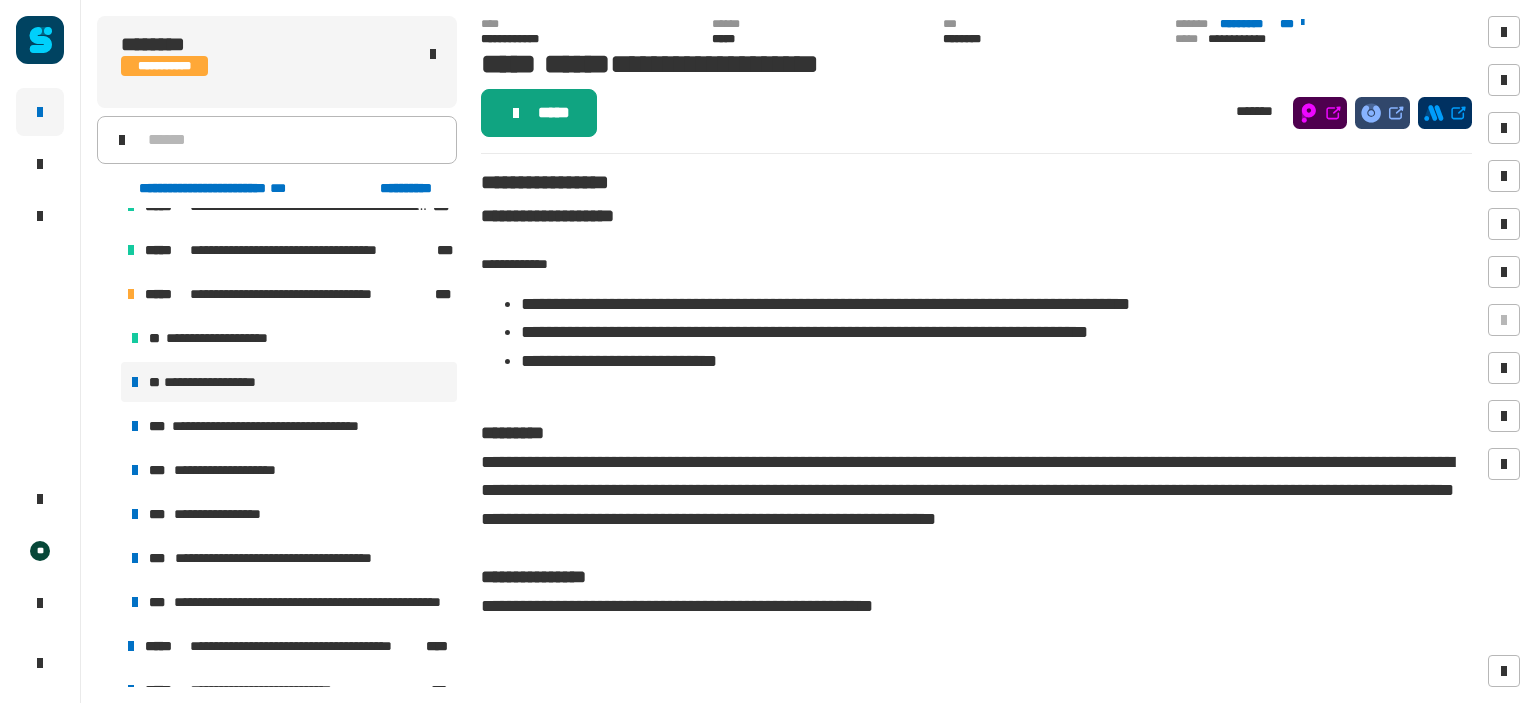 click on "*****" 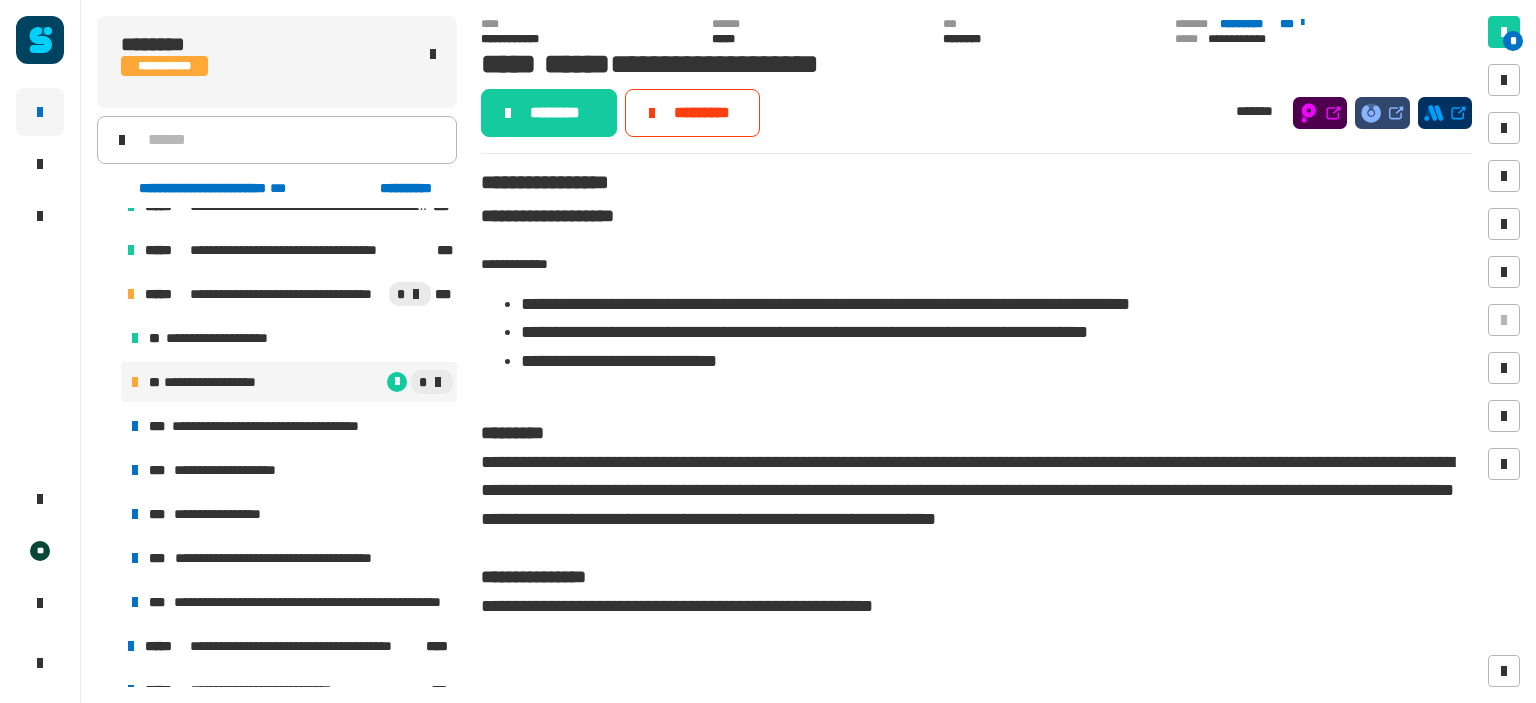 click on "********" 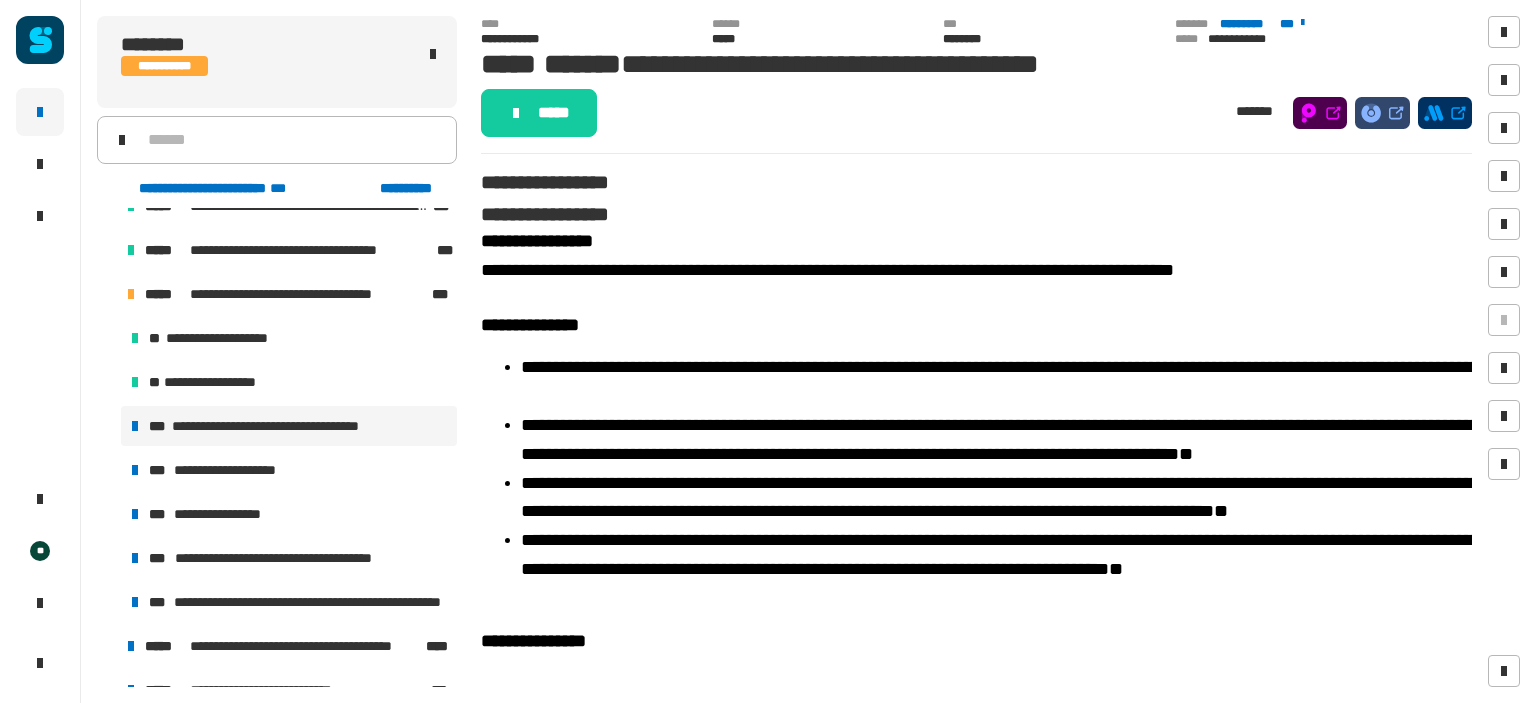 click on "**********" at bounding box center [289, 426] 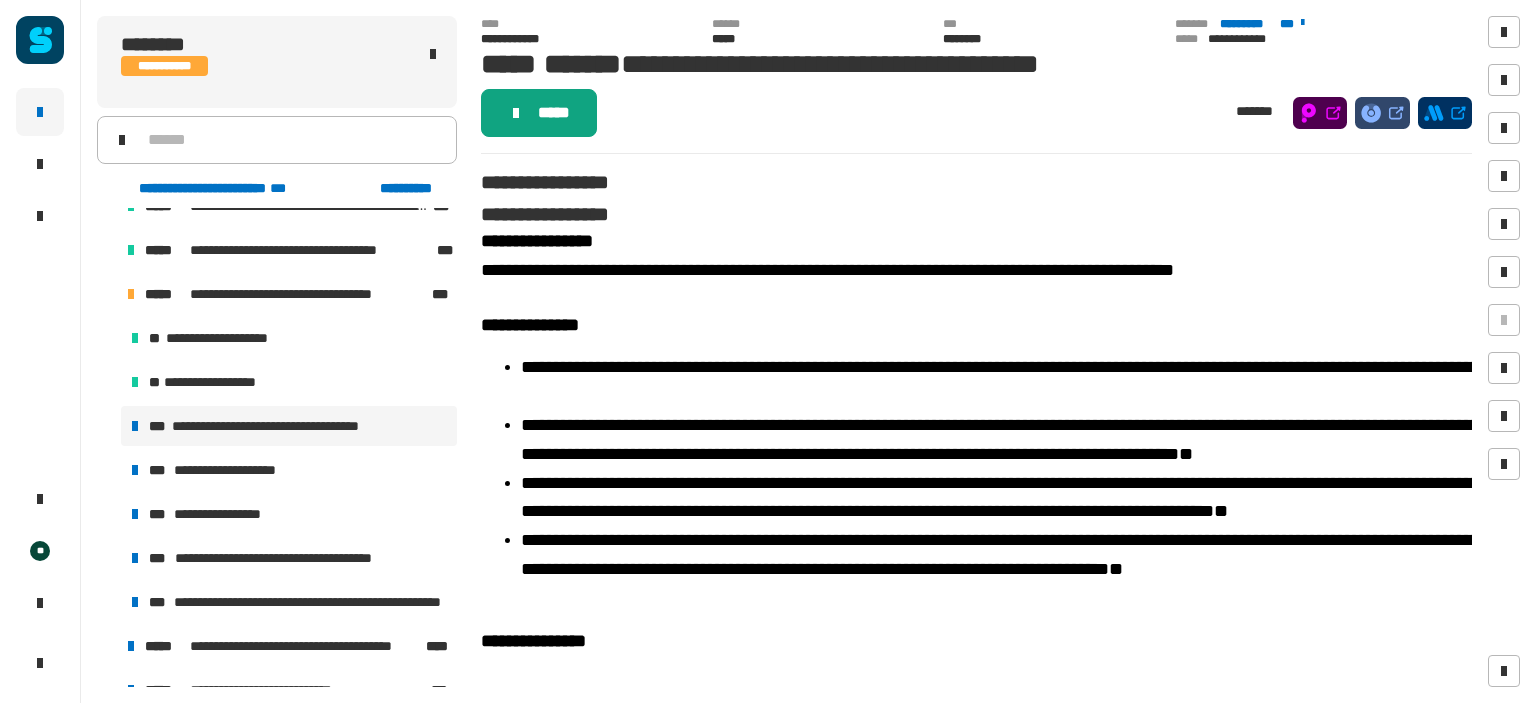click on "*****" 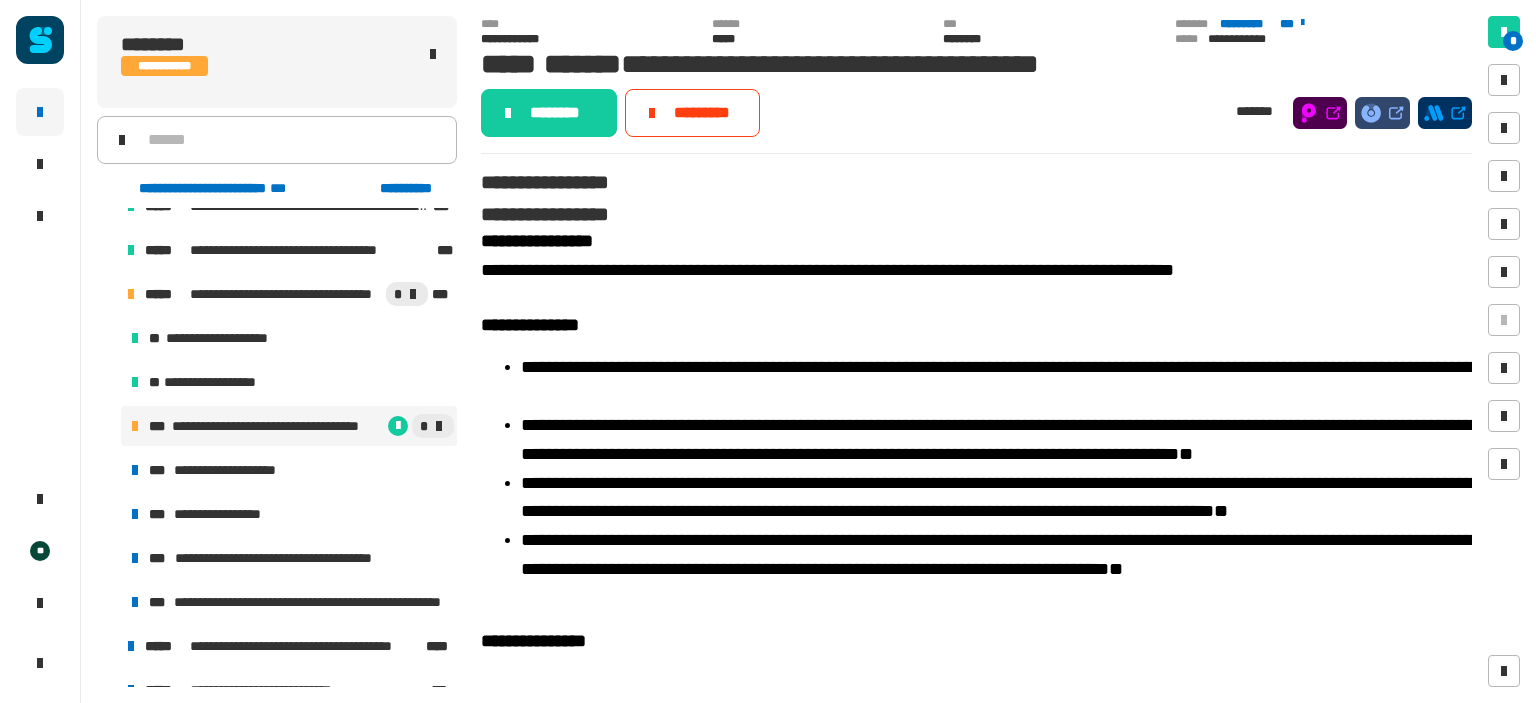 click on "********" 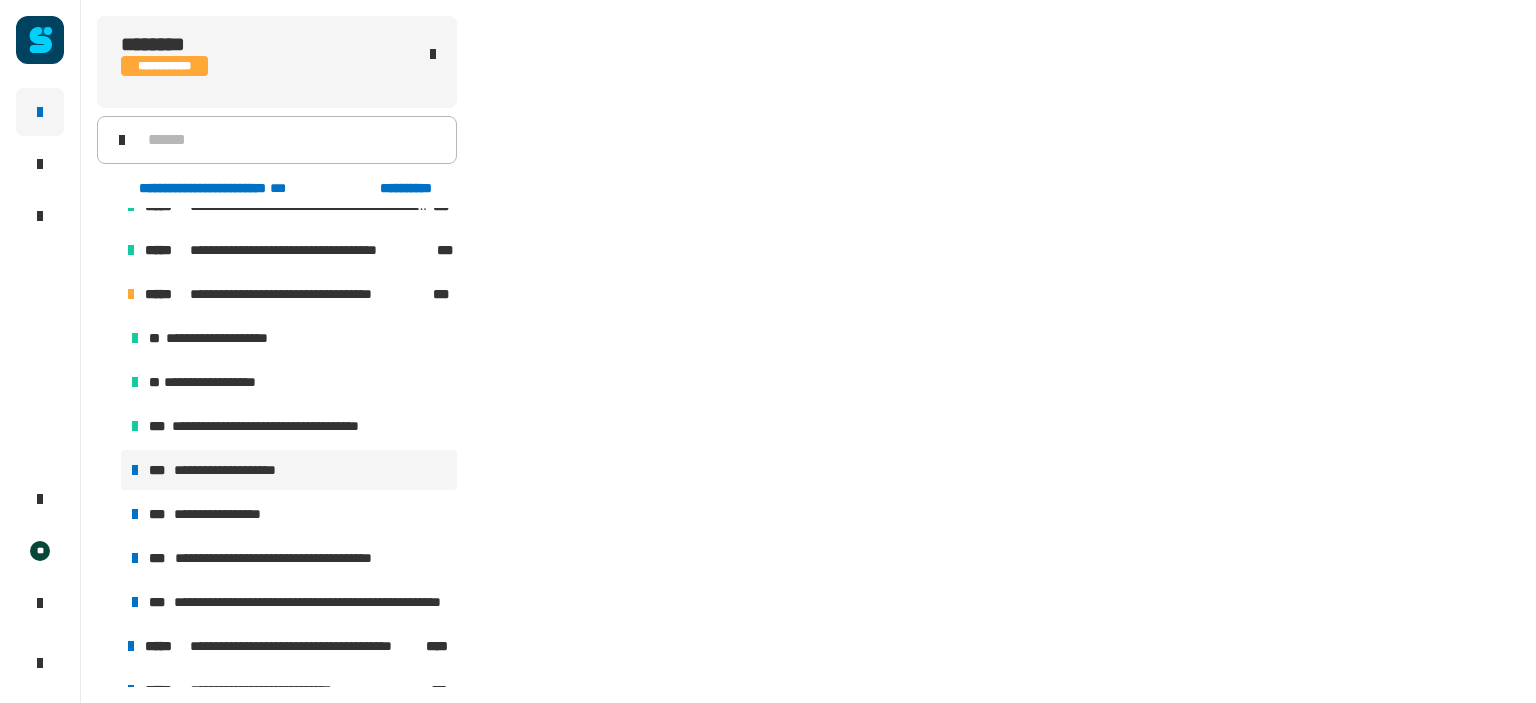 click on "**********" at bounding box center [238, 470] 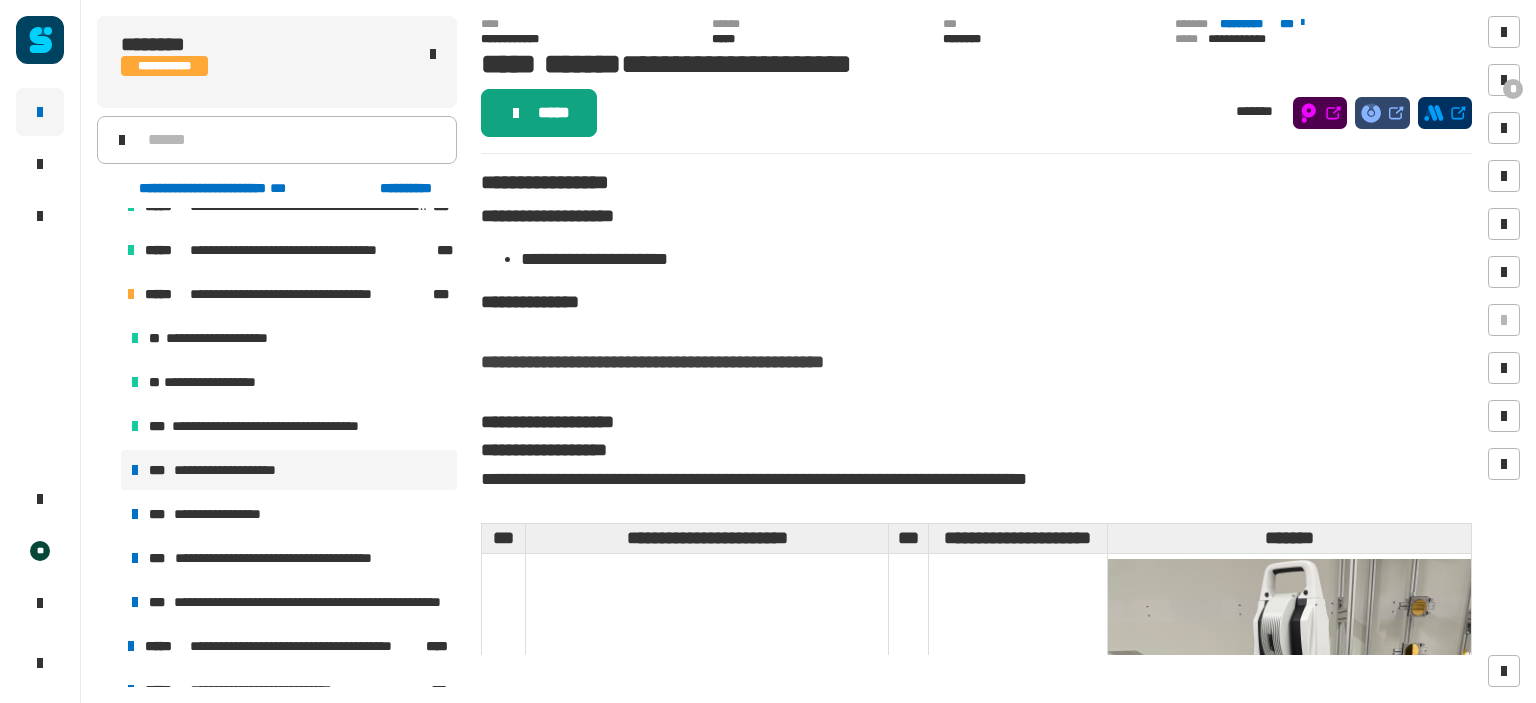 click on "*****" 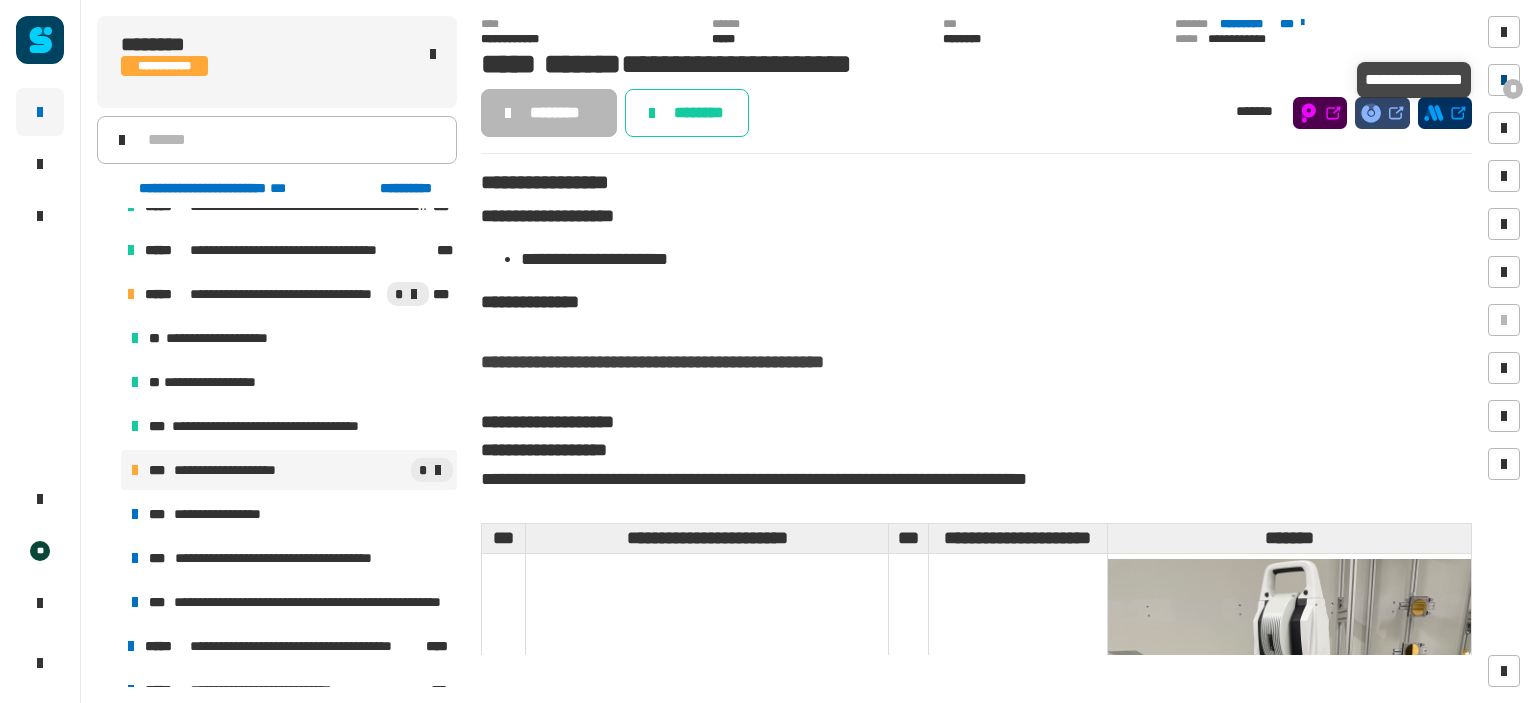 click on "*" at bounding box center [1513, 89] 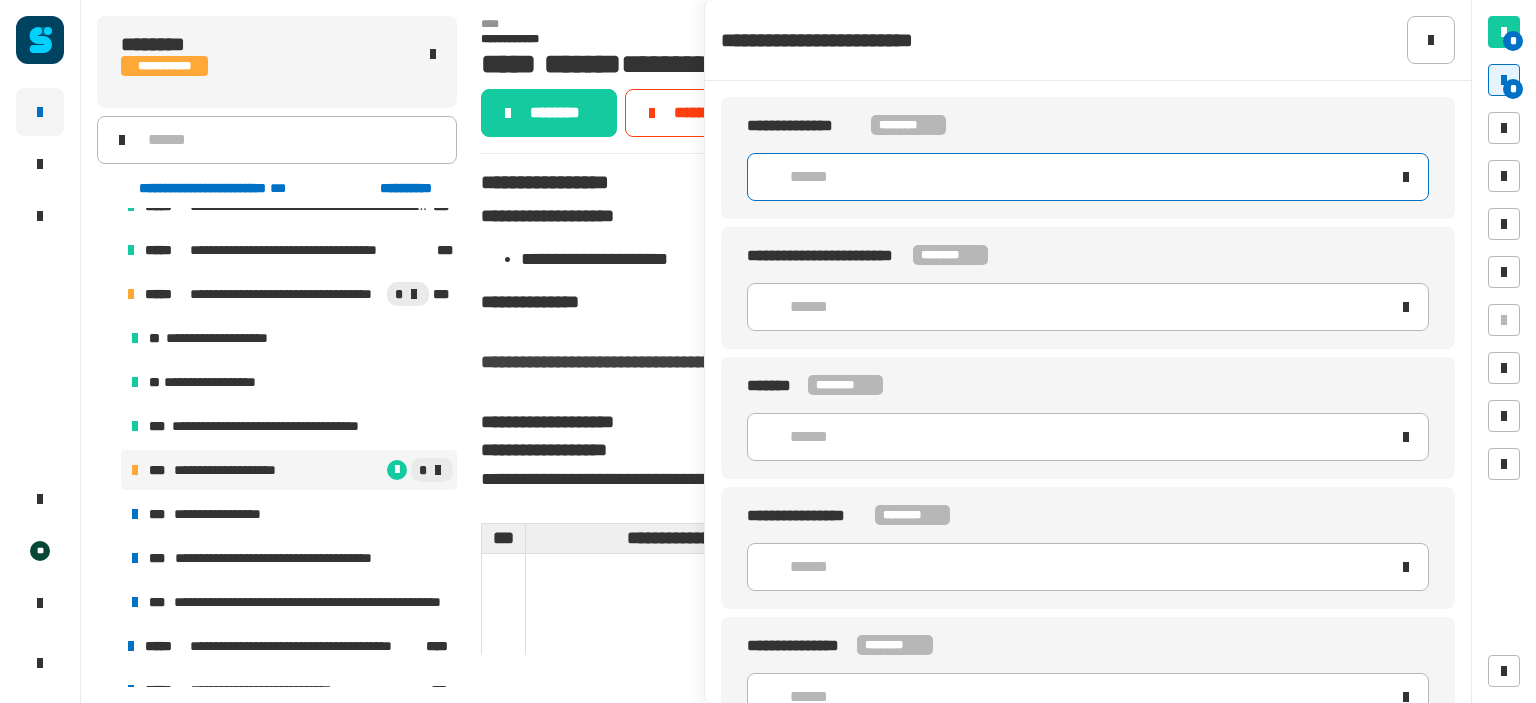 click on "******" 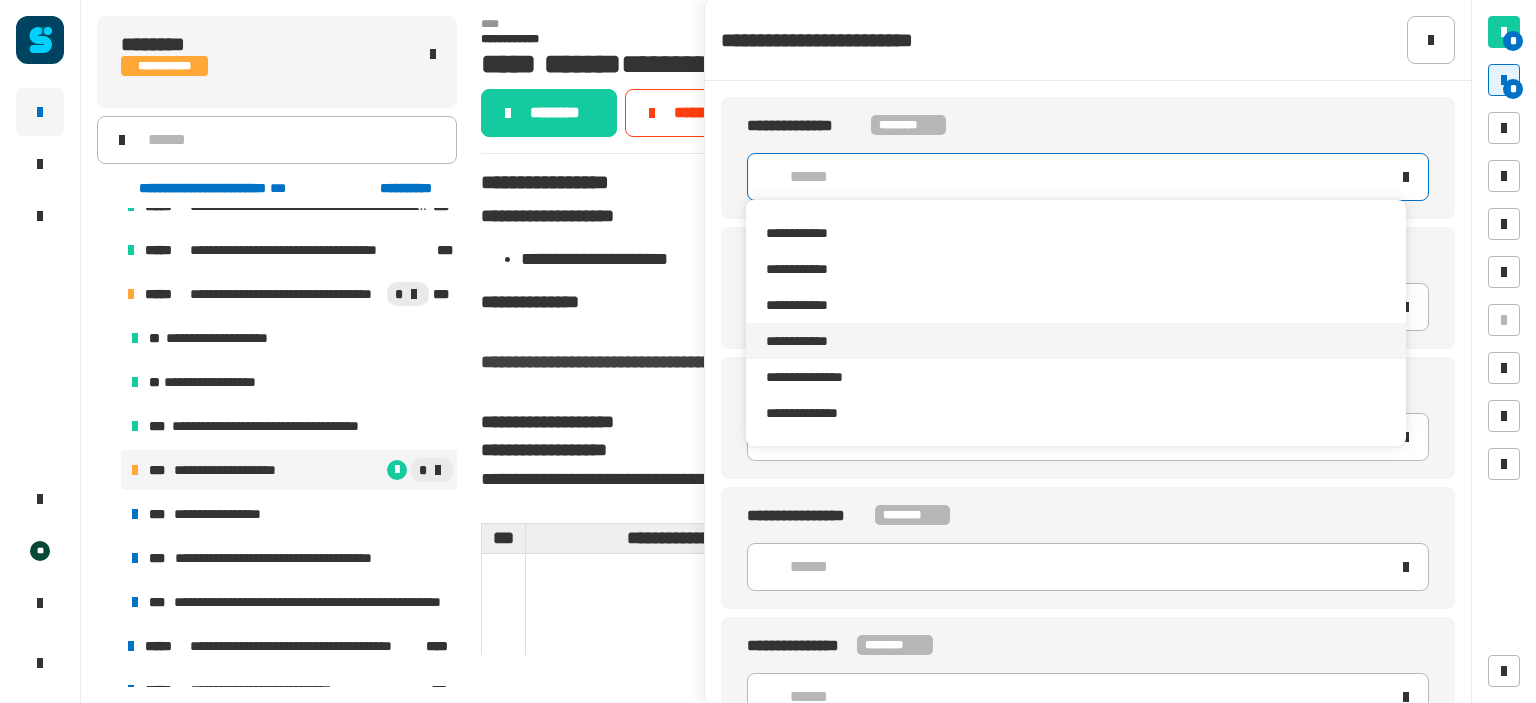 click on "**********" at bounding box center (1075, 341) 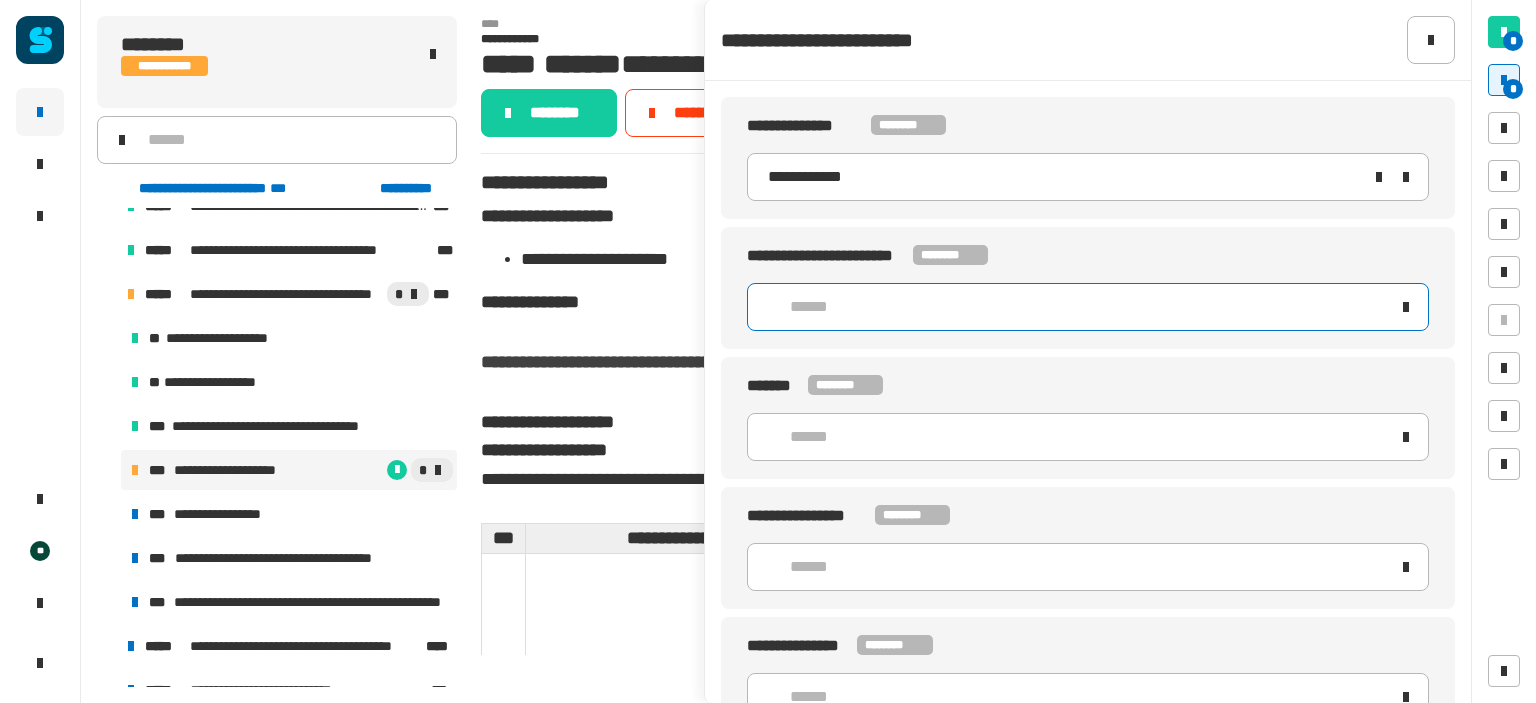 click on "******" 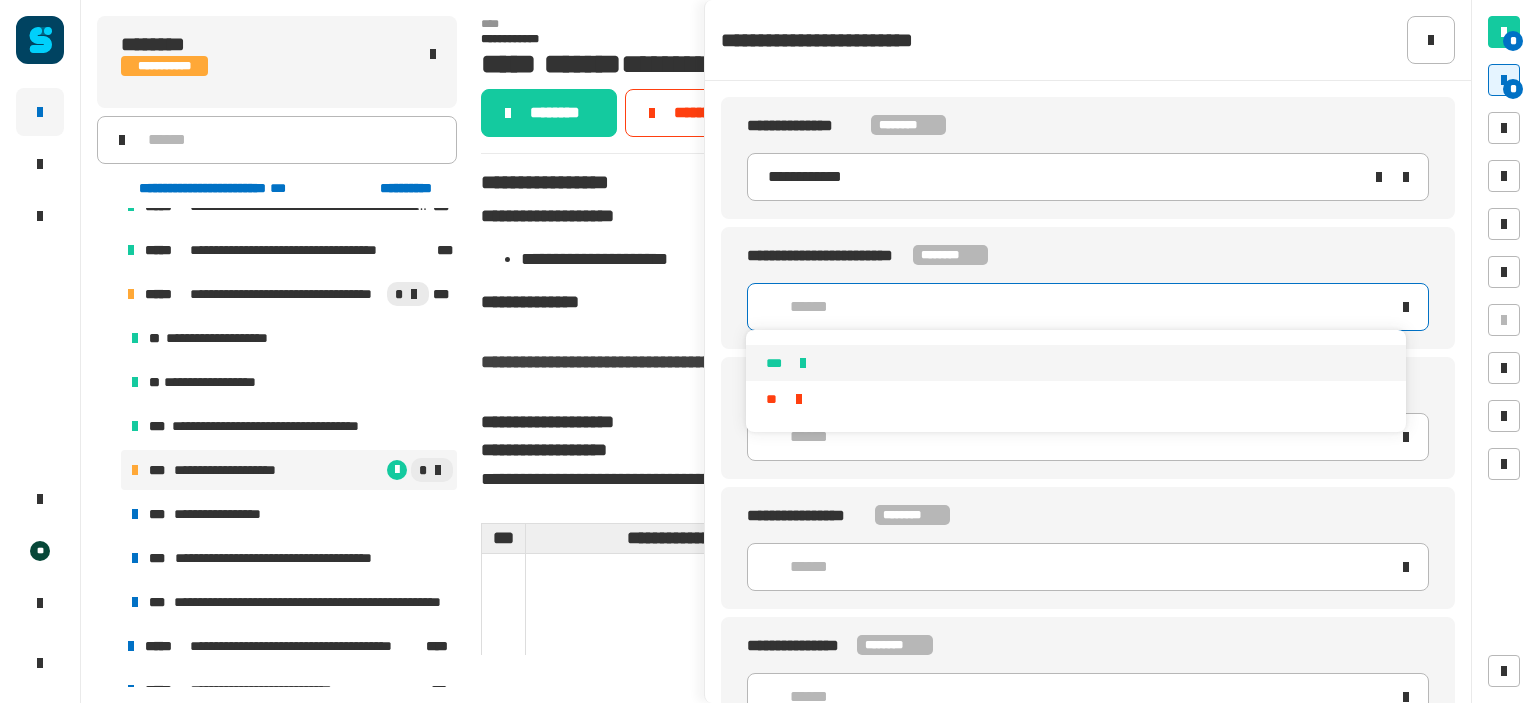 click on "***" at bounding box center [1075, 363] 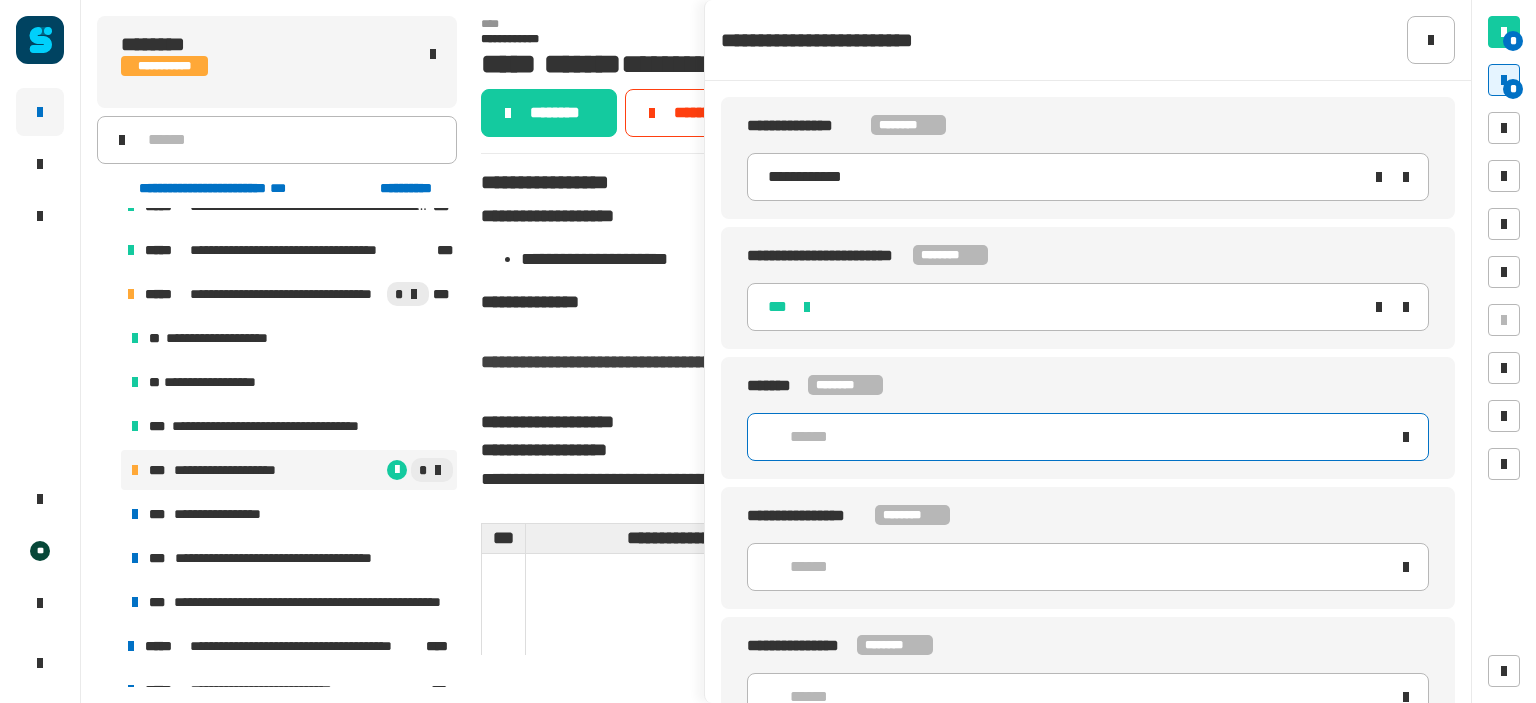 click on "******" 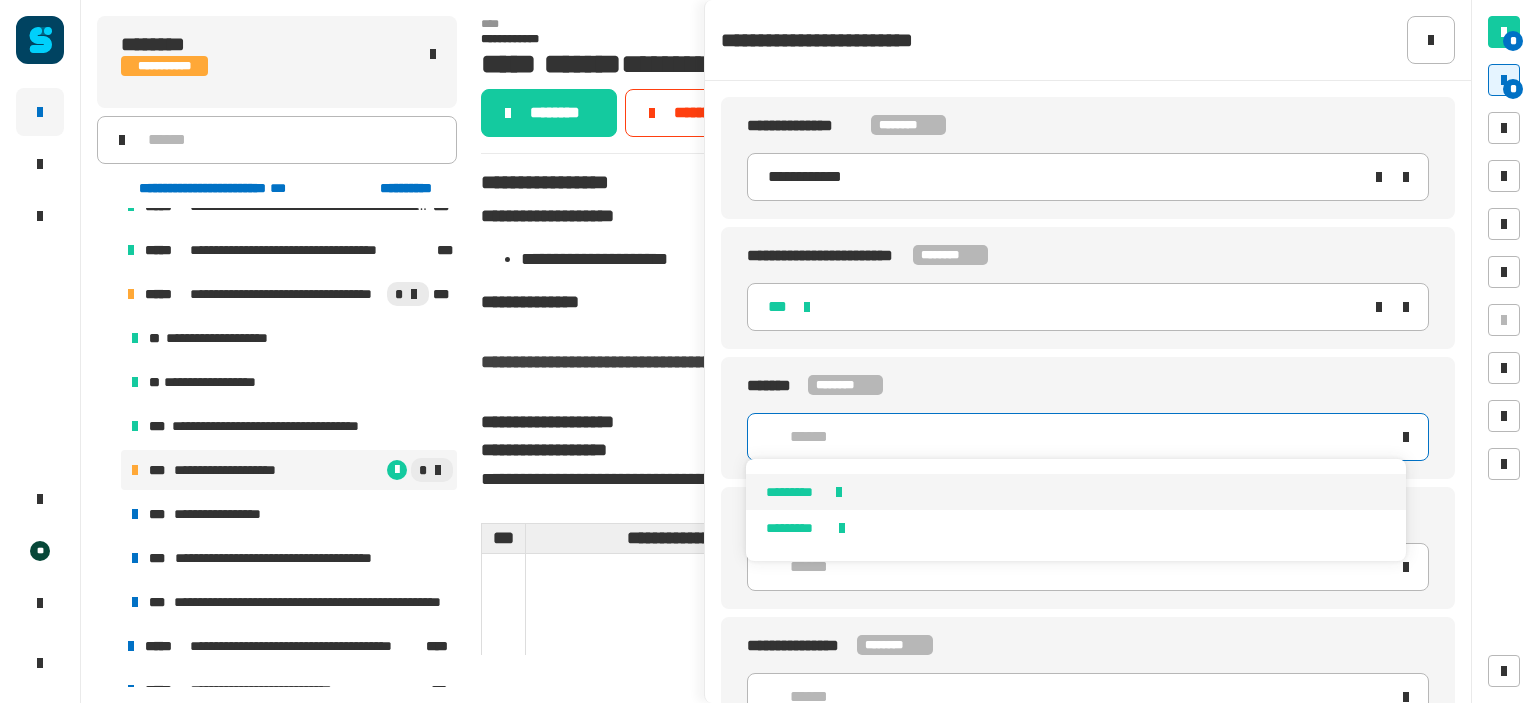 click on "*********" at bounding box center (1075, 492) 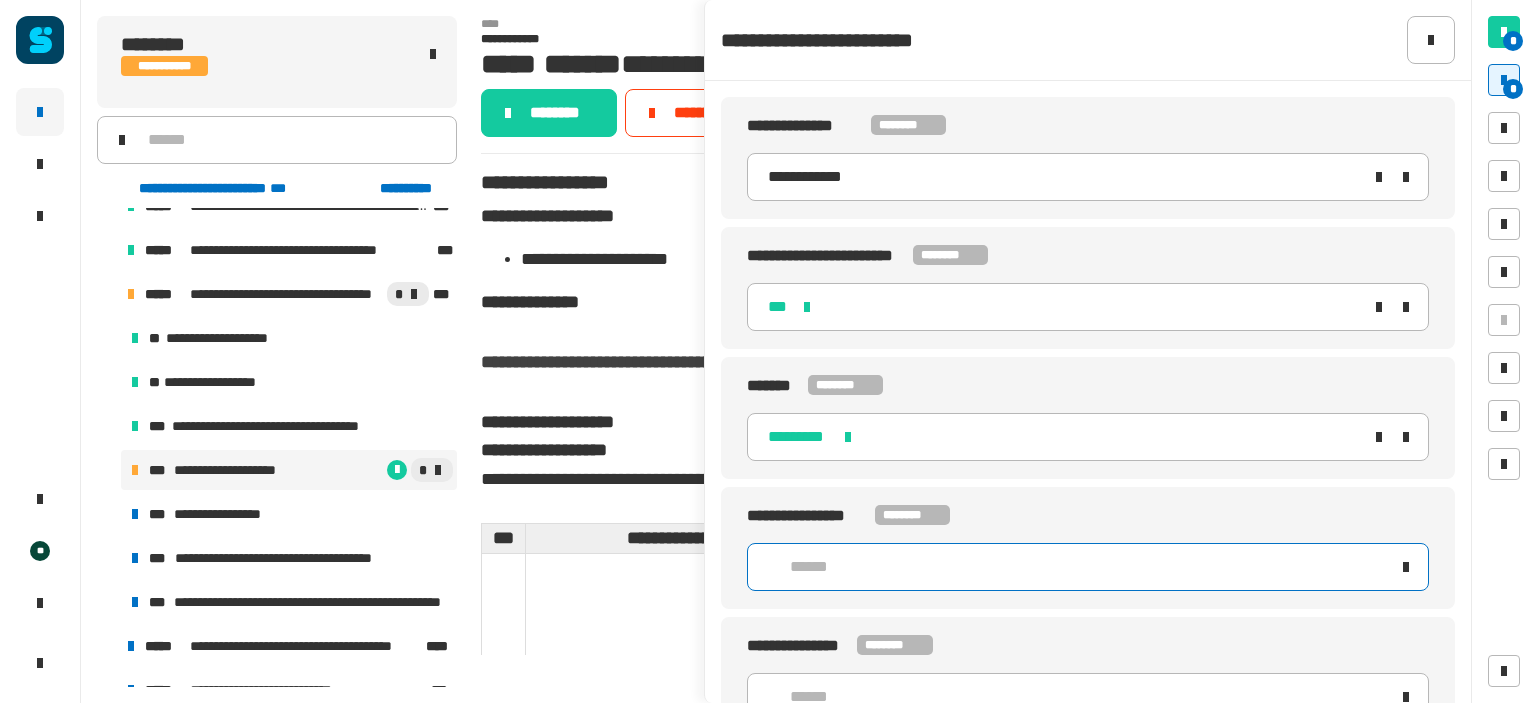 click on "******" 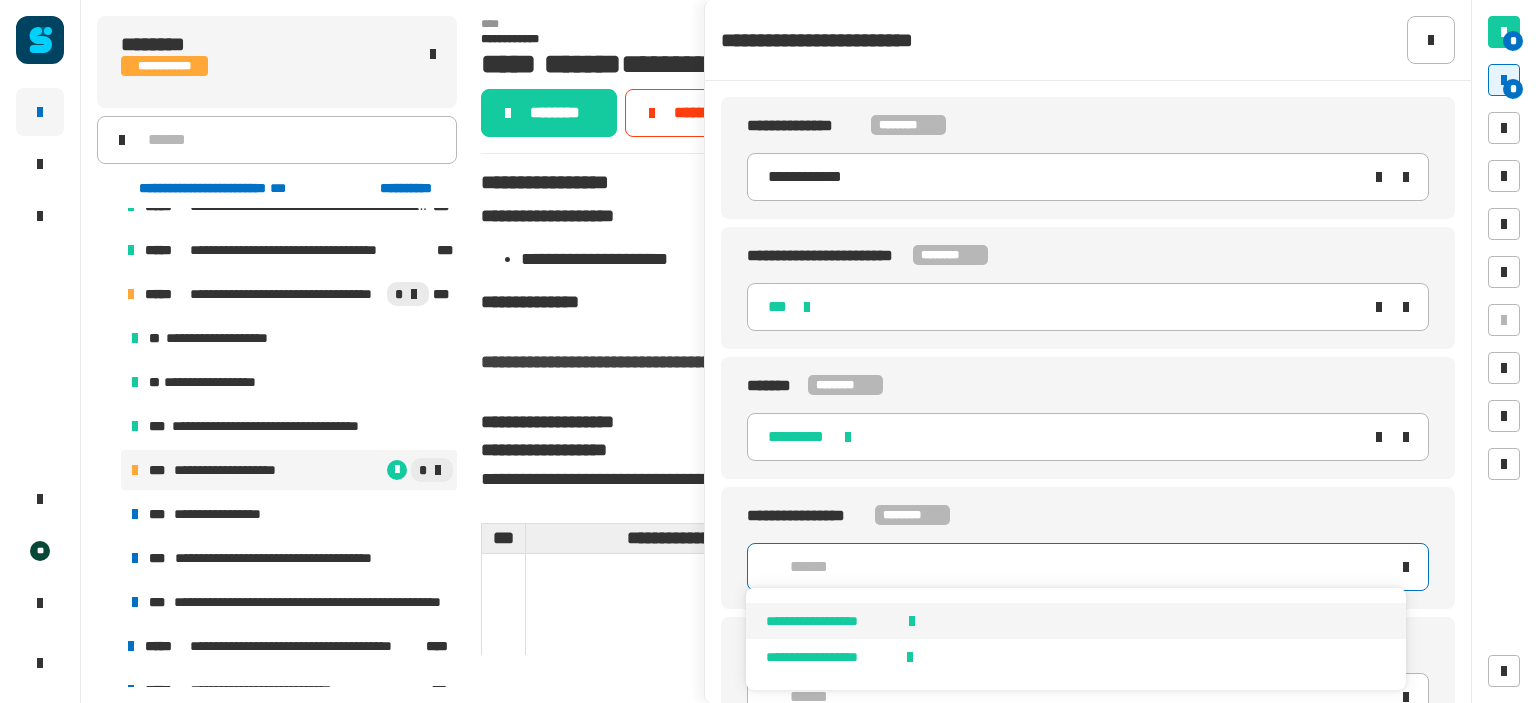 click at bounding box center [912, 621] 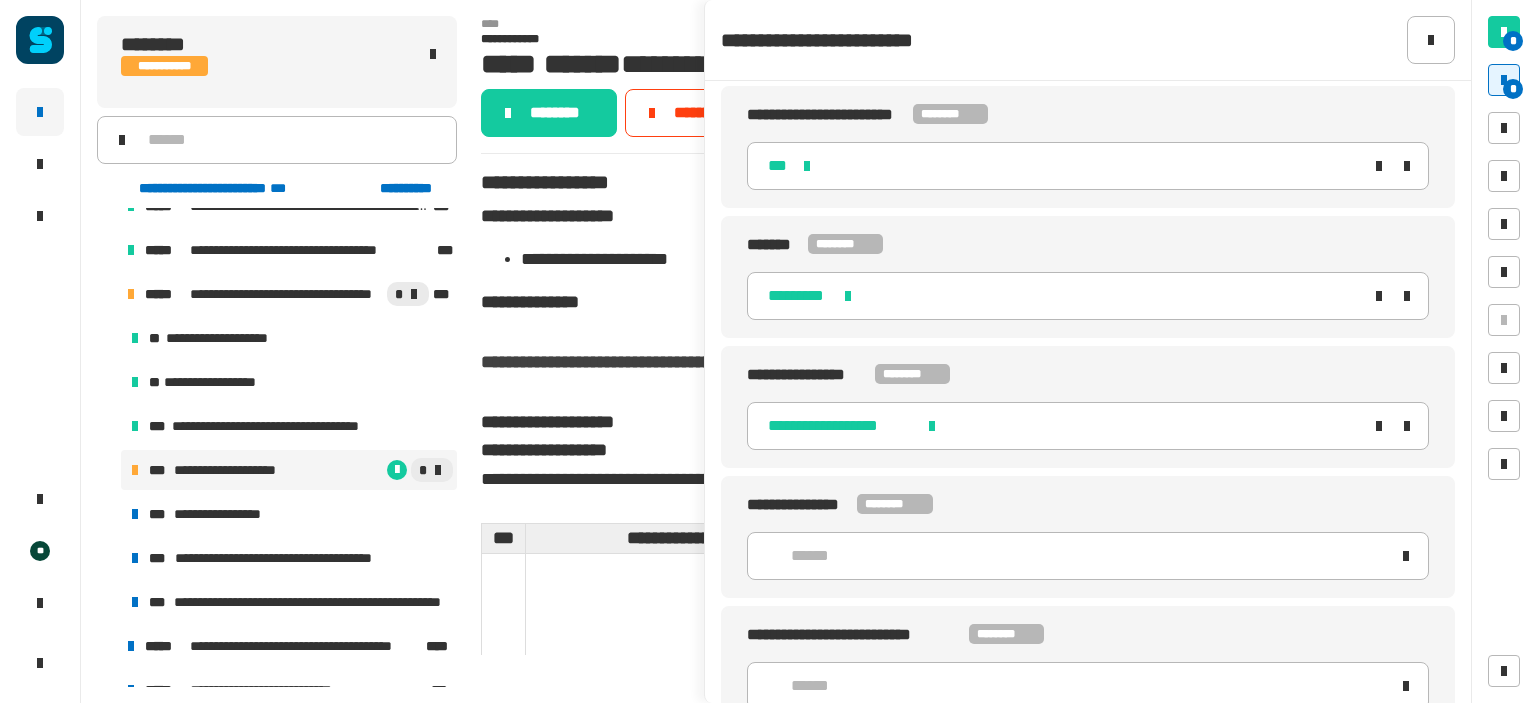 scroll, scrollTop: 160, scrollLeft: 0, axis: vertical 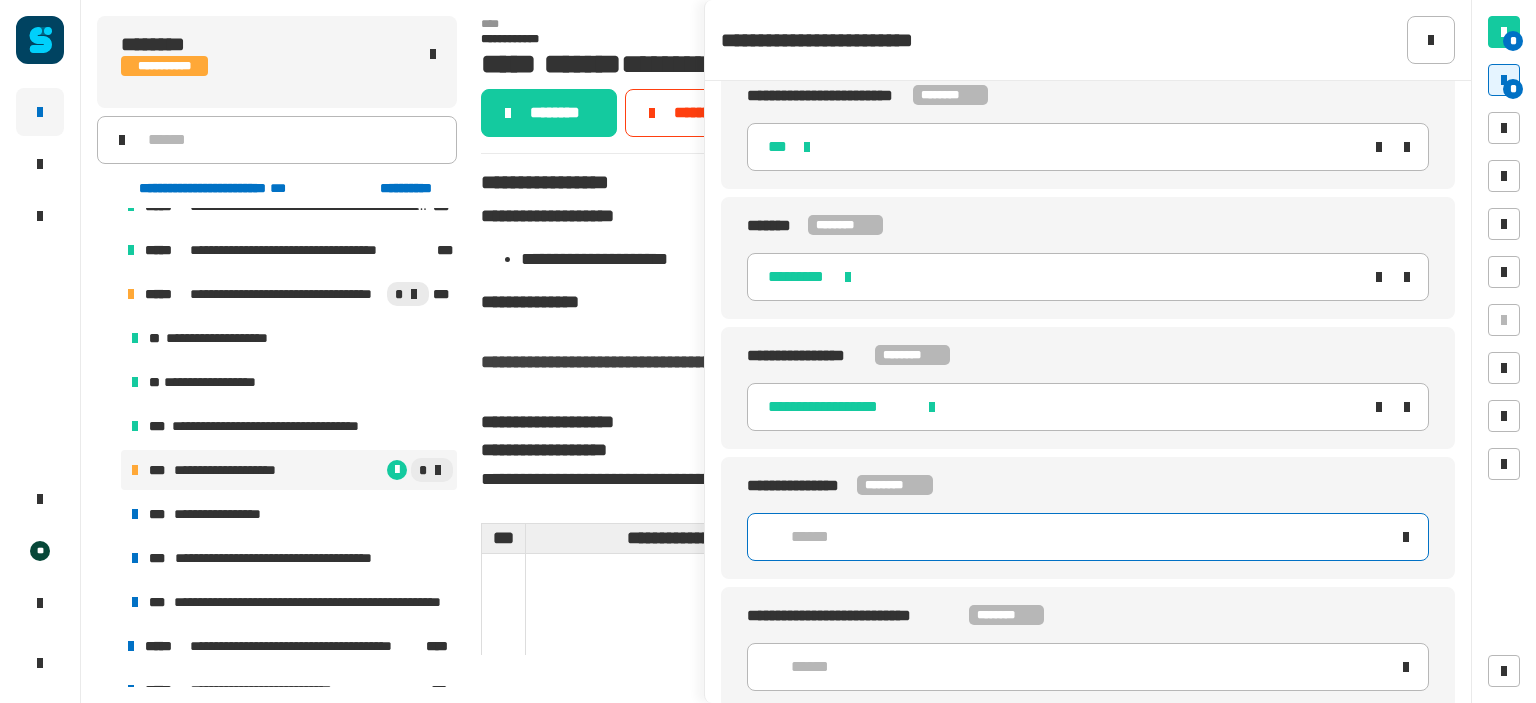click on "******" 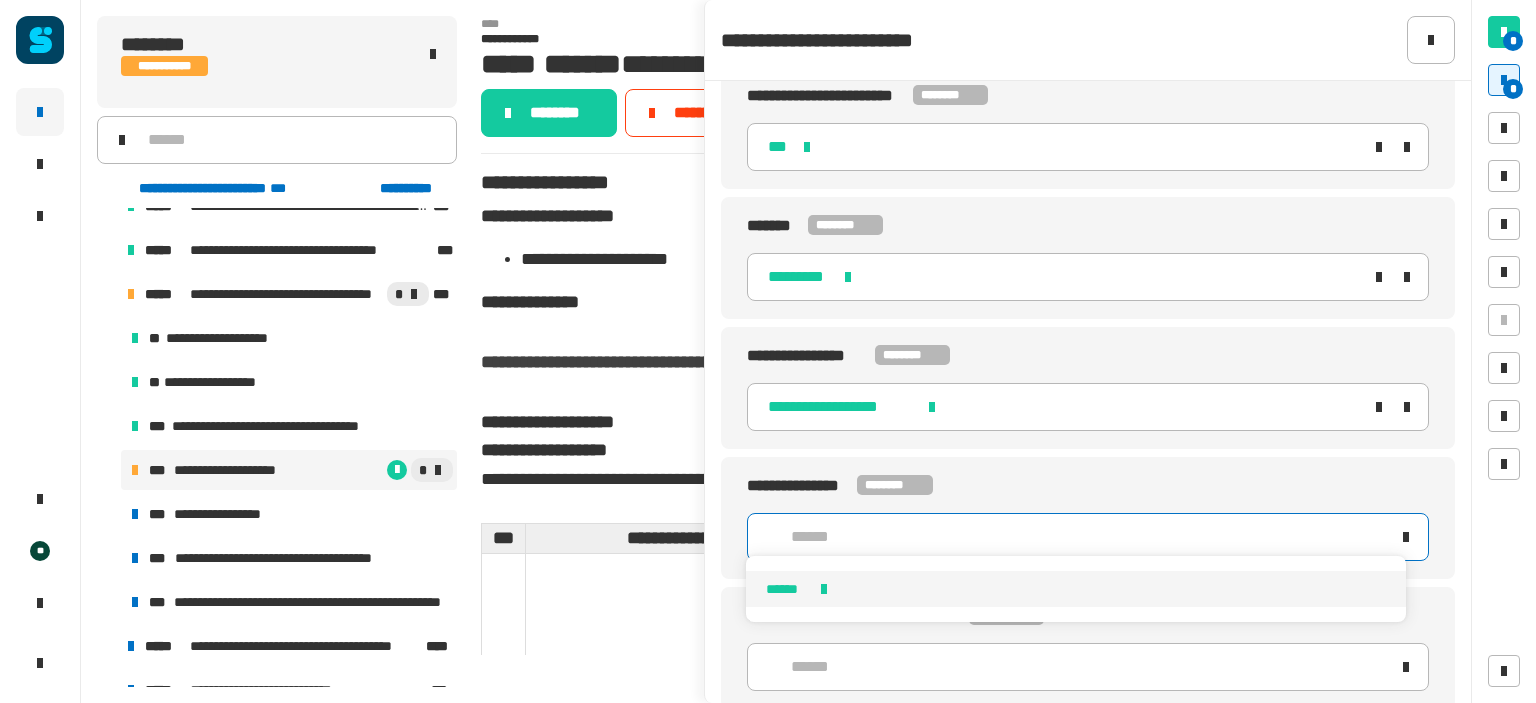 click on "******" at bounding box center [1075, 589] 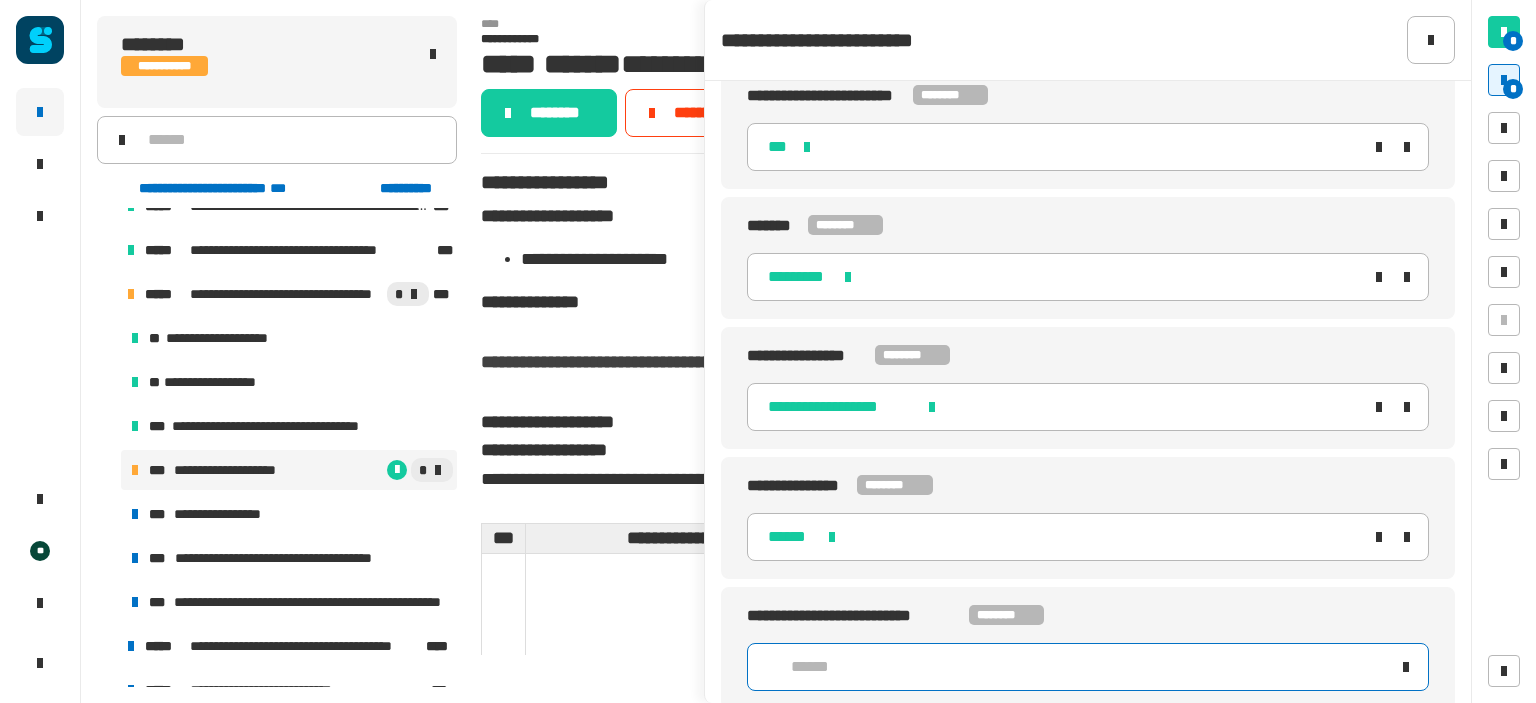 click on "******" 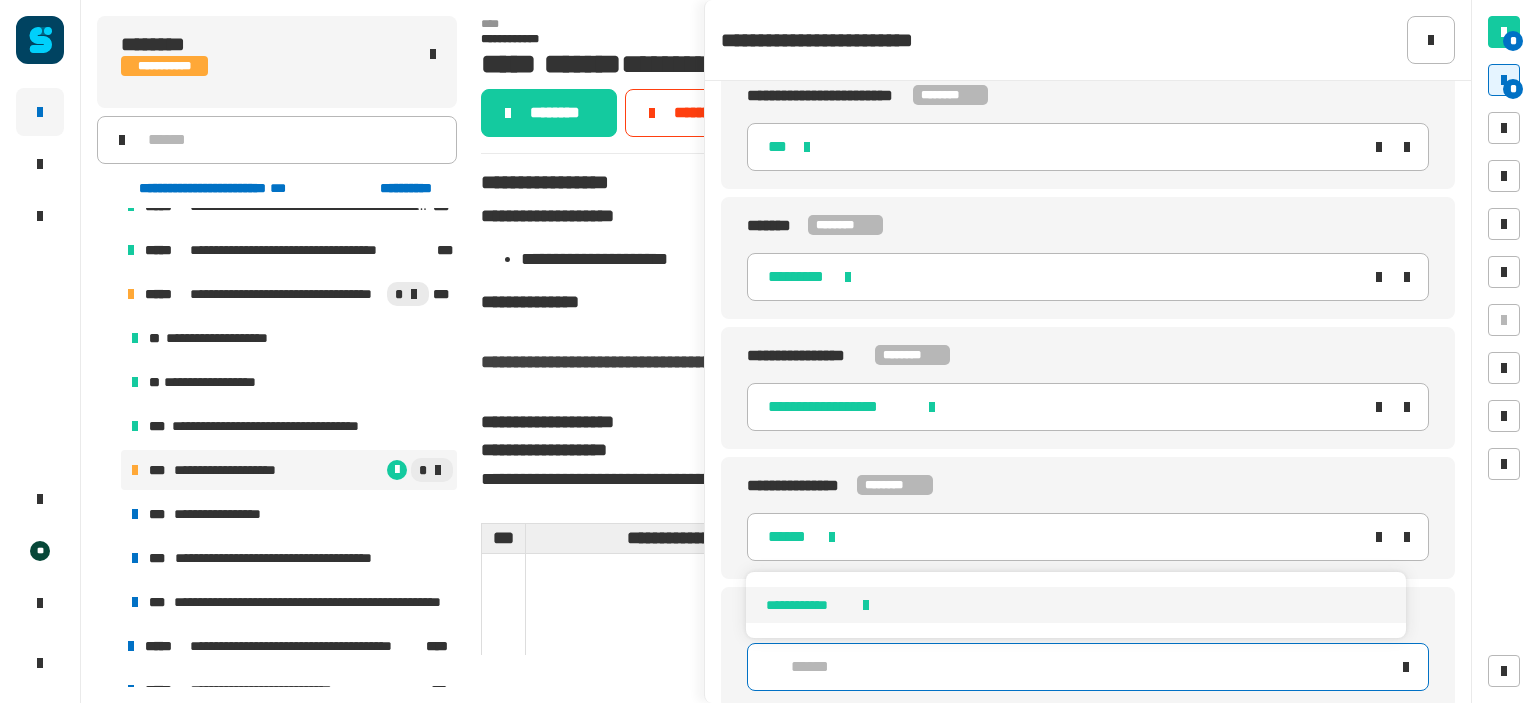 click at bounding box center (866, 605) 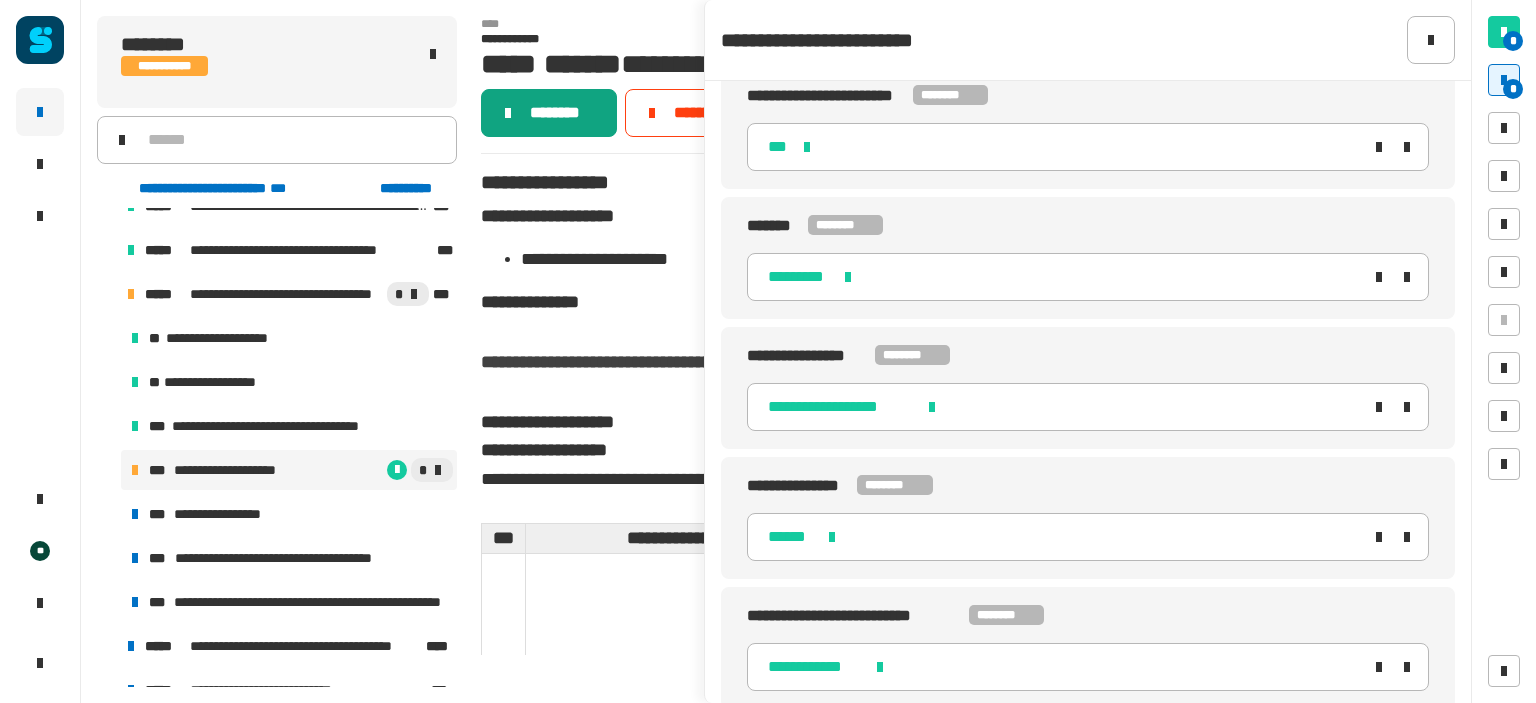 click on "********" 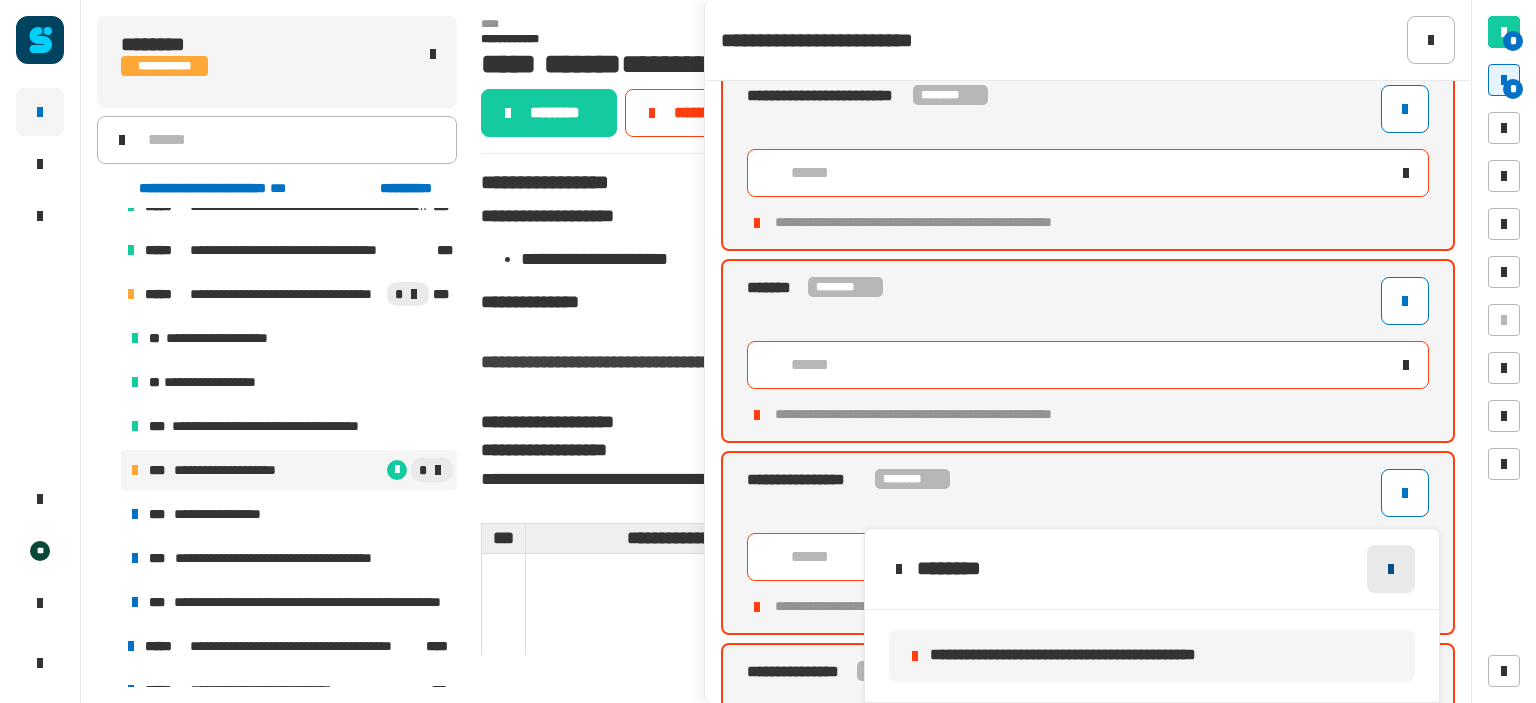 click 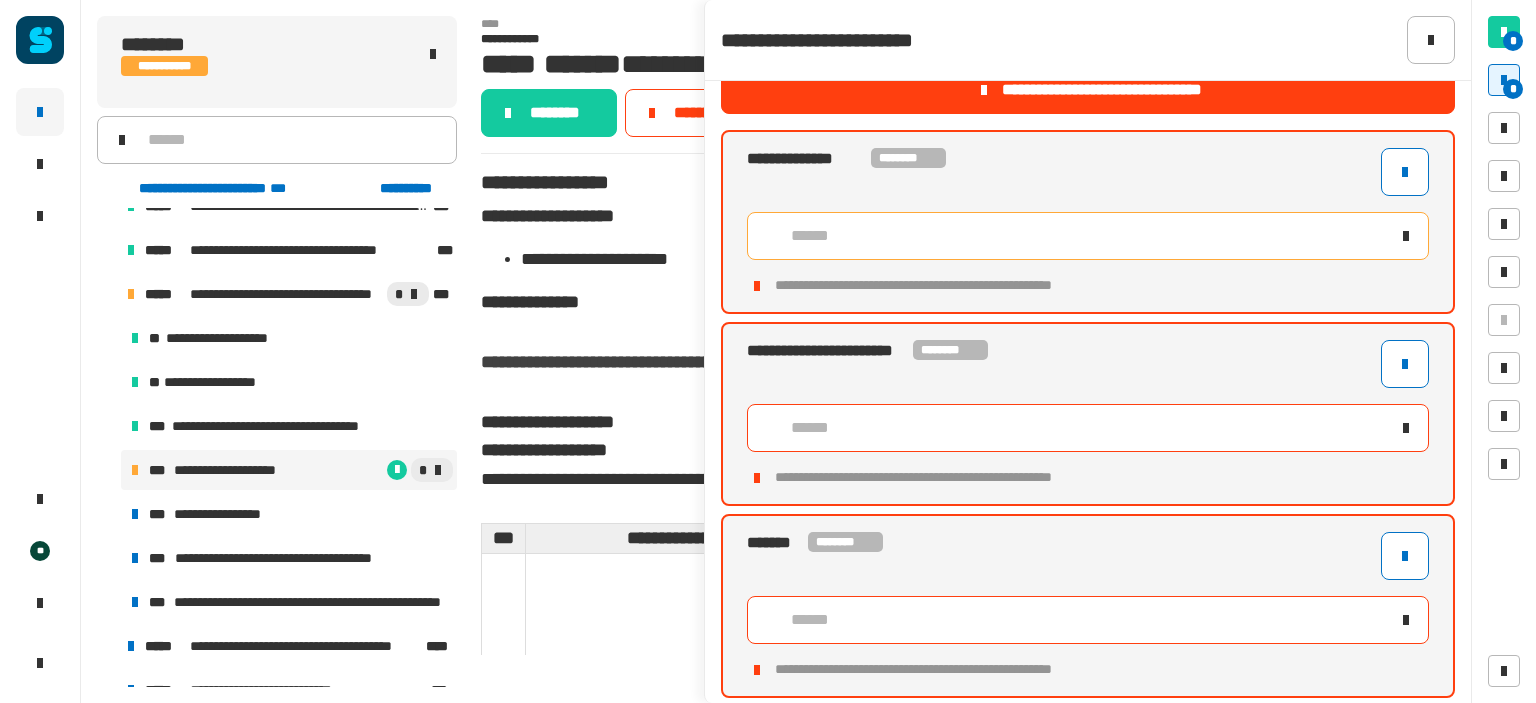 scroll, scrollTop: 0, scrollLeft: 0, axis: both 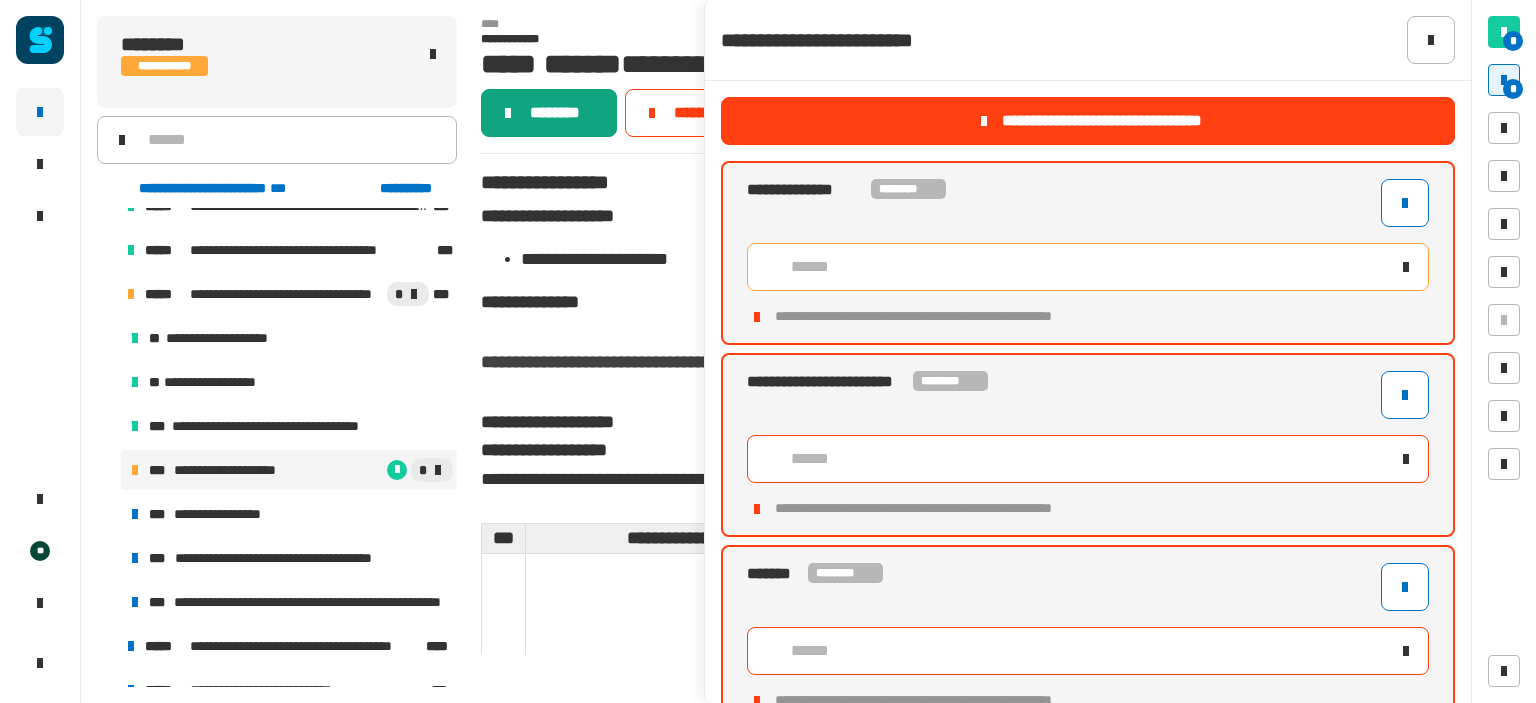click on "********" 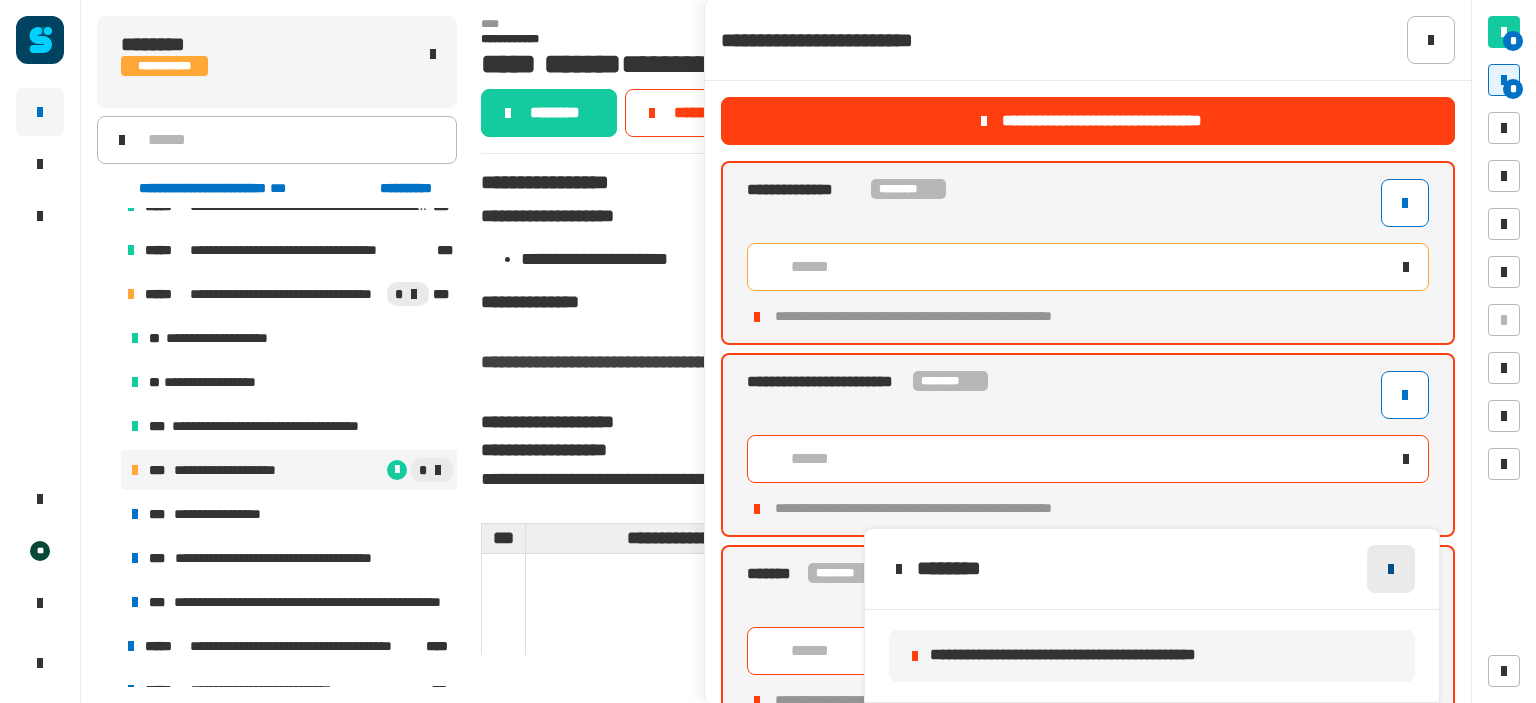 click 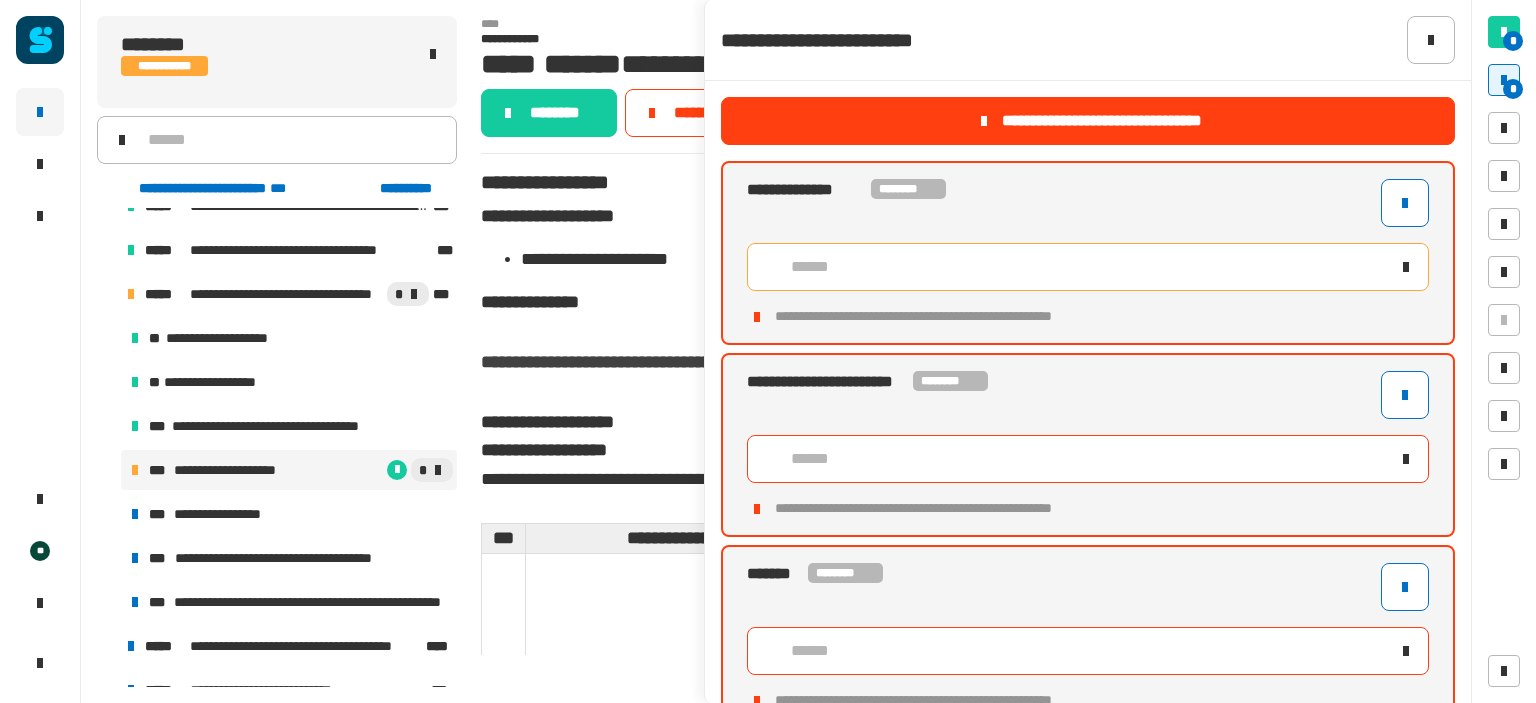 click on "******" 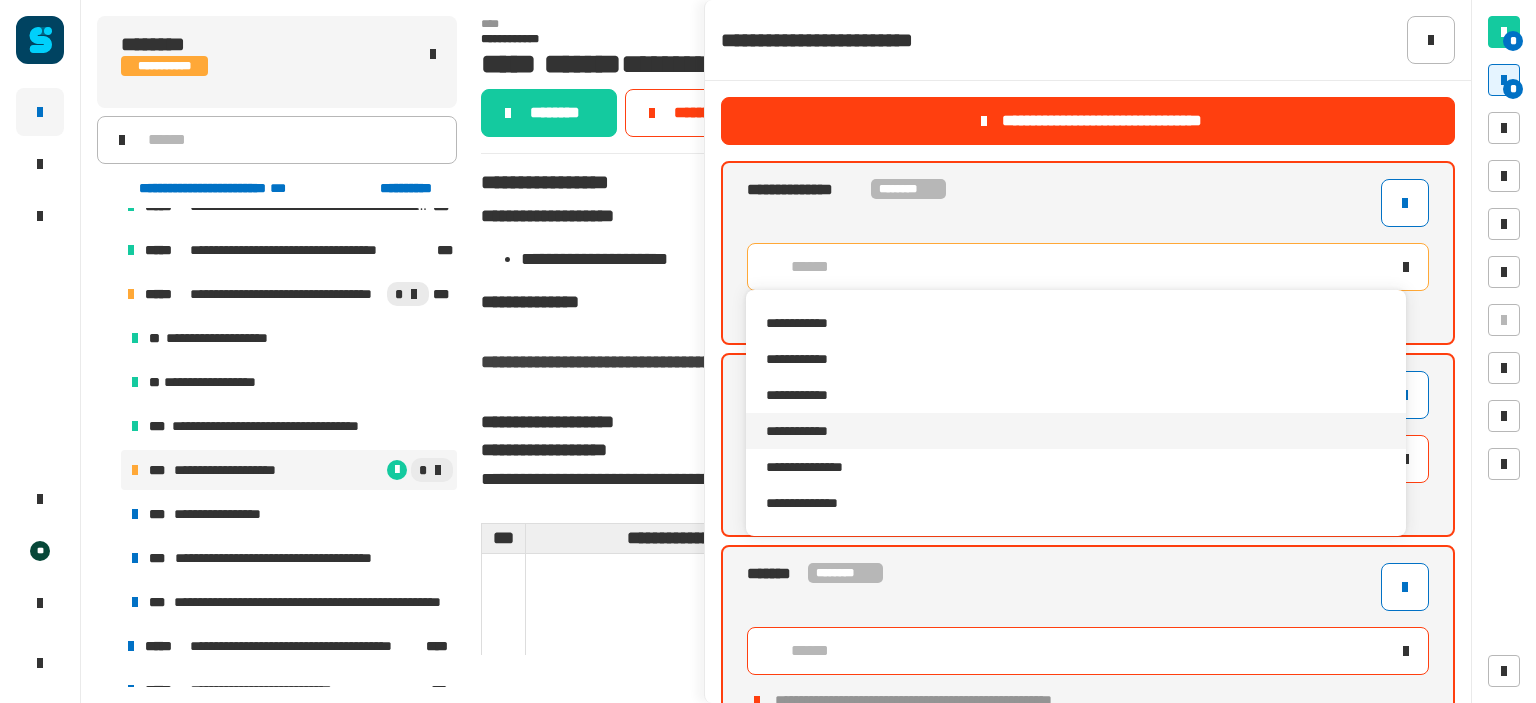 click on "**********" at bounding box center [1075, 431] 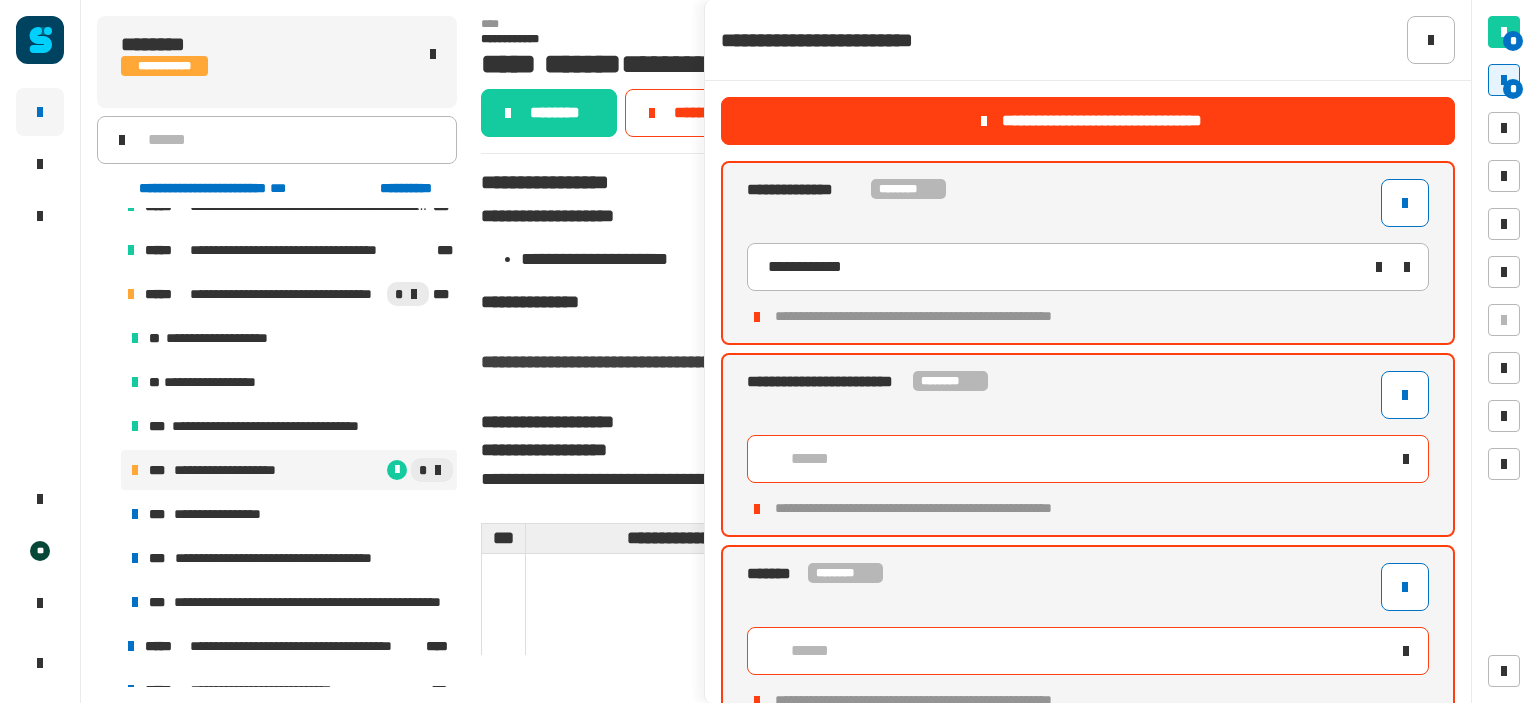 click on "******" 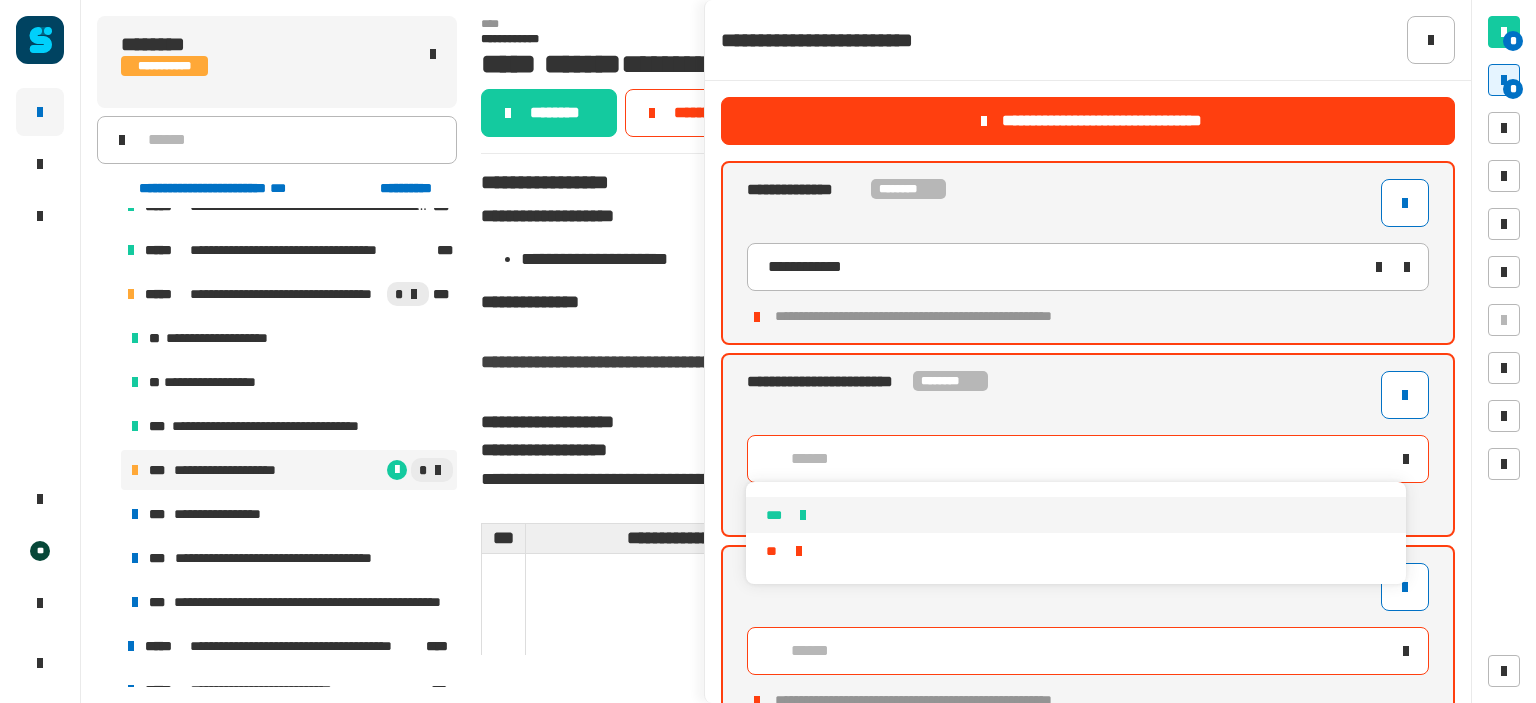 click on "***" at bounding box center (1075, 515) 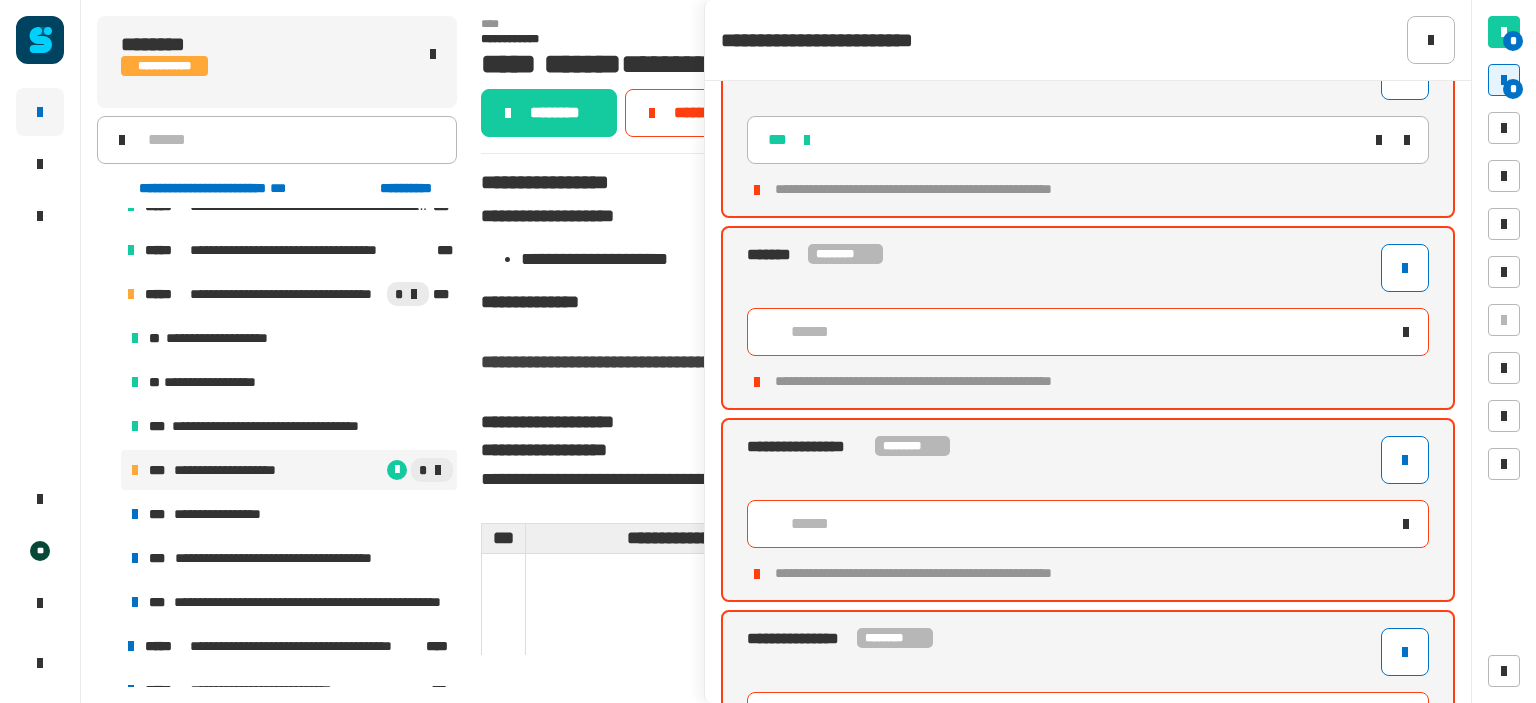 scroll, scrollTop: 321, scrollLeft: 0, axis: vertical 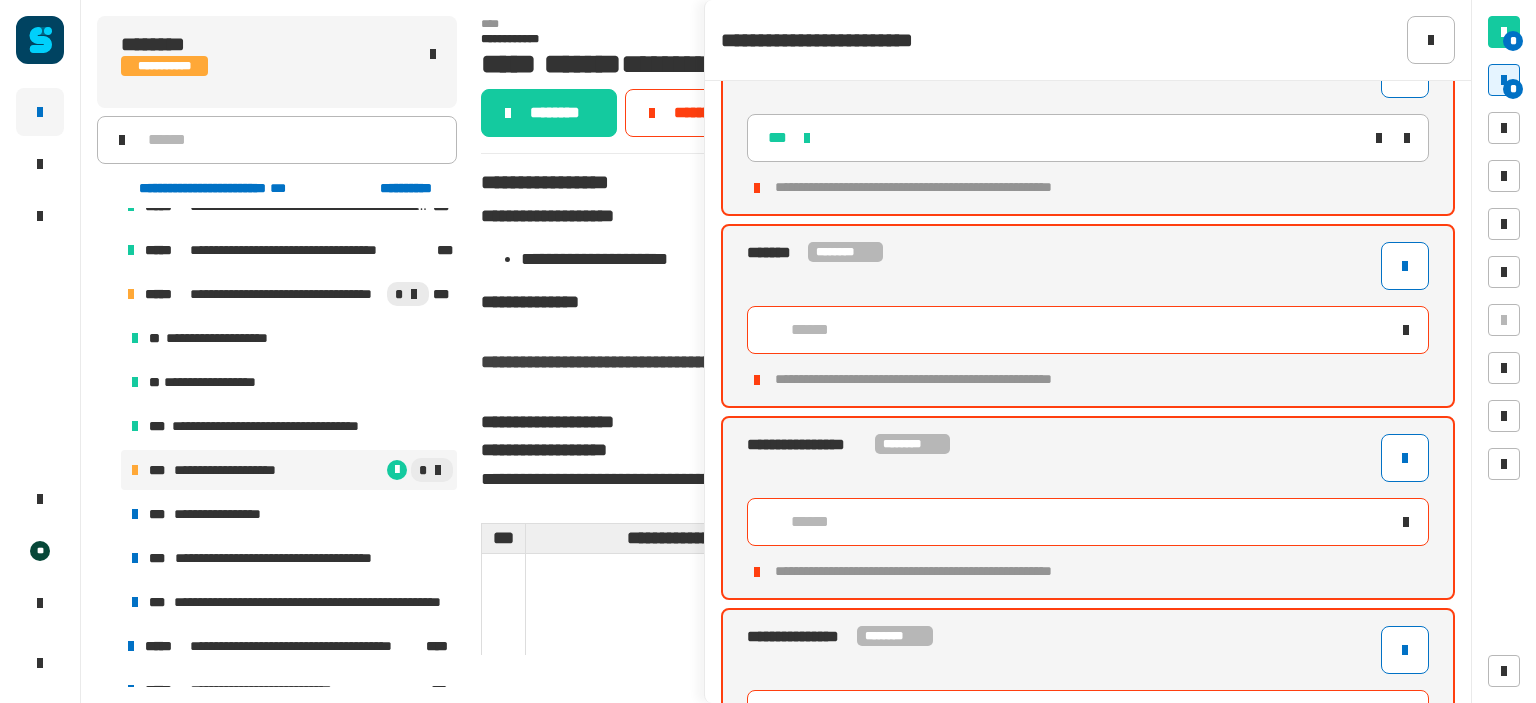 click on "******" 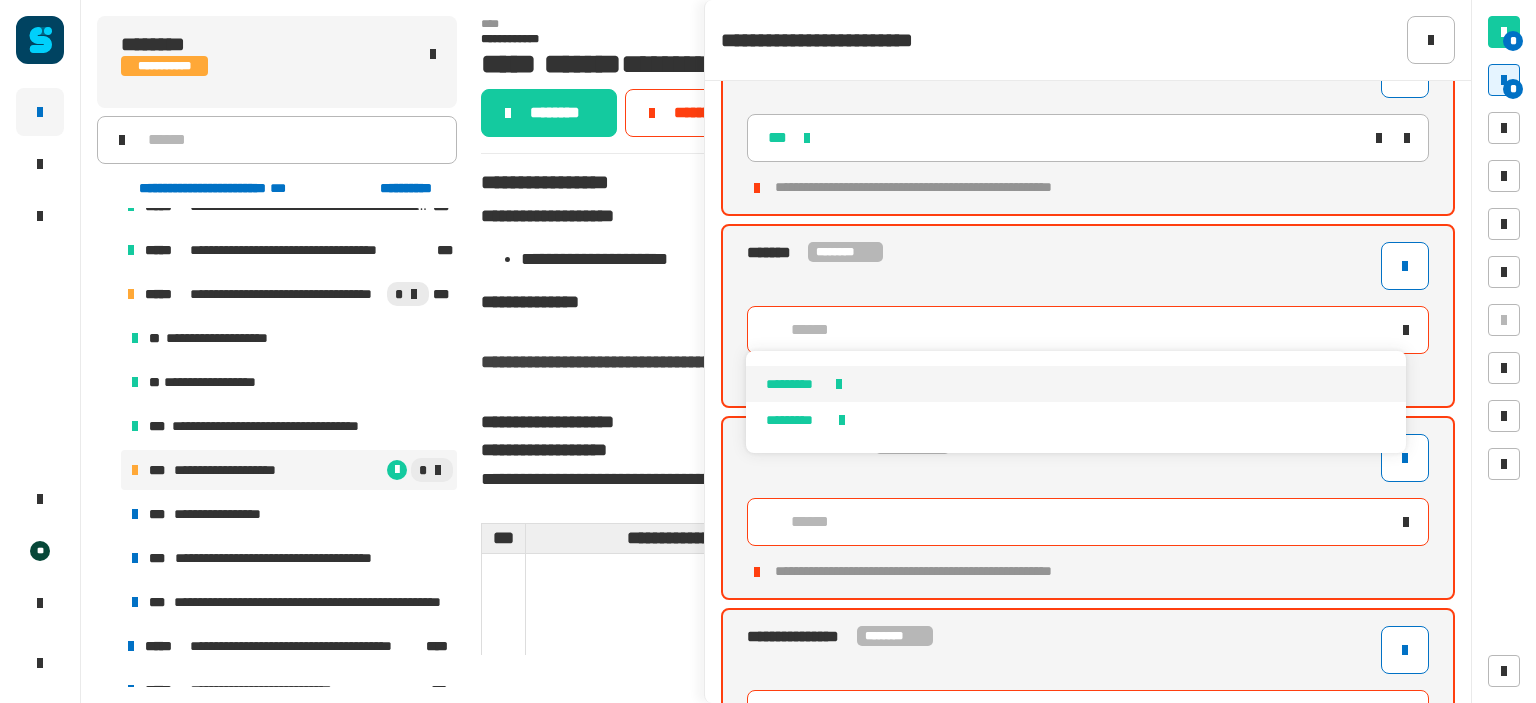 click on "*********" at bounding box center (1075, 384) 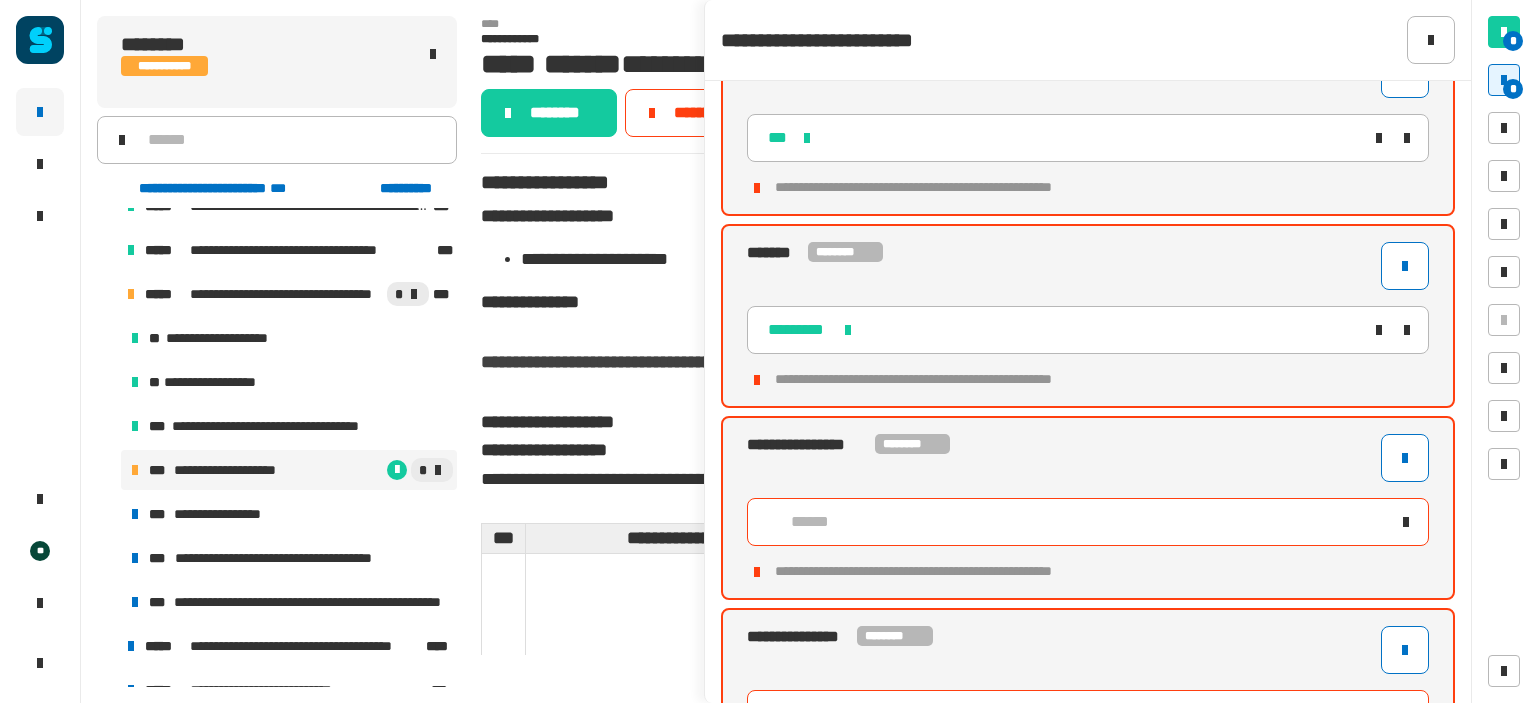 click on "******" 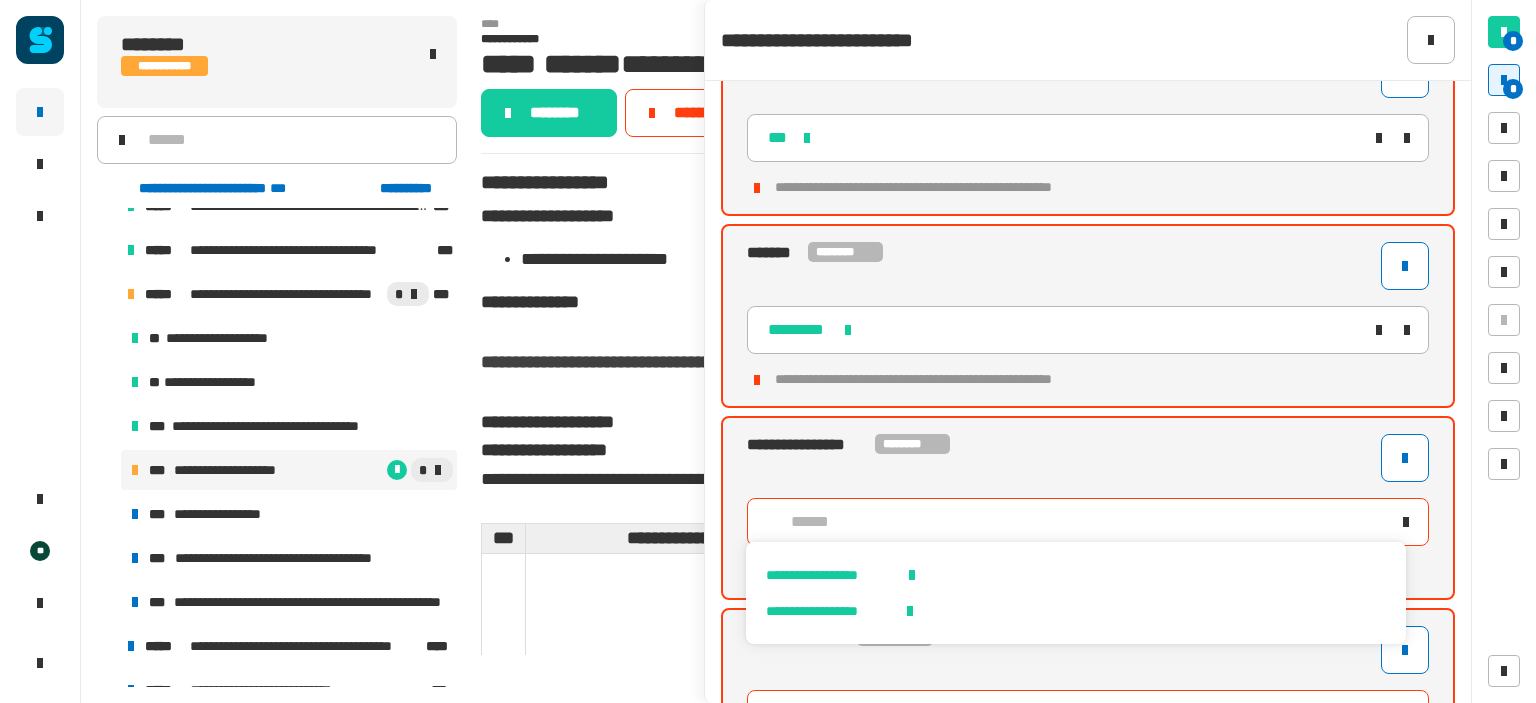 click on "**********" at bounding box center [1075, 575] 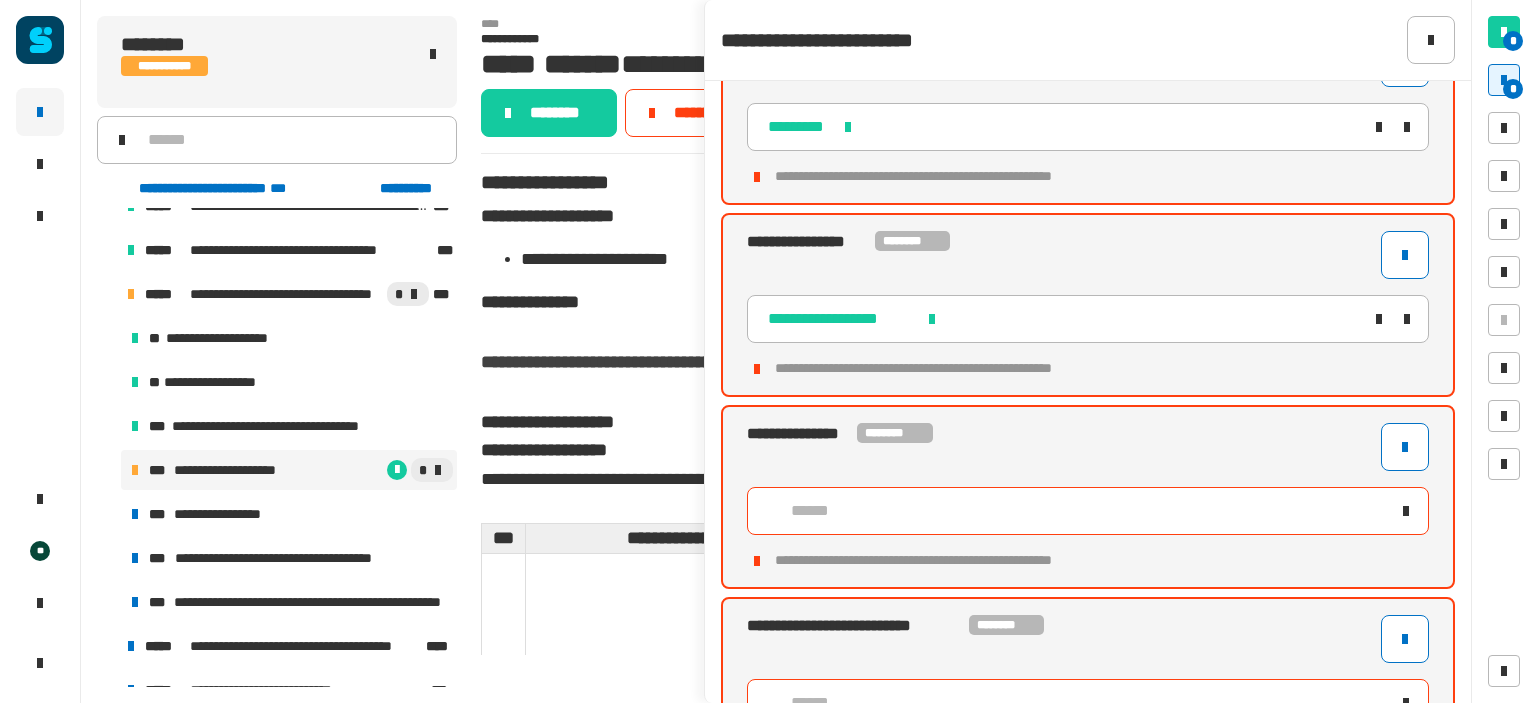 scroll, scrollTop: 596, scrollLeft: 0, axis: vertical 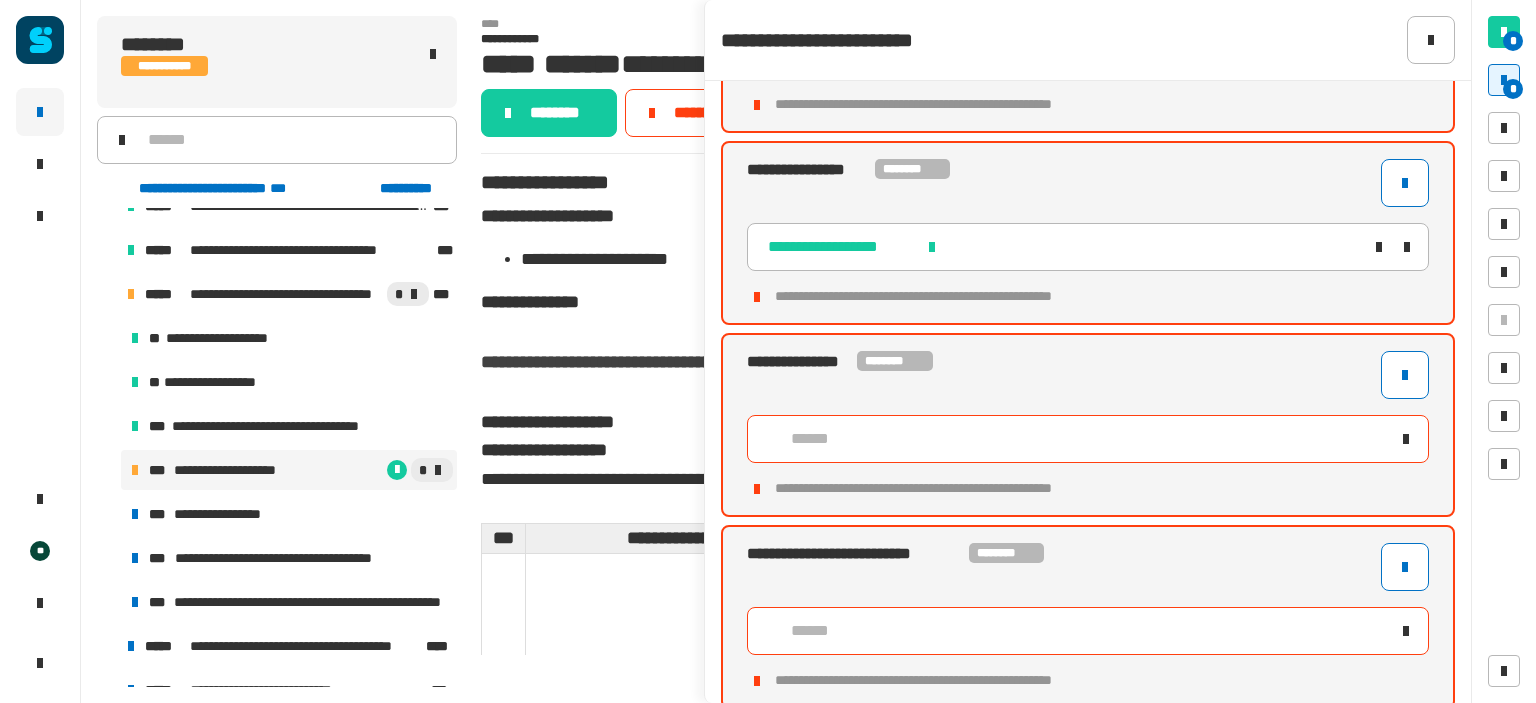 click on "******" 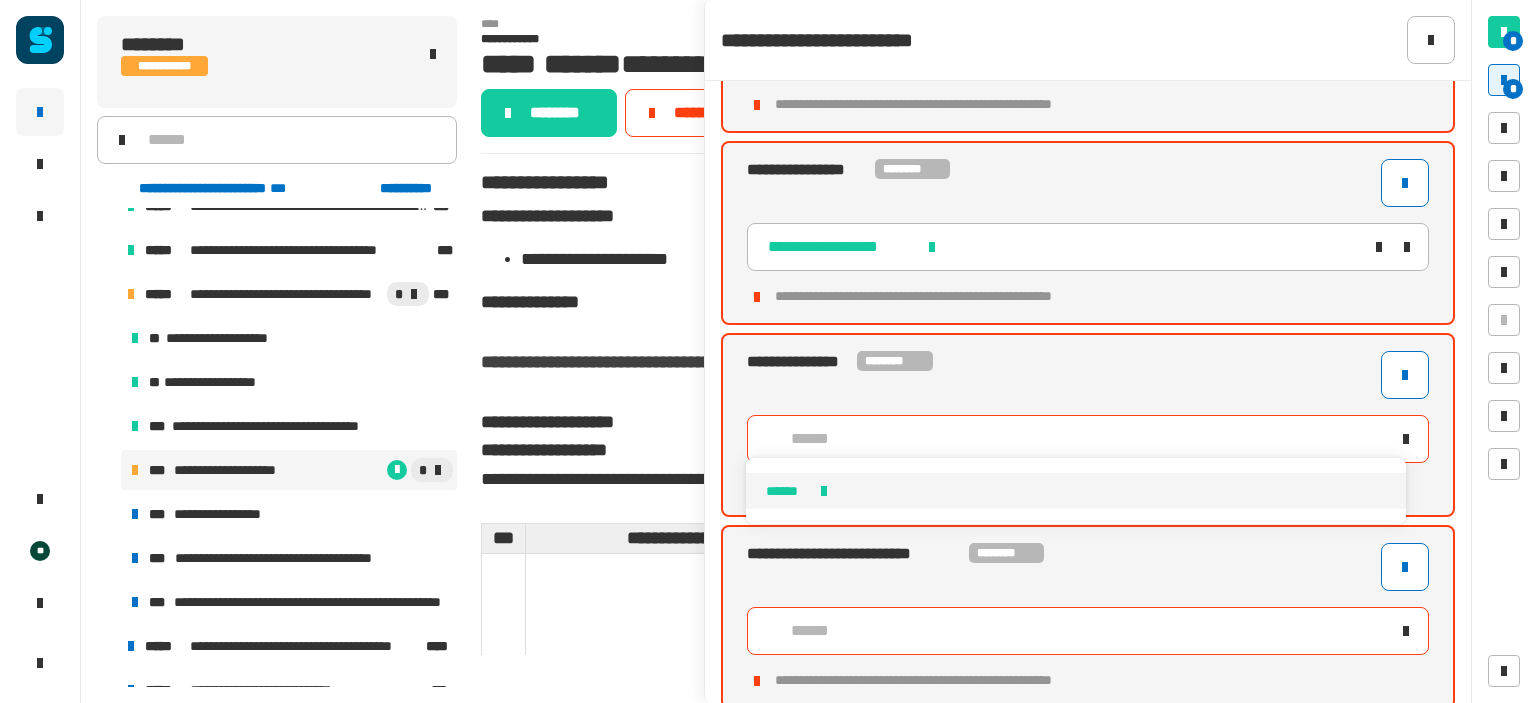 click on "******" at bounding box center (1075, 491) 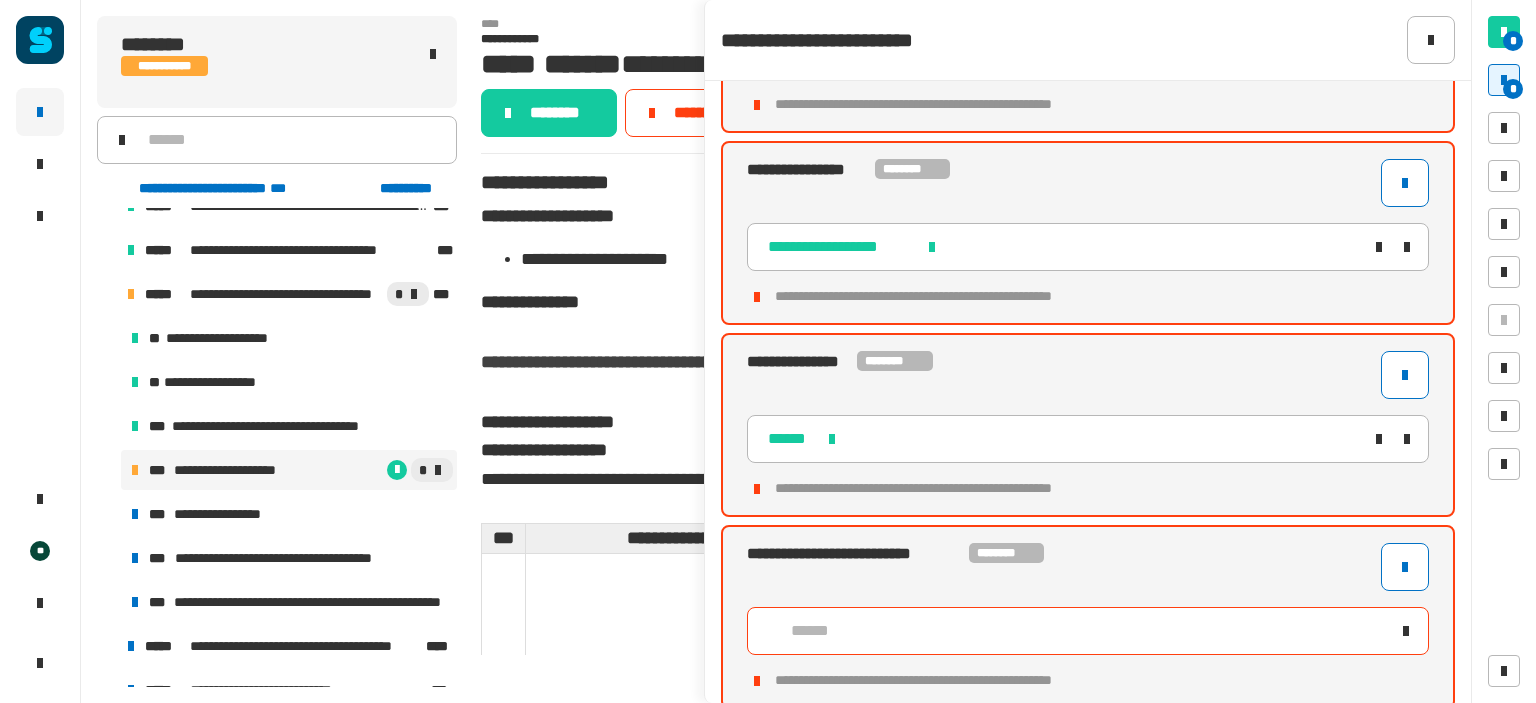 click on "******" 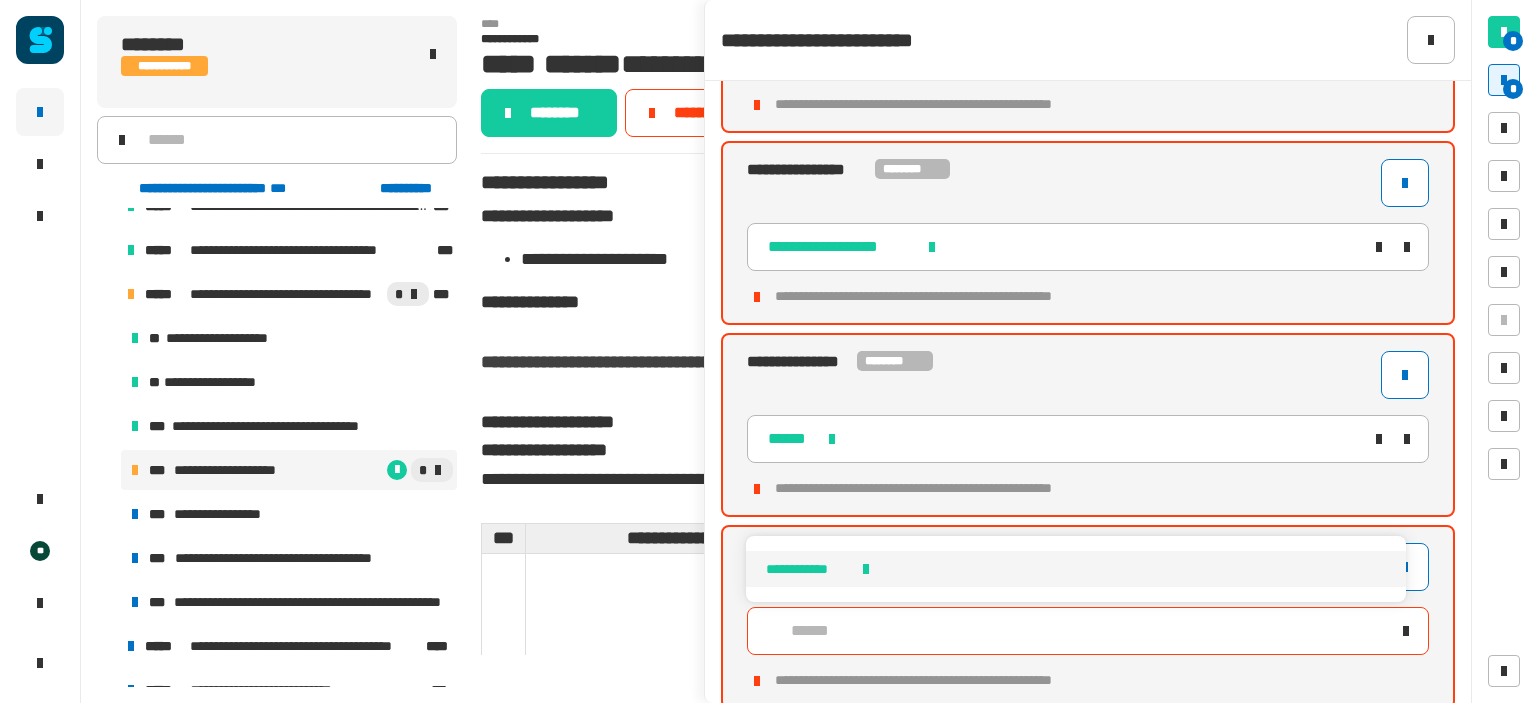click on "**********" at bounding box center [1075, 569] 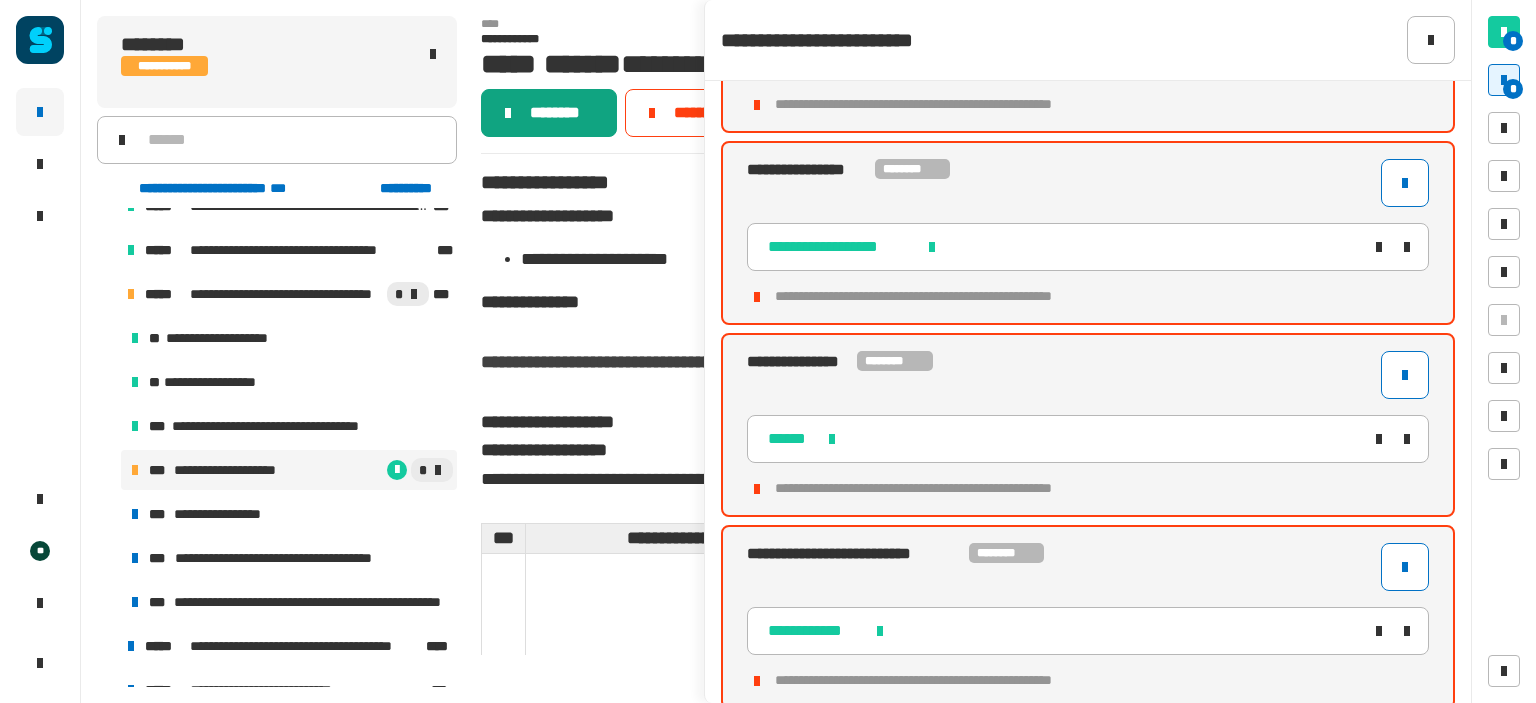 click on "********" 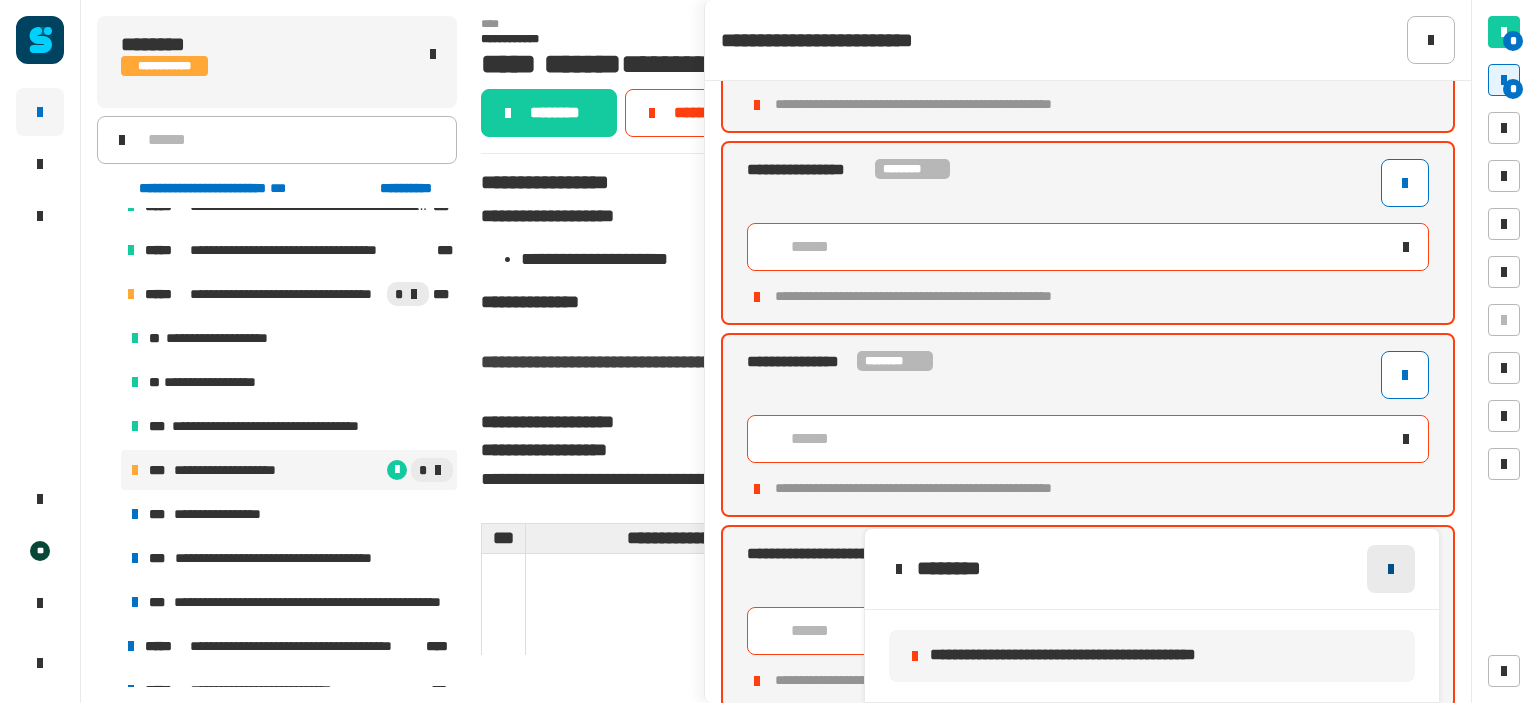 click 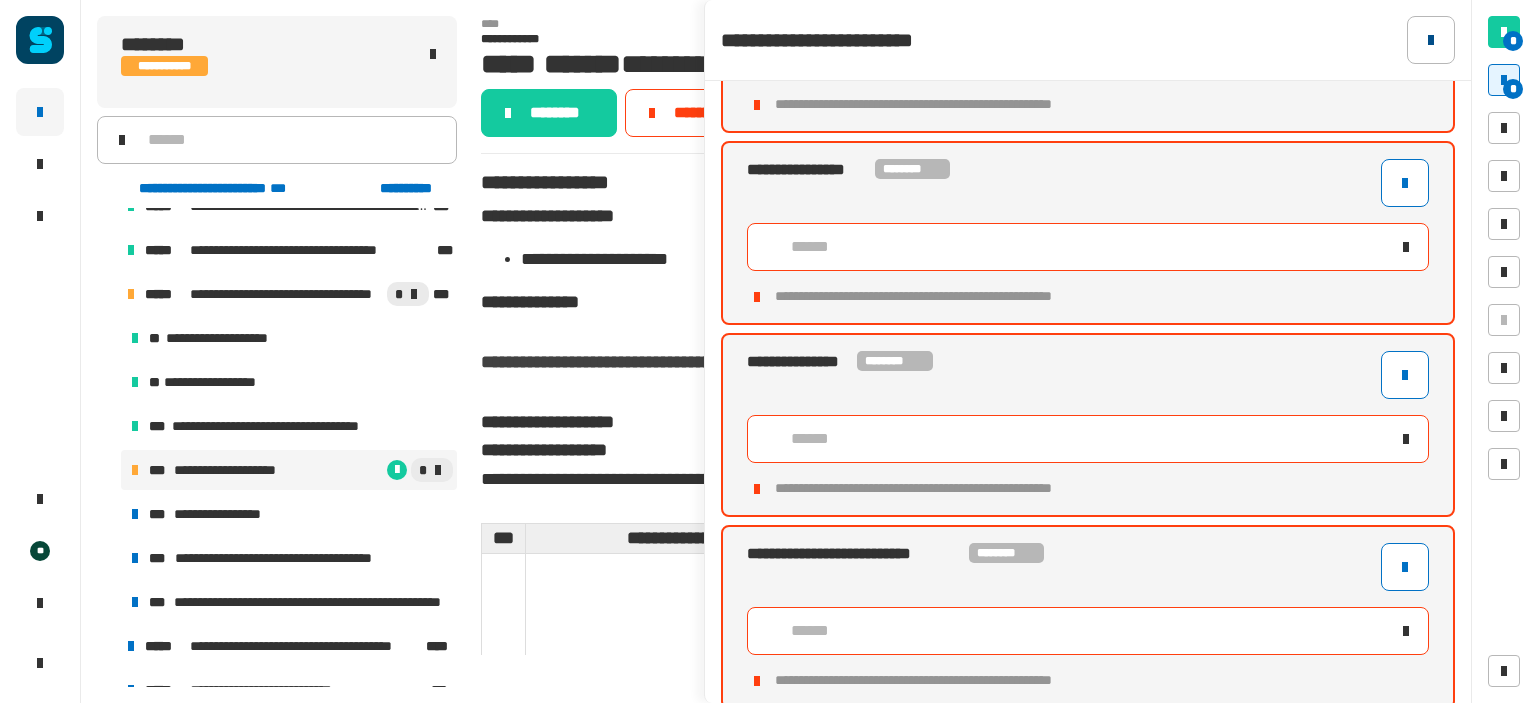 click 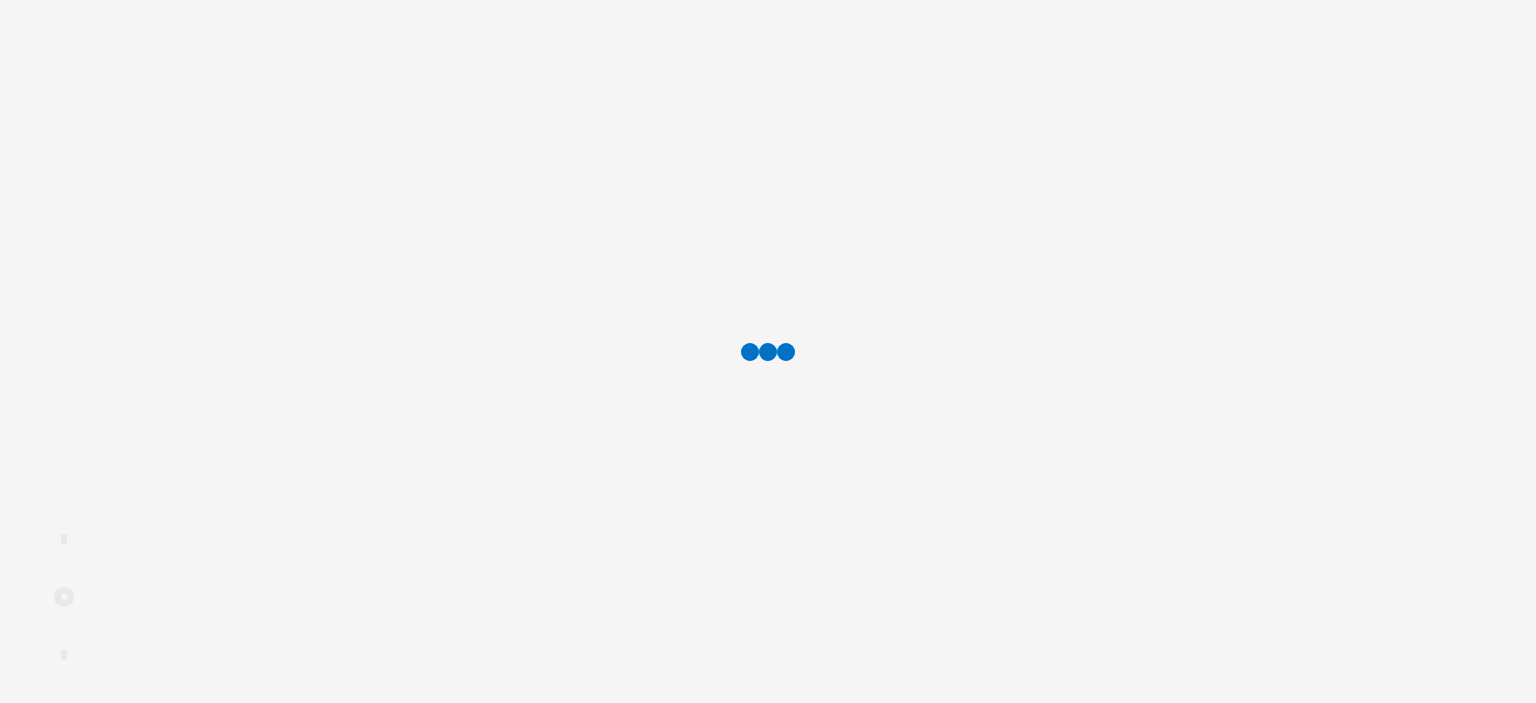 scroll, scrollTop: 0, scrollLeft: 0, axis: both 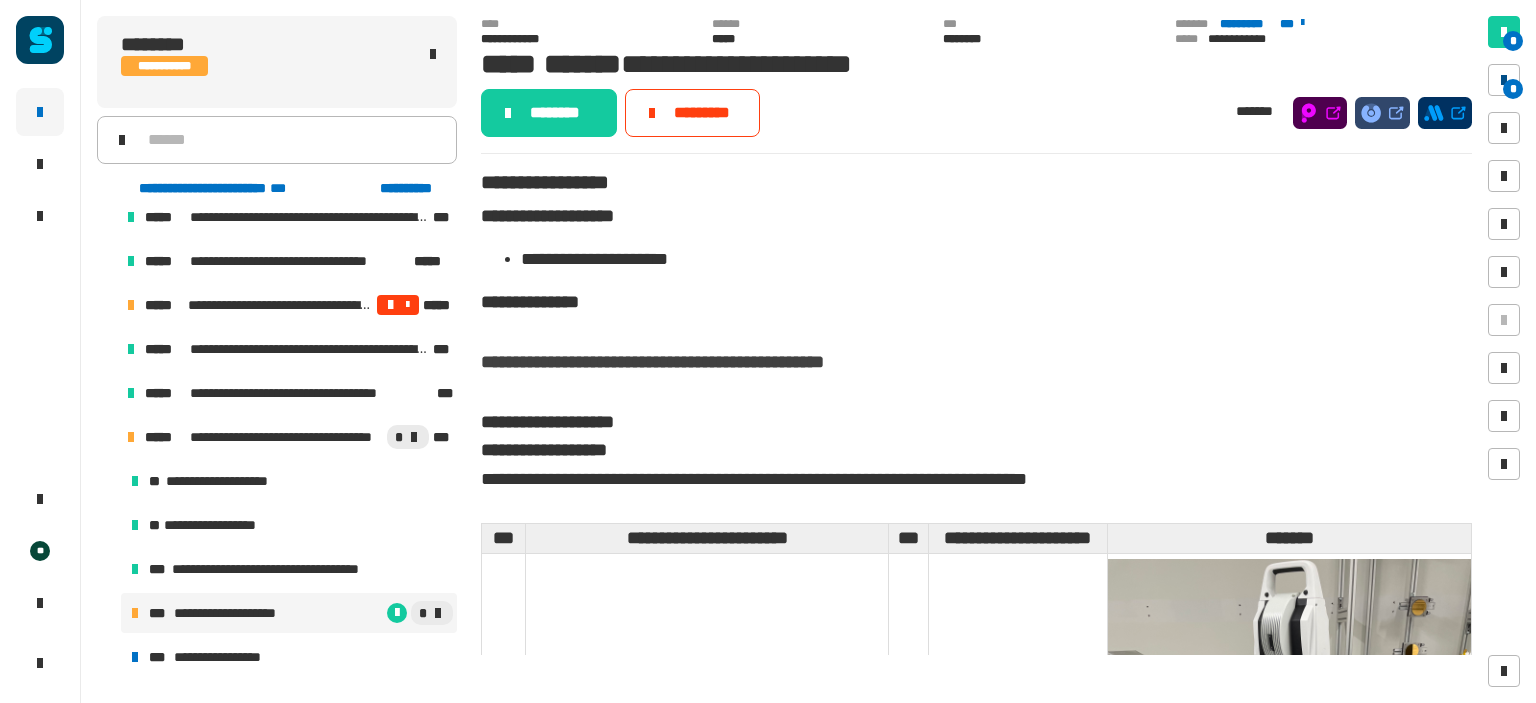 click at bounding box center [1504, 80] 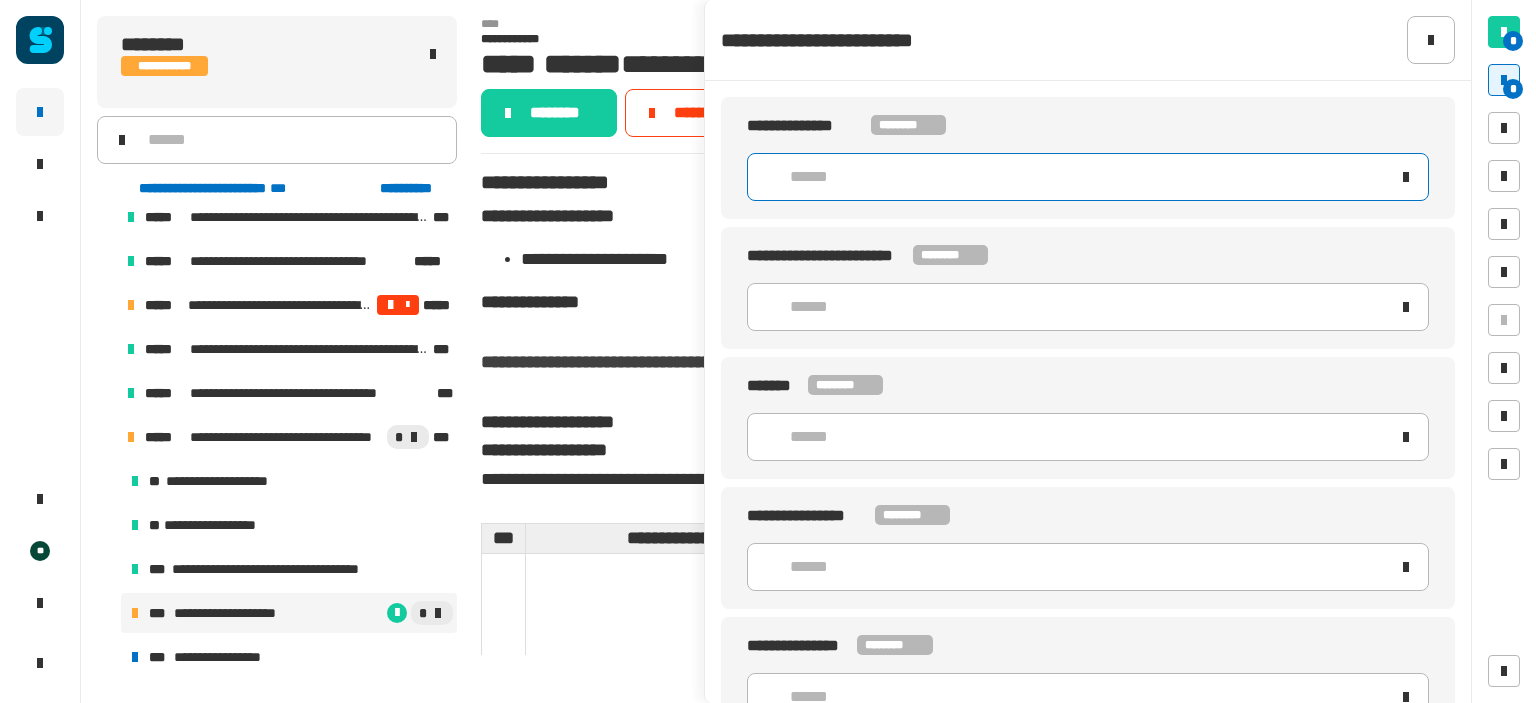 drag, startPoint x: 1040, startPoint y: 199, endPoint x: 1035, endPoint y: 184, distance: 15.811388 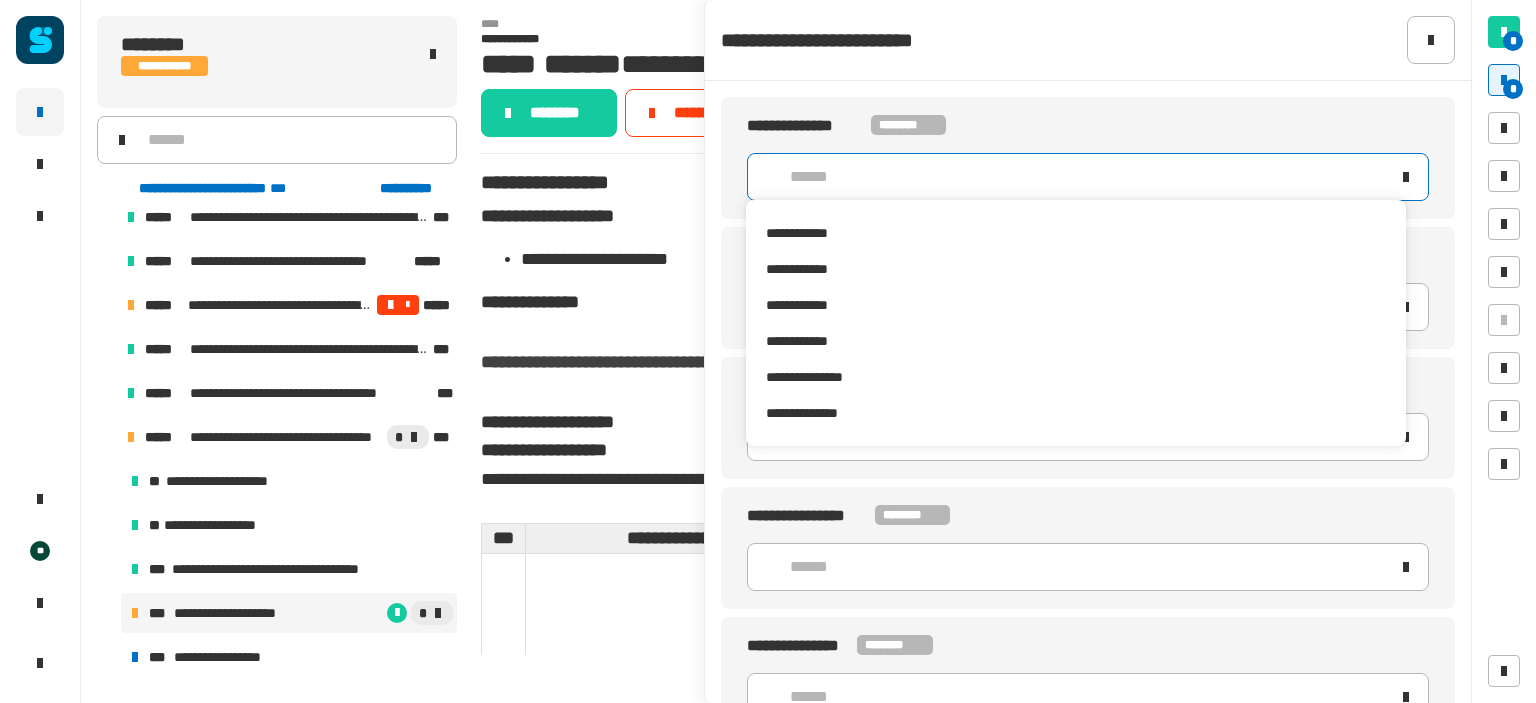 click on "**********" at bounding box center [1075, 341] 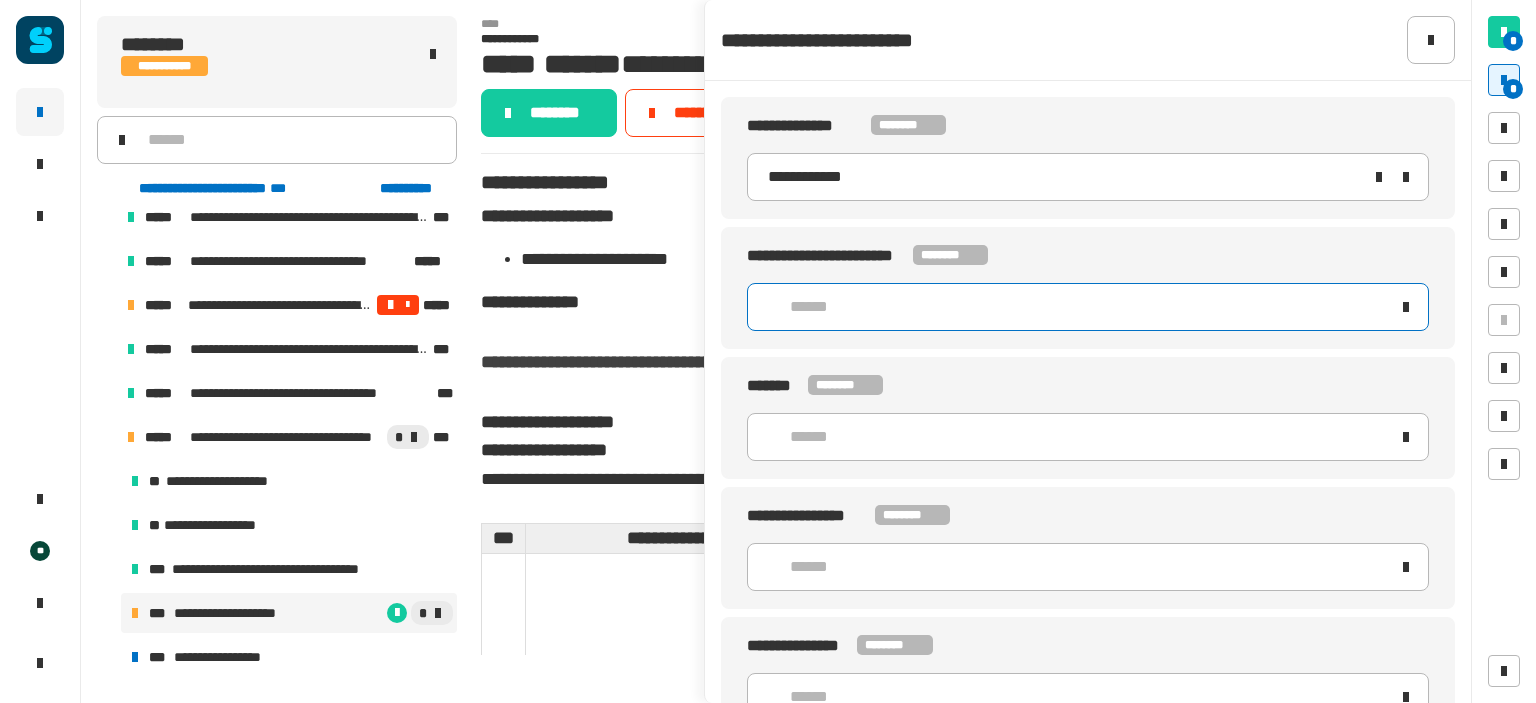 click on "******" 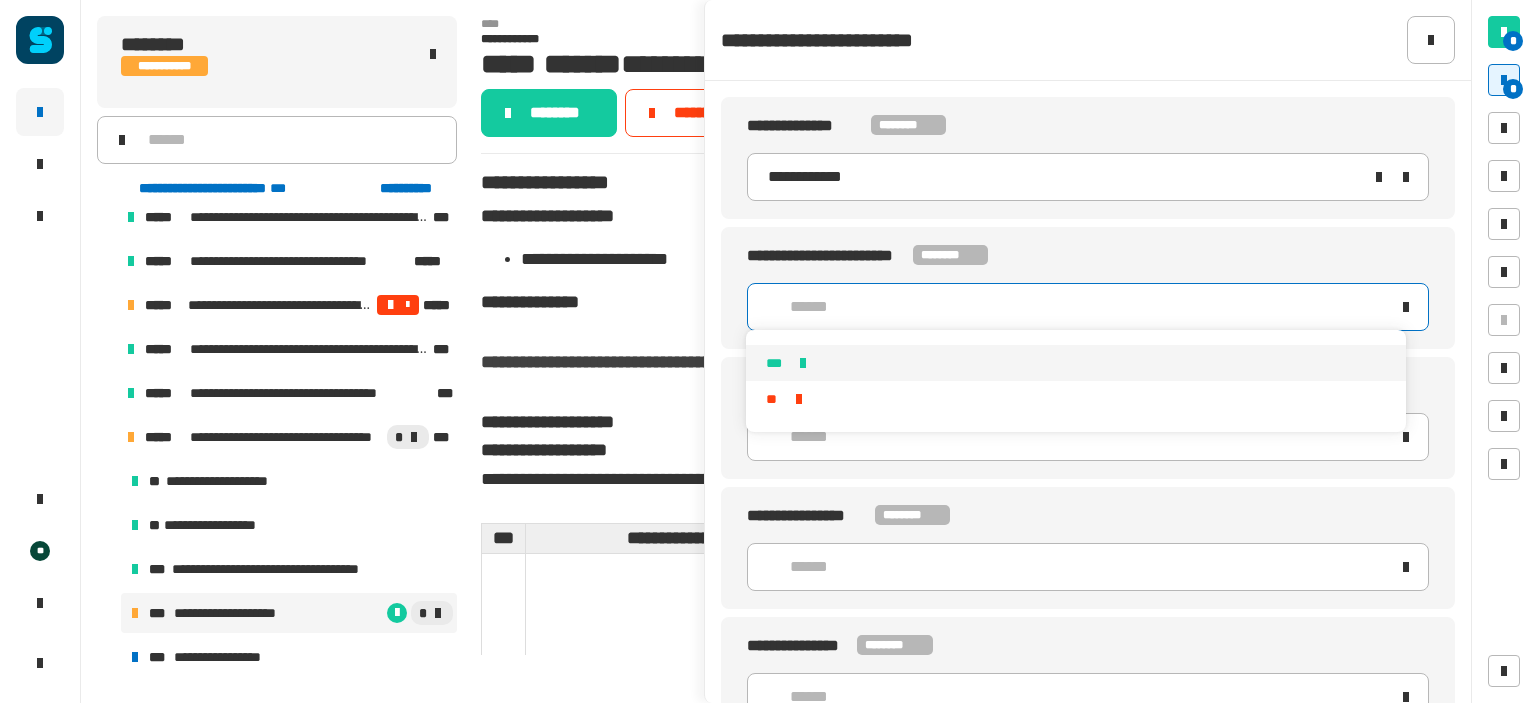 click on "***" at bounding box center (1075, 363) 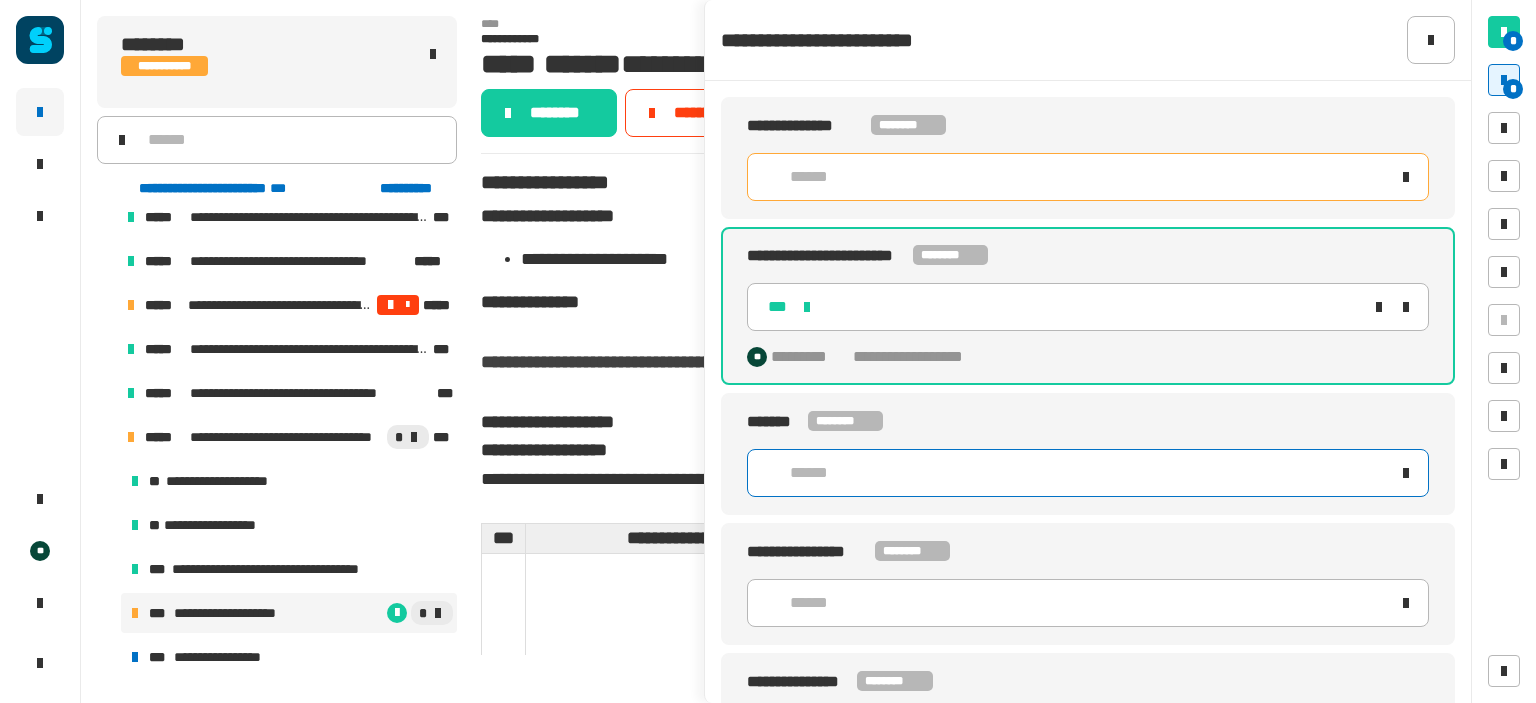 click on "******" 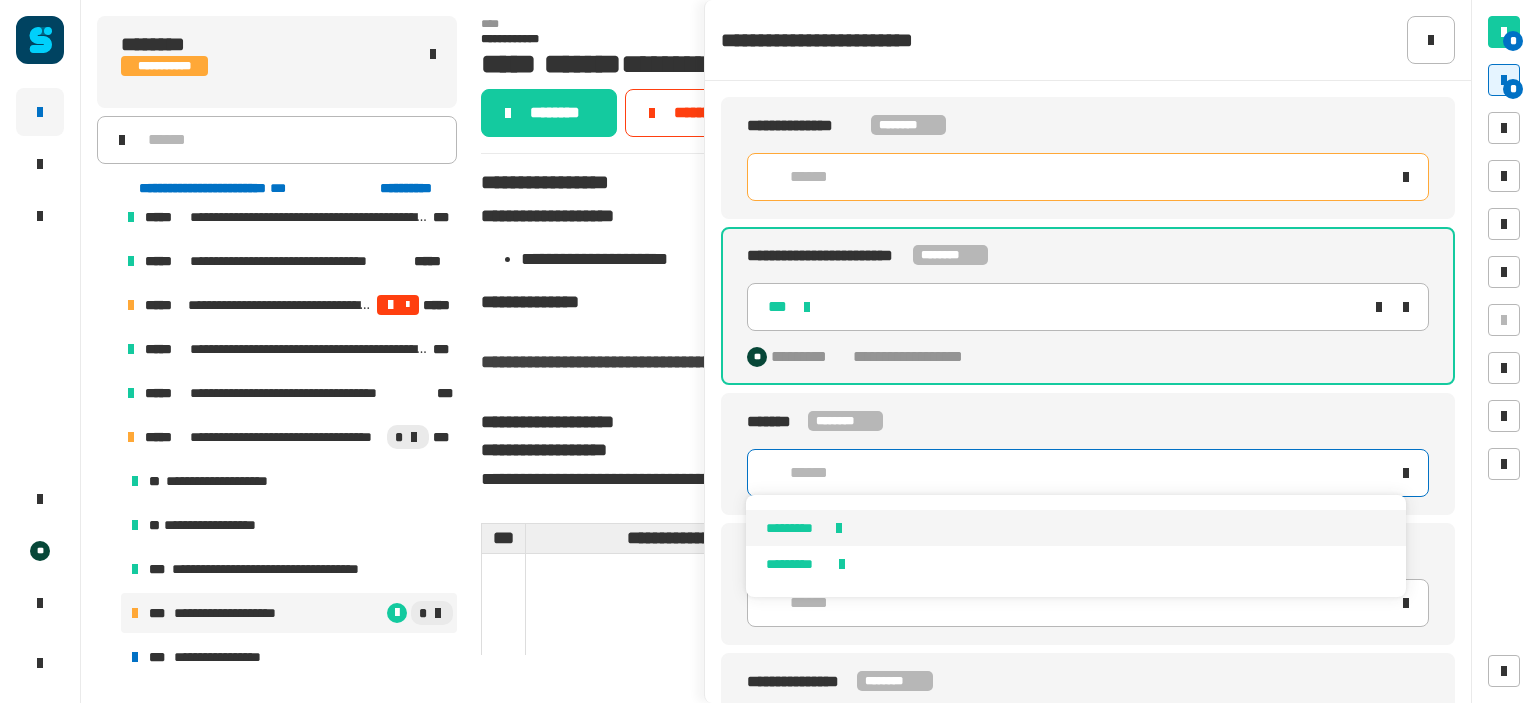 click on "*********" at bounding box center [1075, 528] 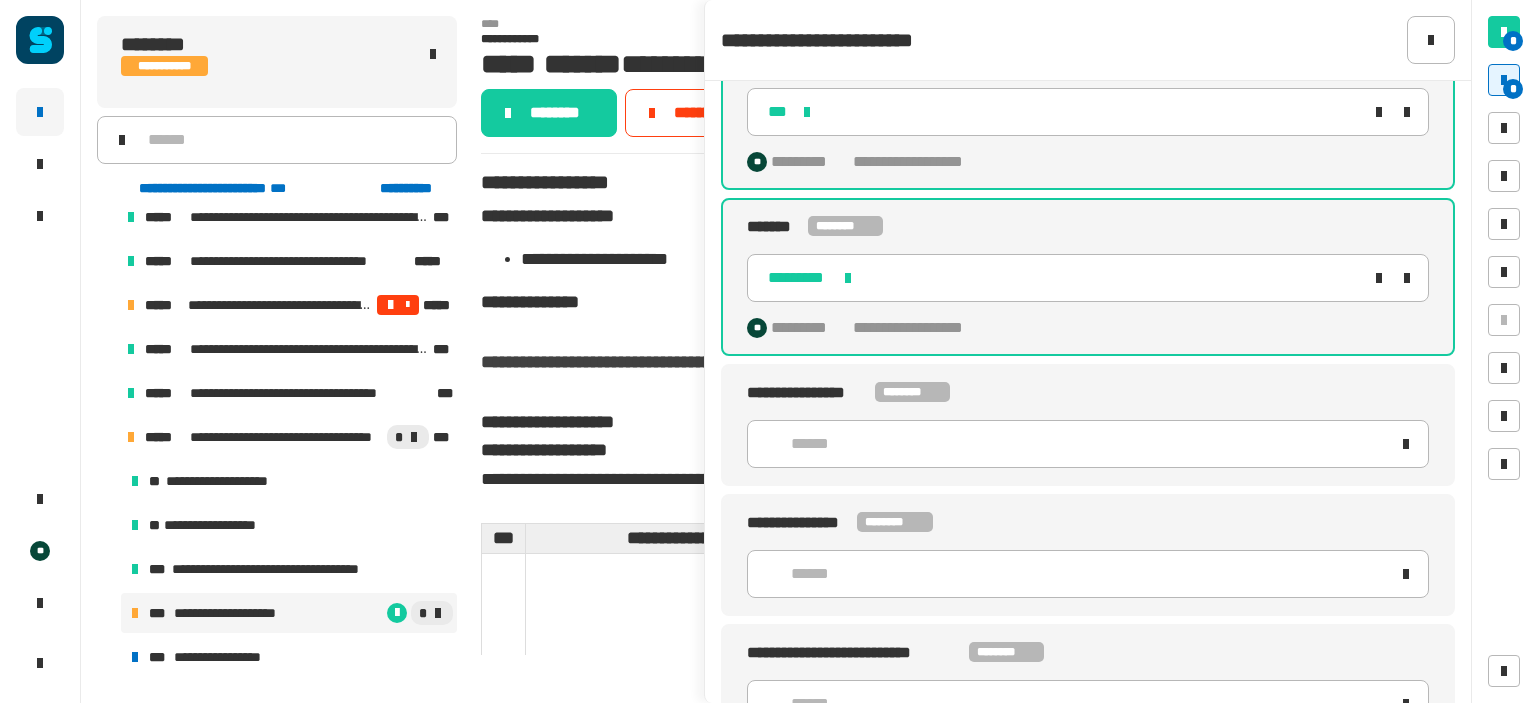 scroll, scrollTop: 232, scrollLeft: 0, axis: vertical 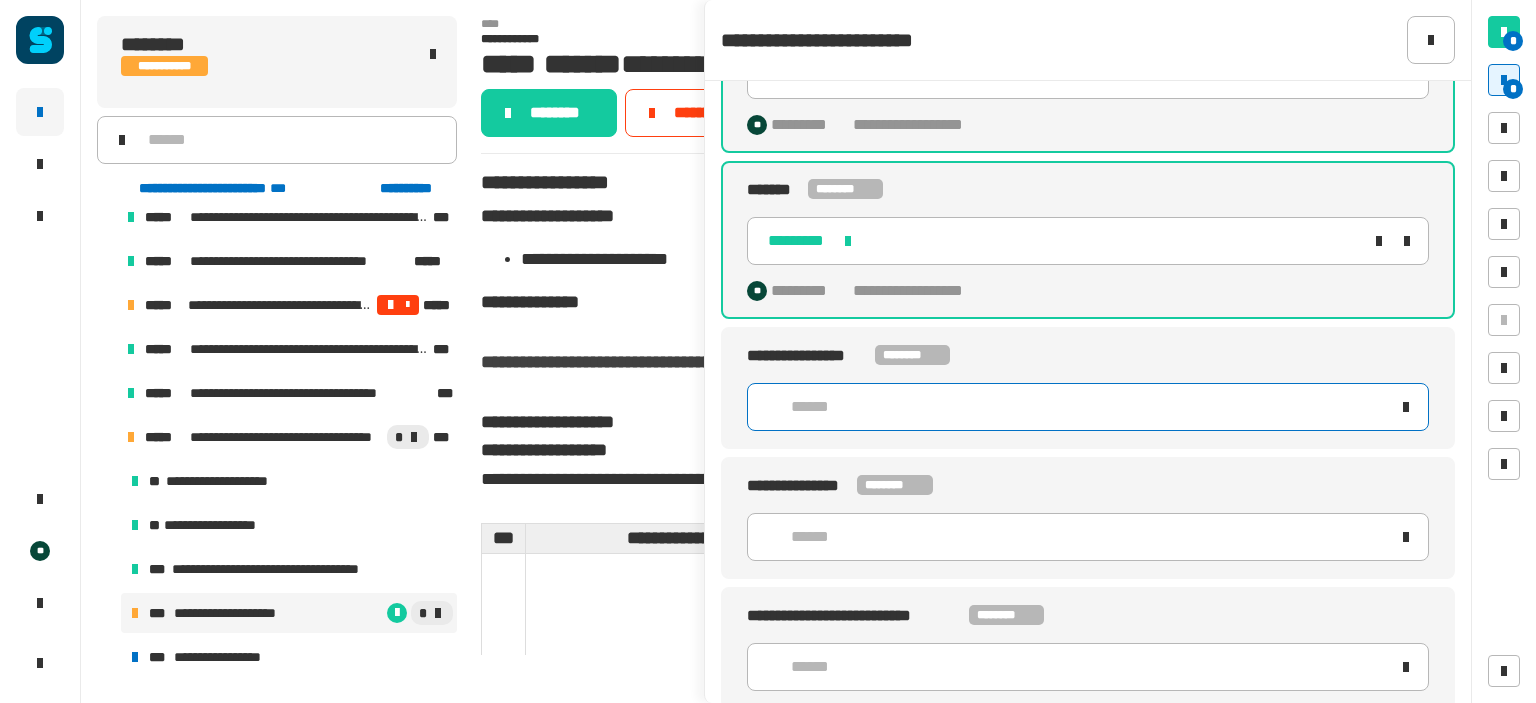 click on "******" 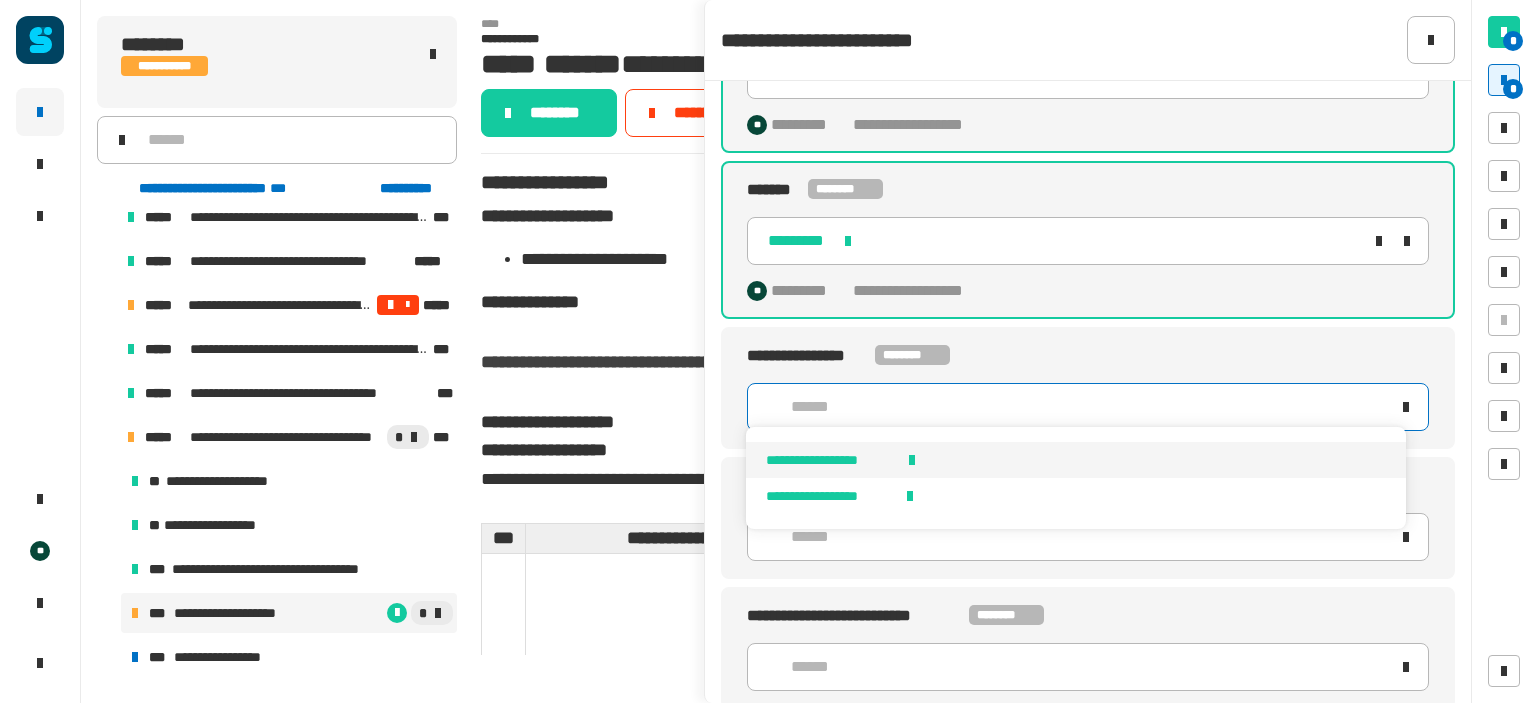 click on "**********" at bounding box center [1075, 460] 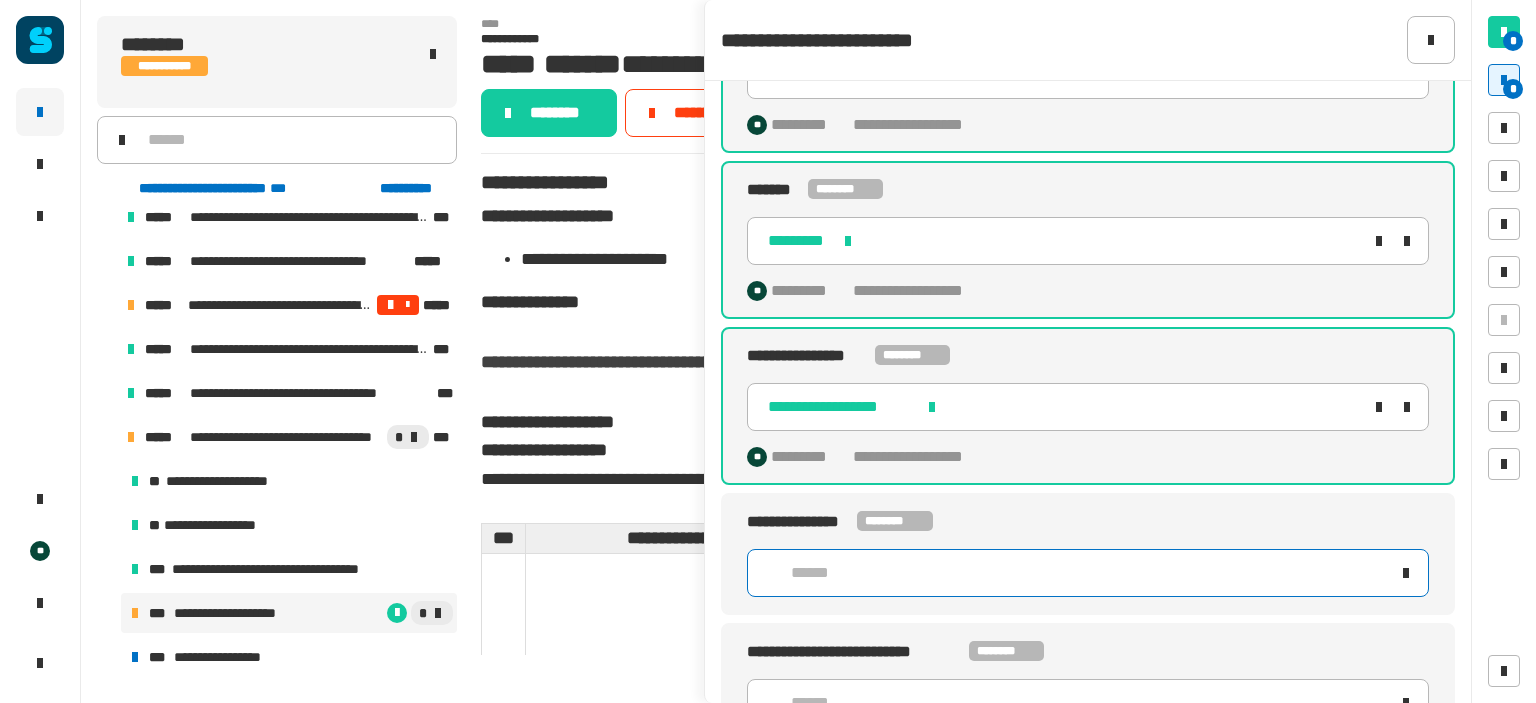 click on "******" 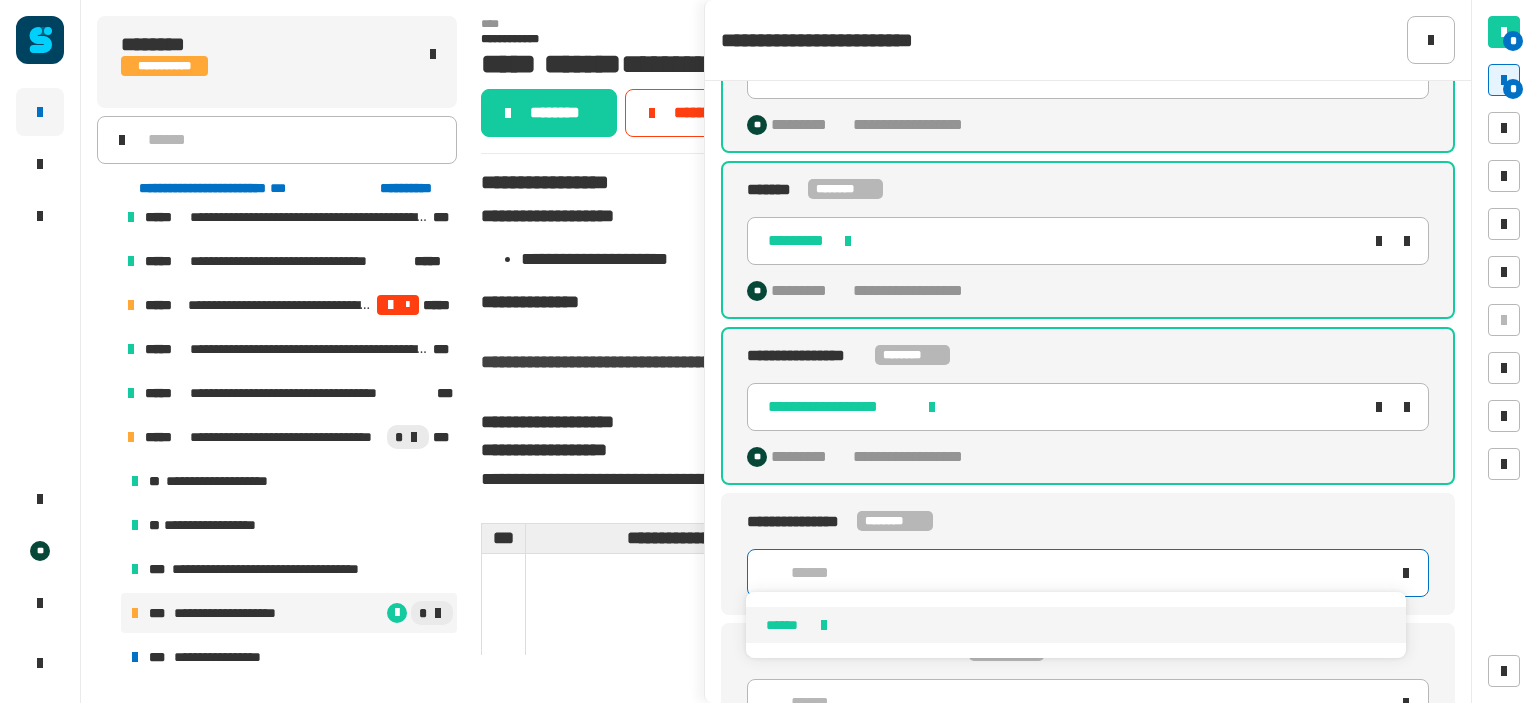 click on "******" at bounding box center (1075, 625) 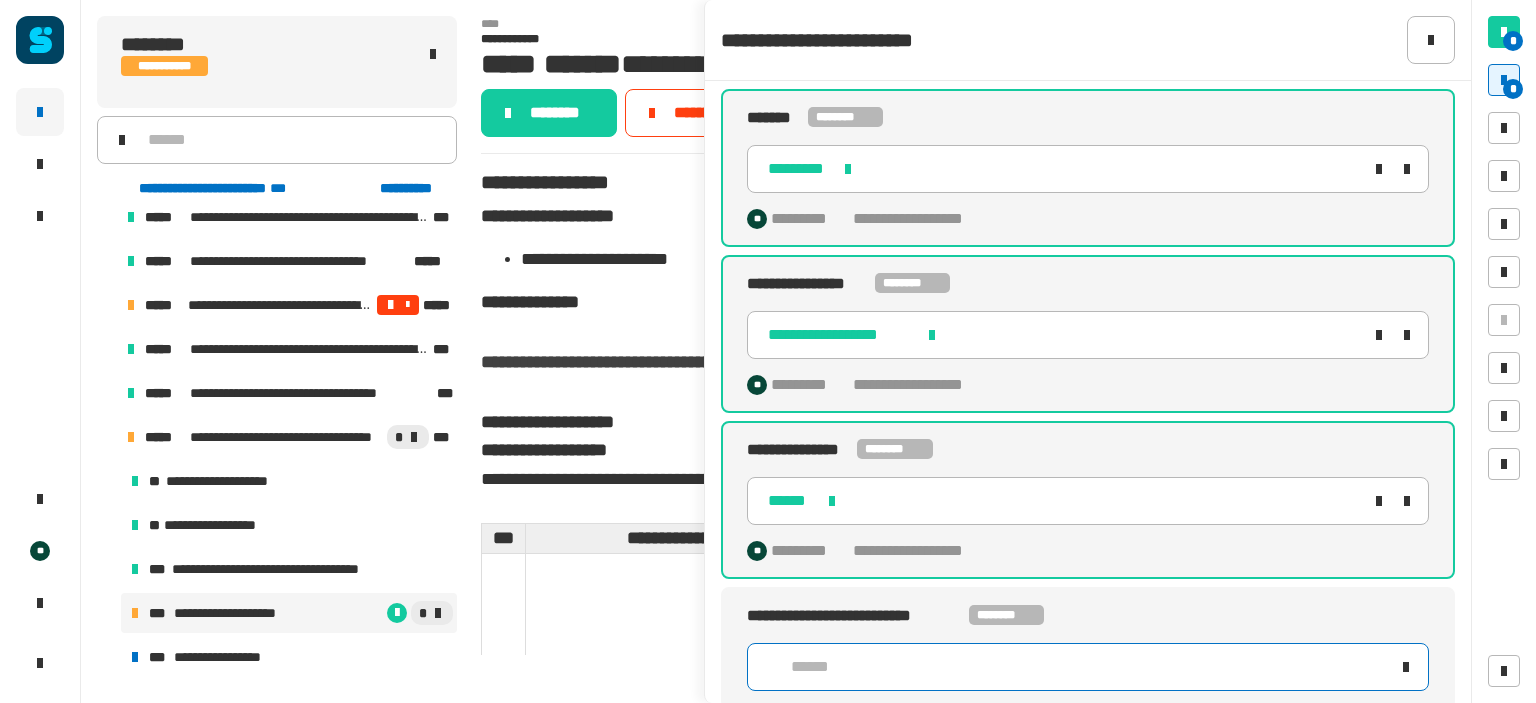 click on "******" 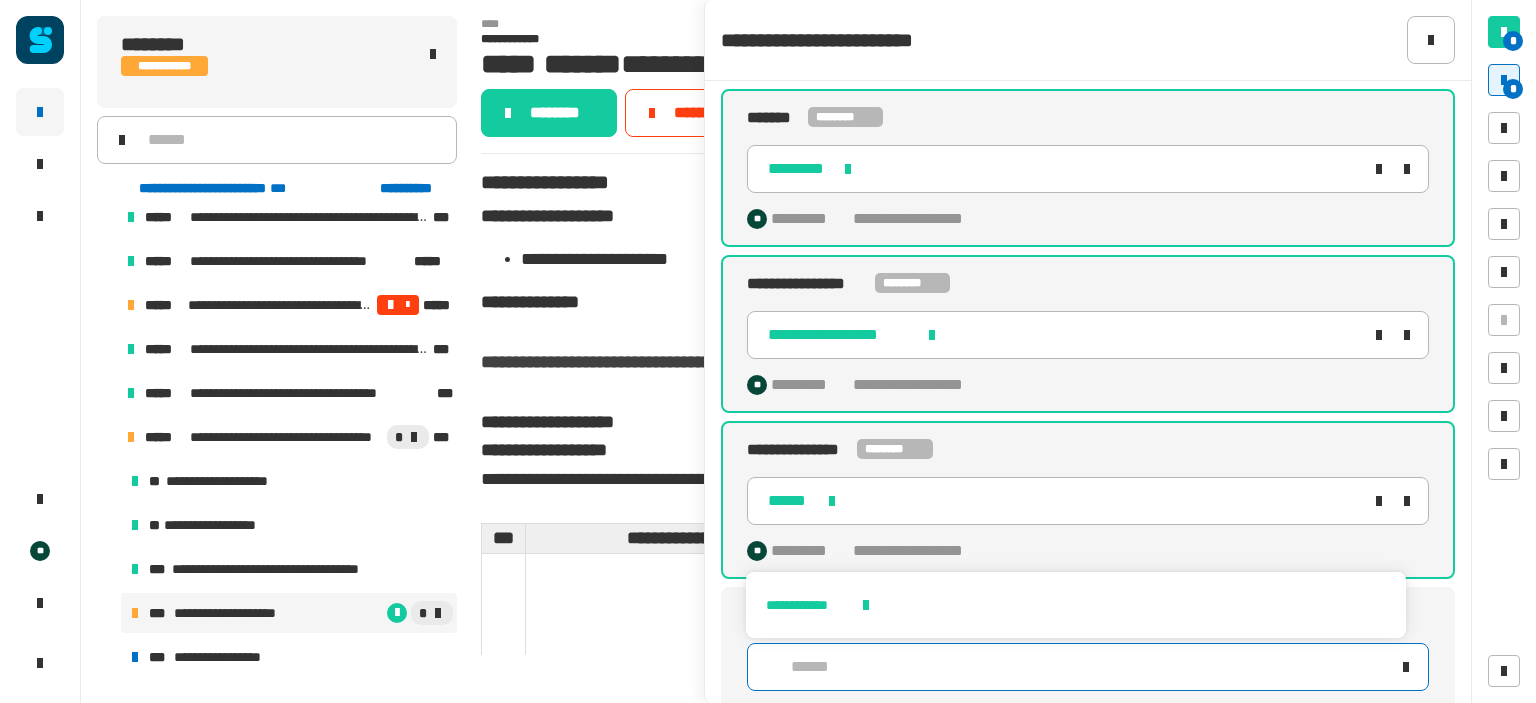 click on "**********" at bounding box center (1075, 605) 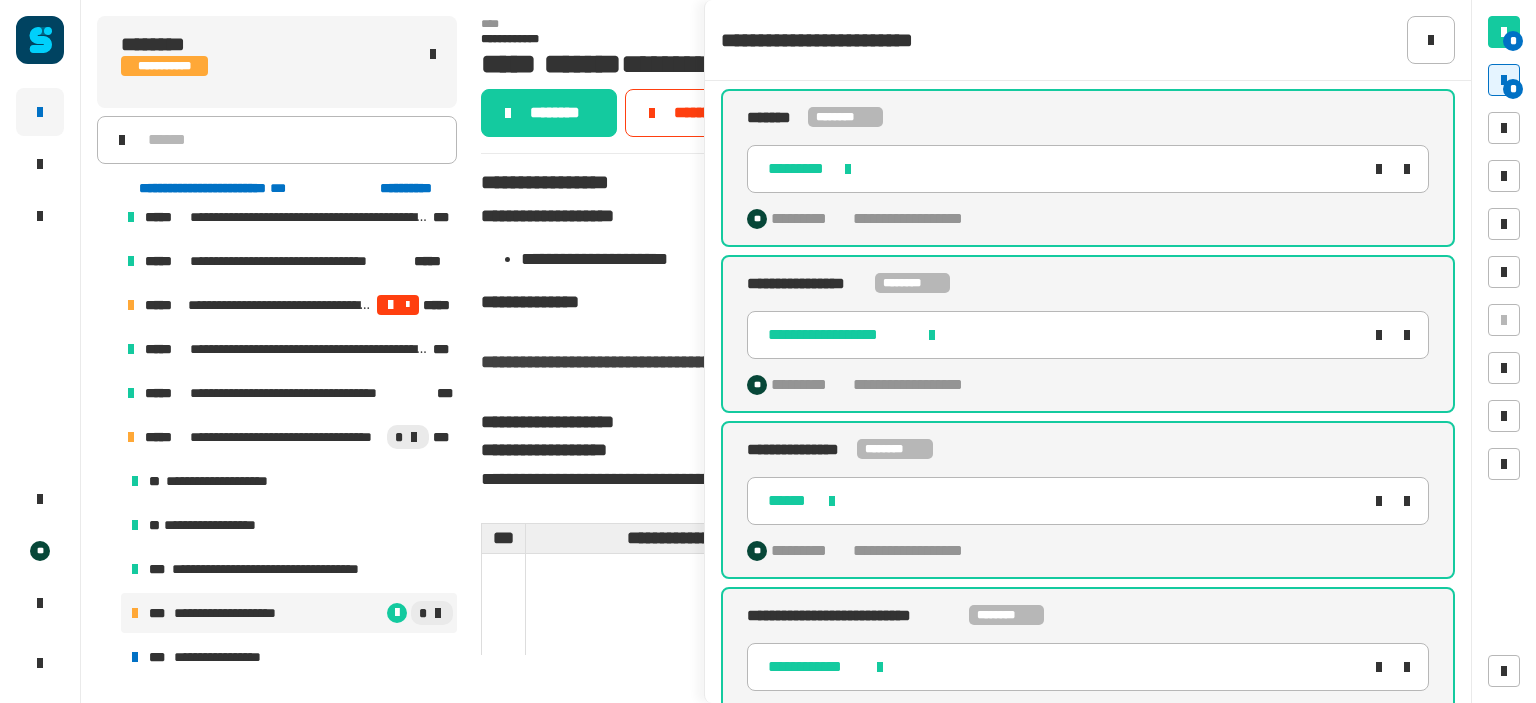 scroll, scrollTop: 0, scrollLeft: 0, axis: both 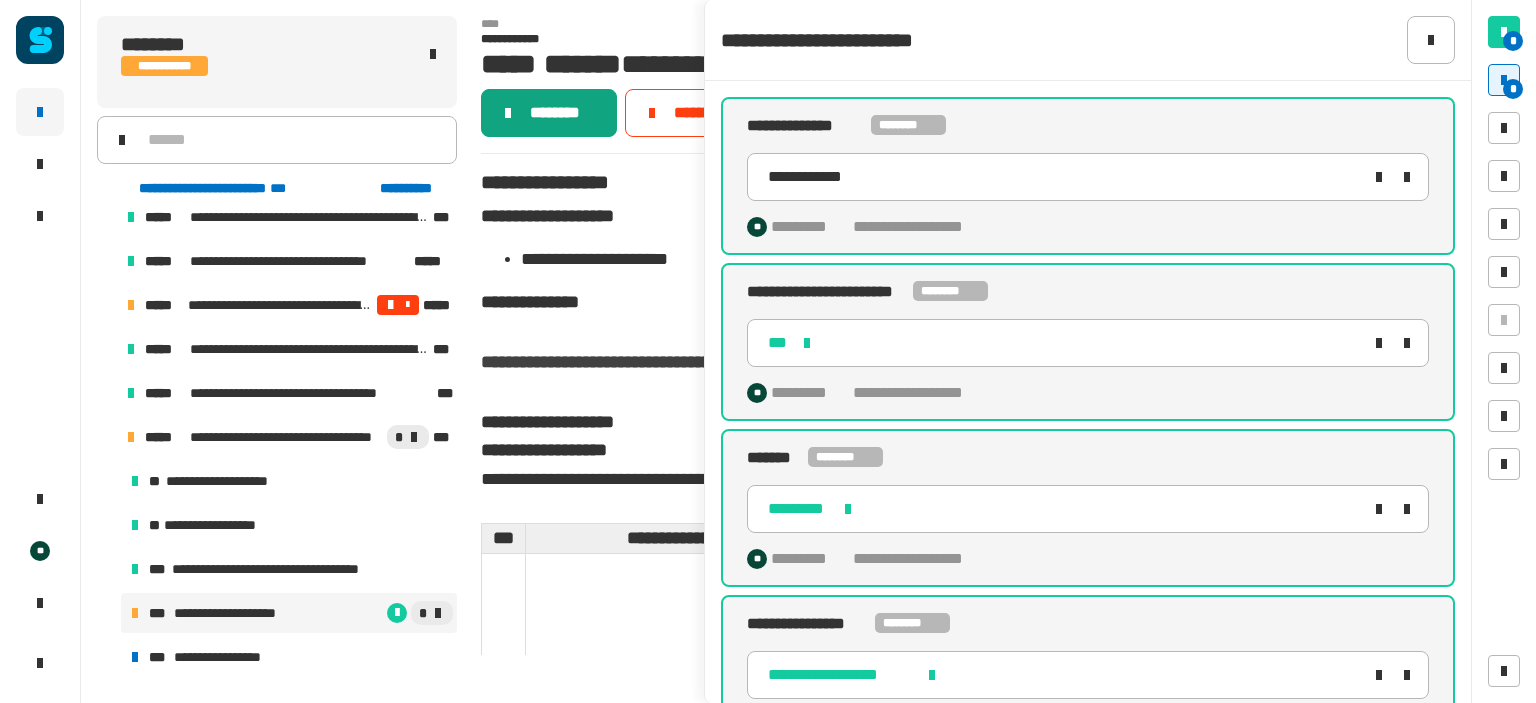 click on "********" 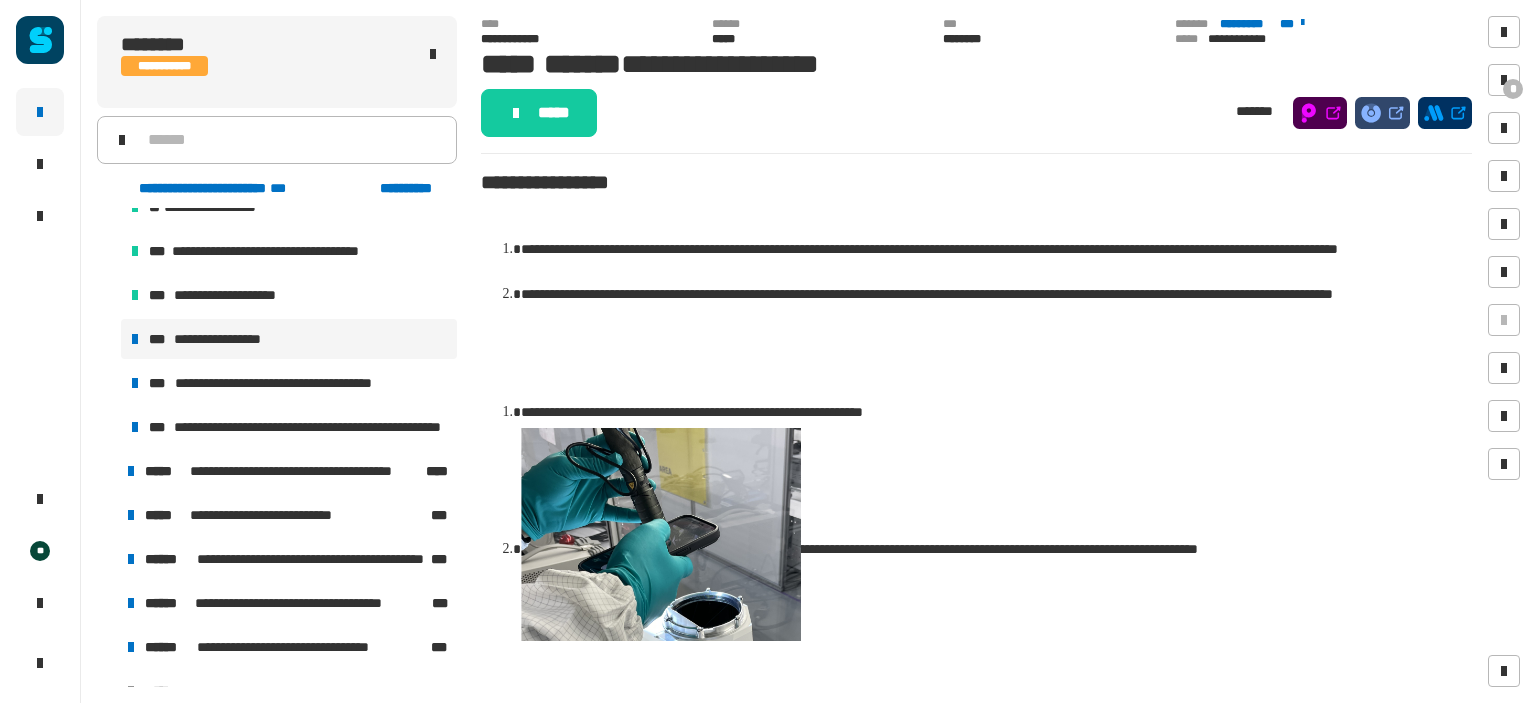 scroll, scrollTop: 439, scrollLeft: 0, axis: vertical 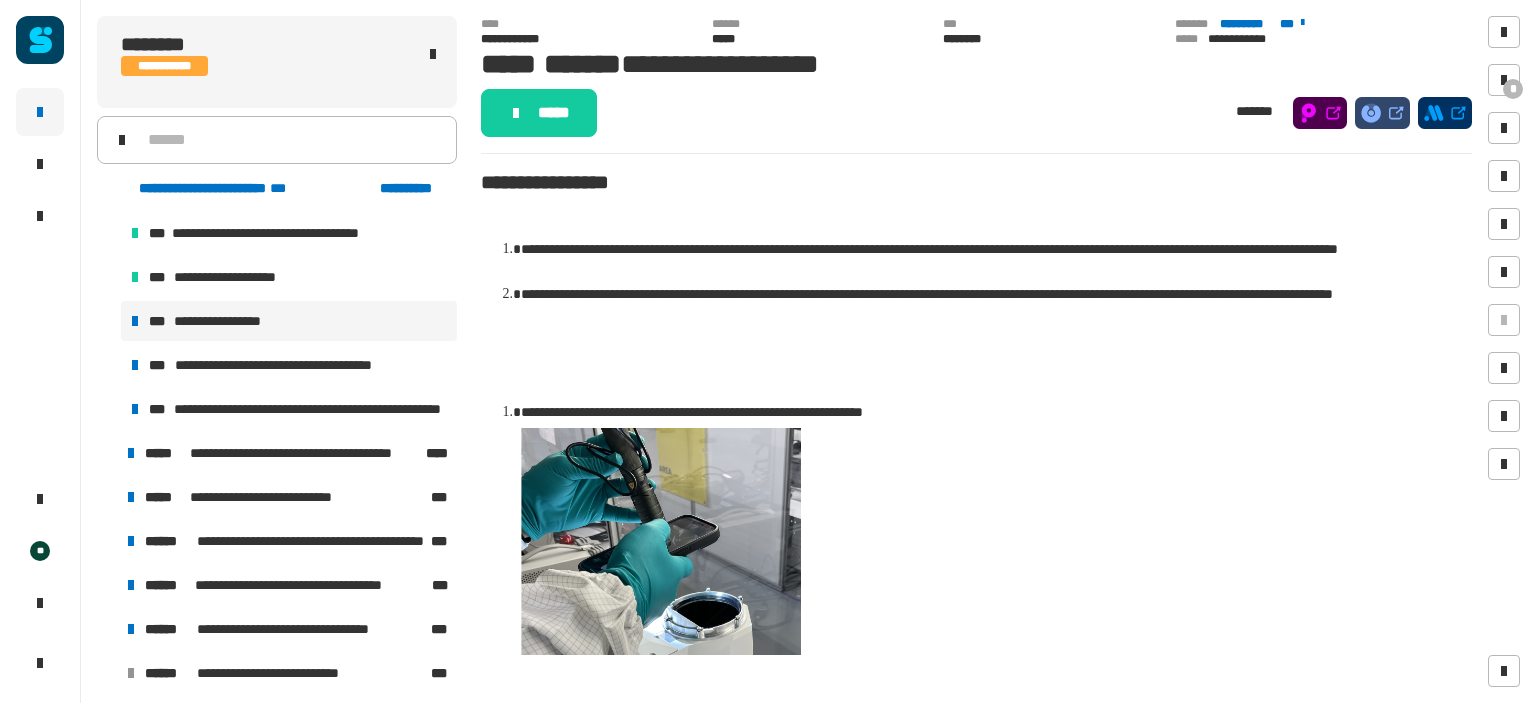 click on "**********" at bounding box center (236, 321) 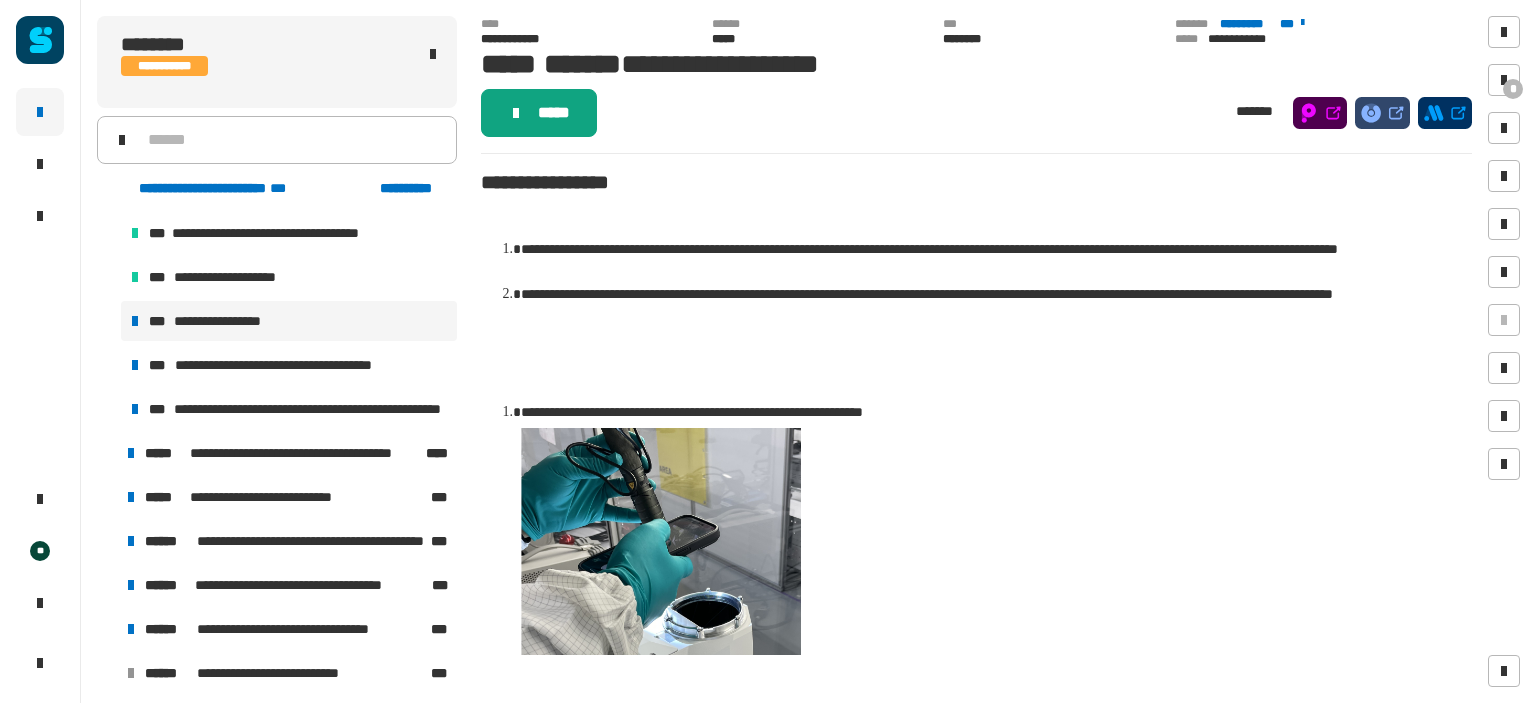 click on "*****" 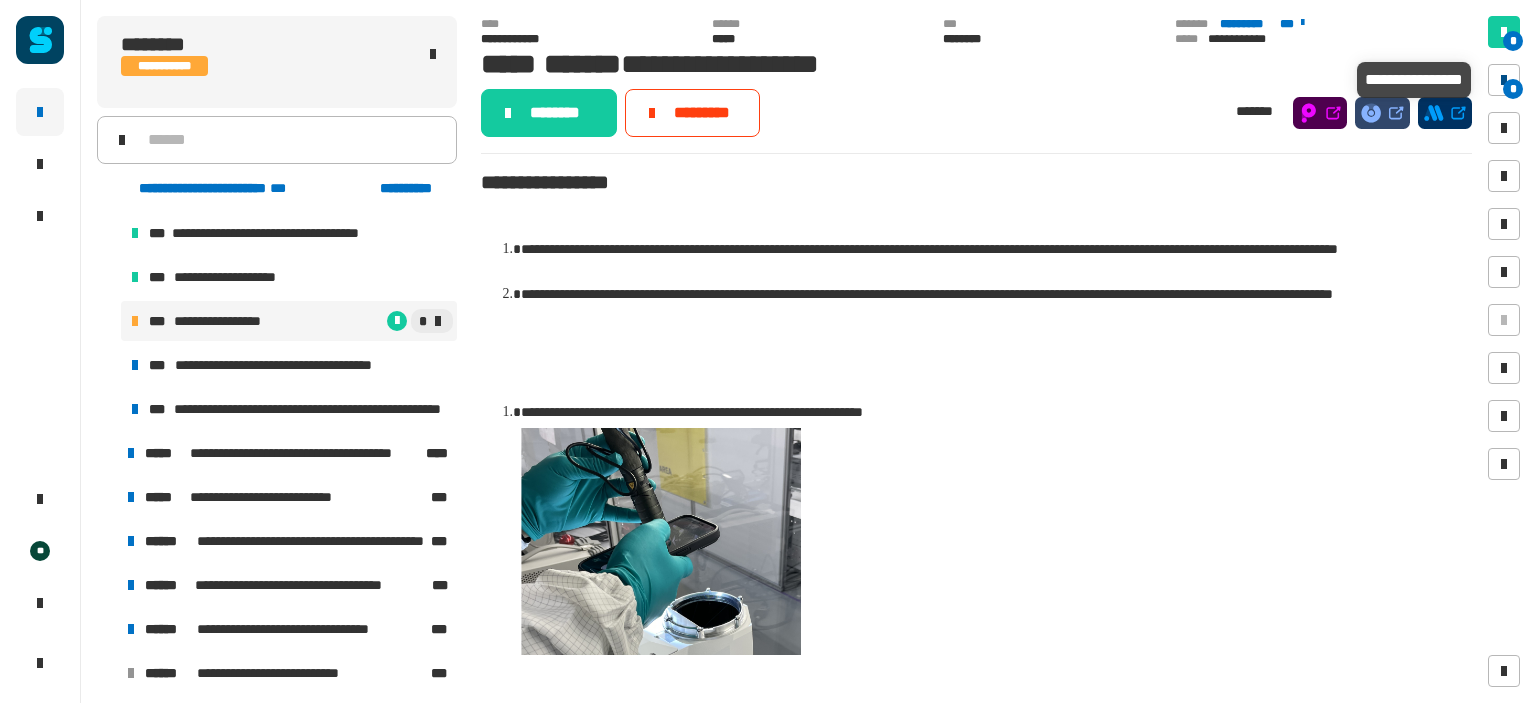 click on "*" at bounding box center [1513, 89] 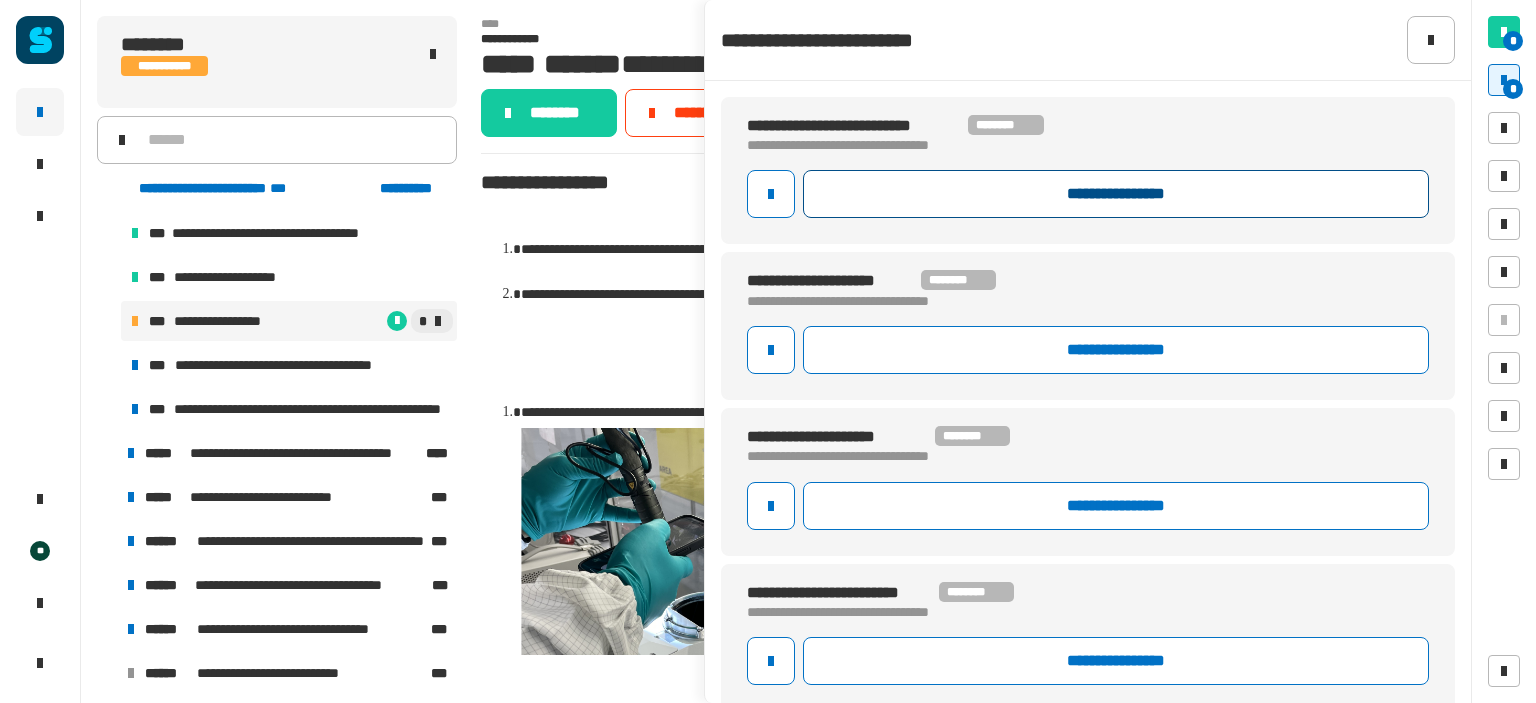 click on "**********" 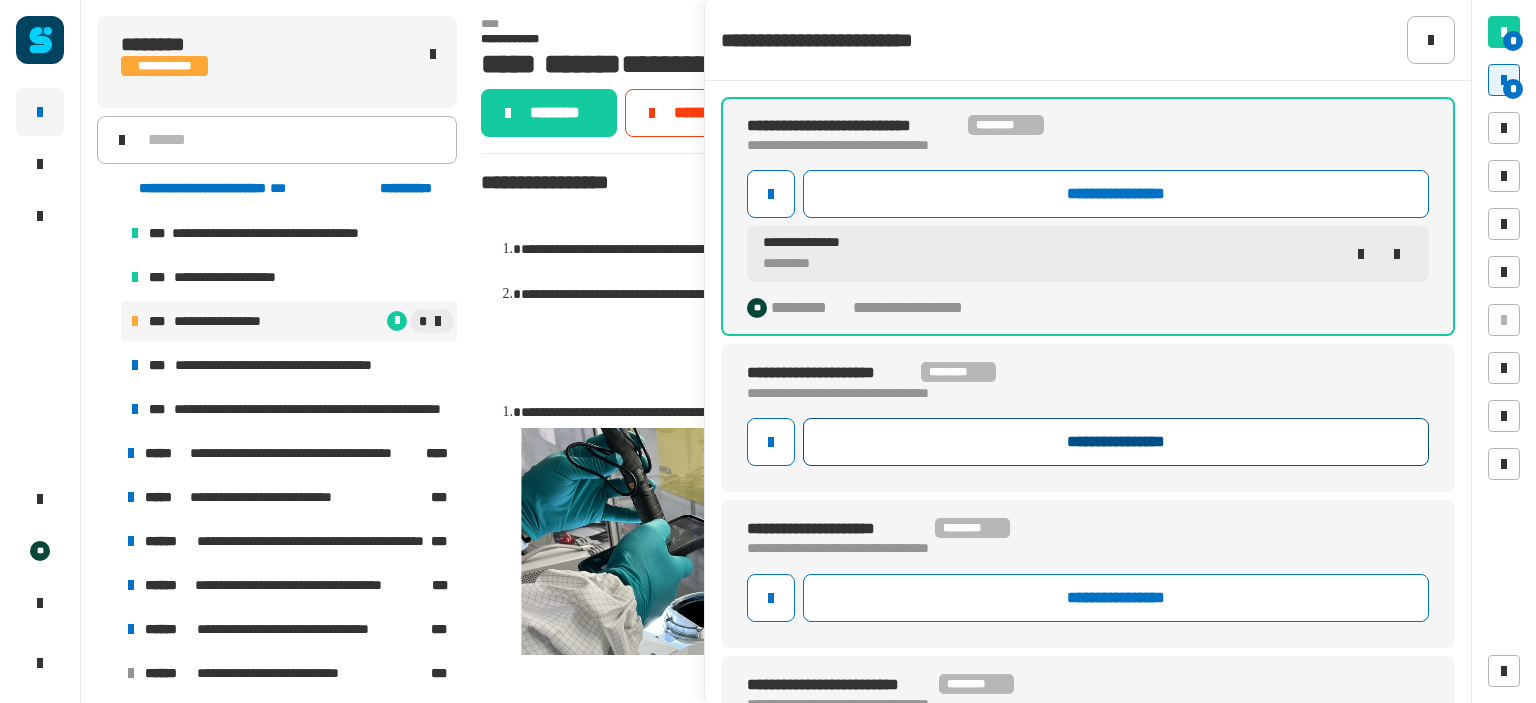 click on "**********" 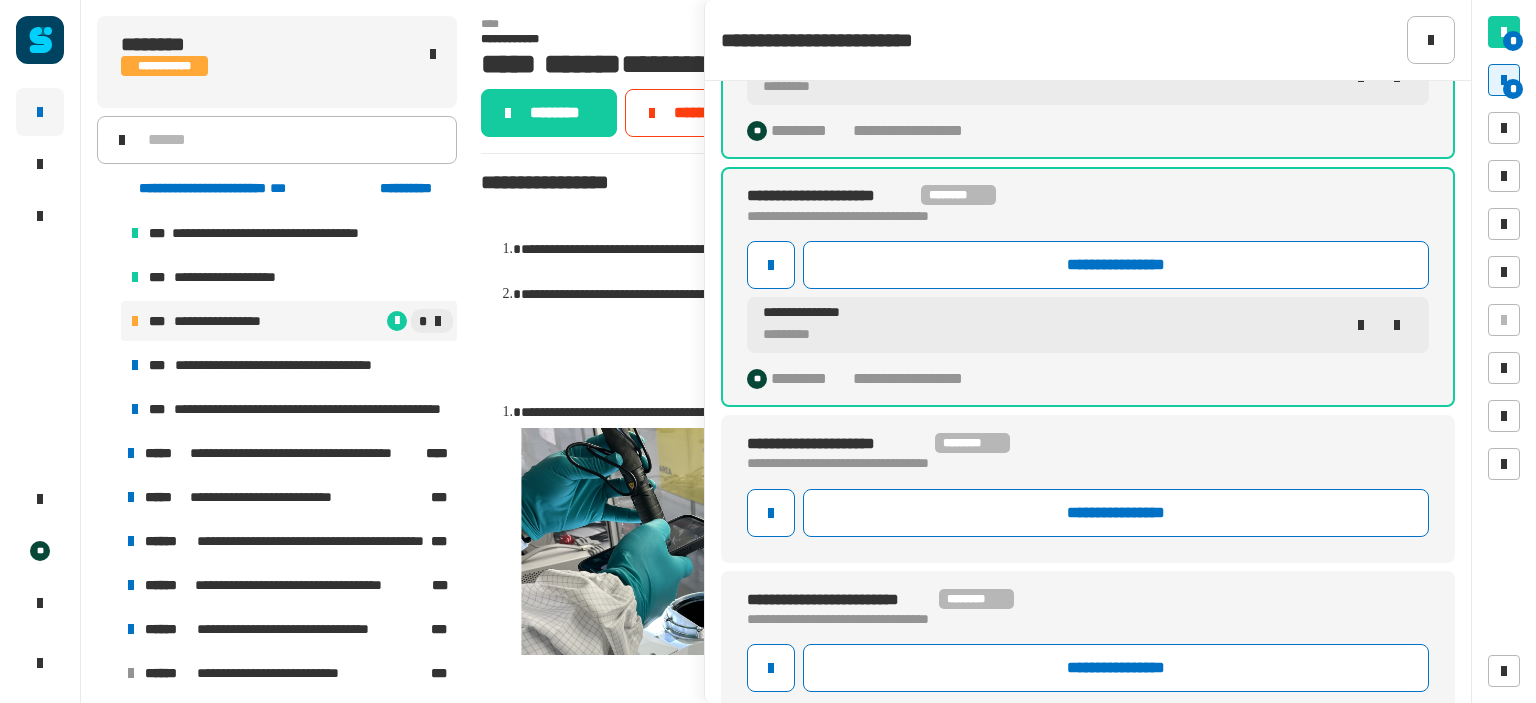scroll, scrollTop: 188, scrollLeft: 0, axis: vertical 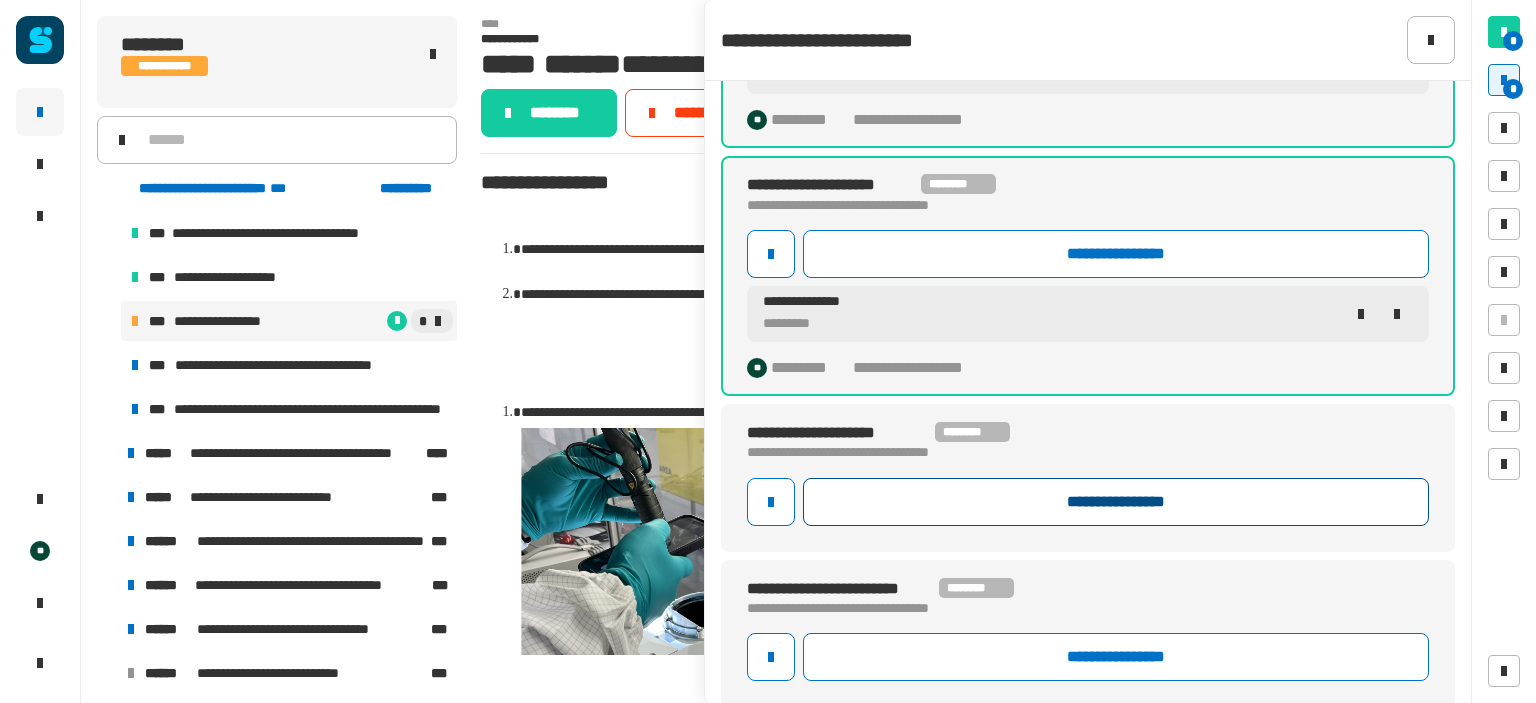 click on "**********" 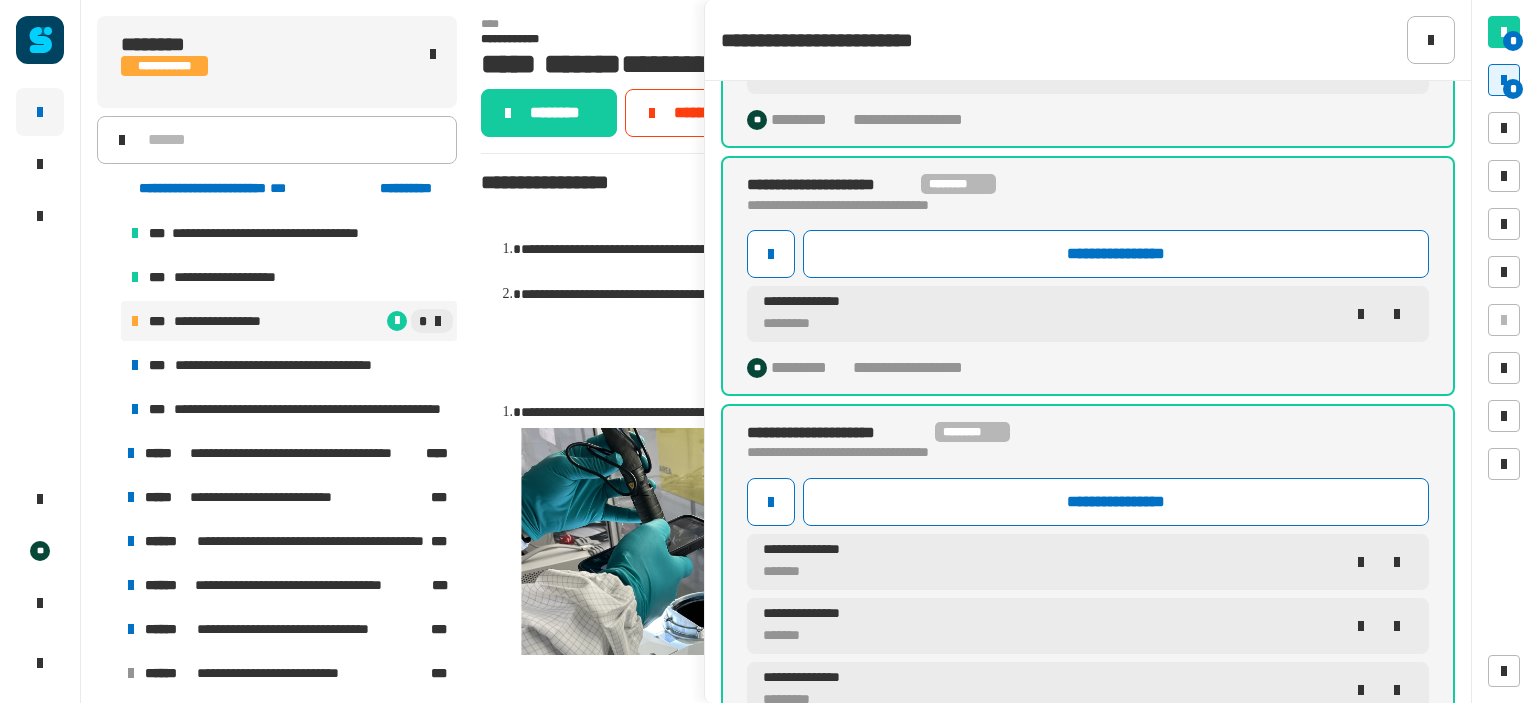scroll, scrollTop: 472, scrollLeft: 0, axis: vertical 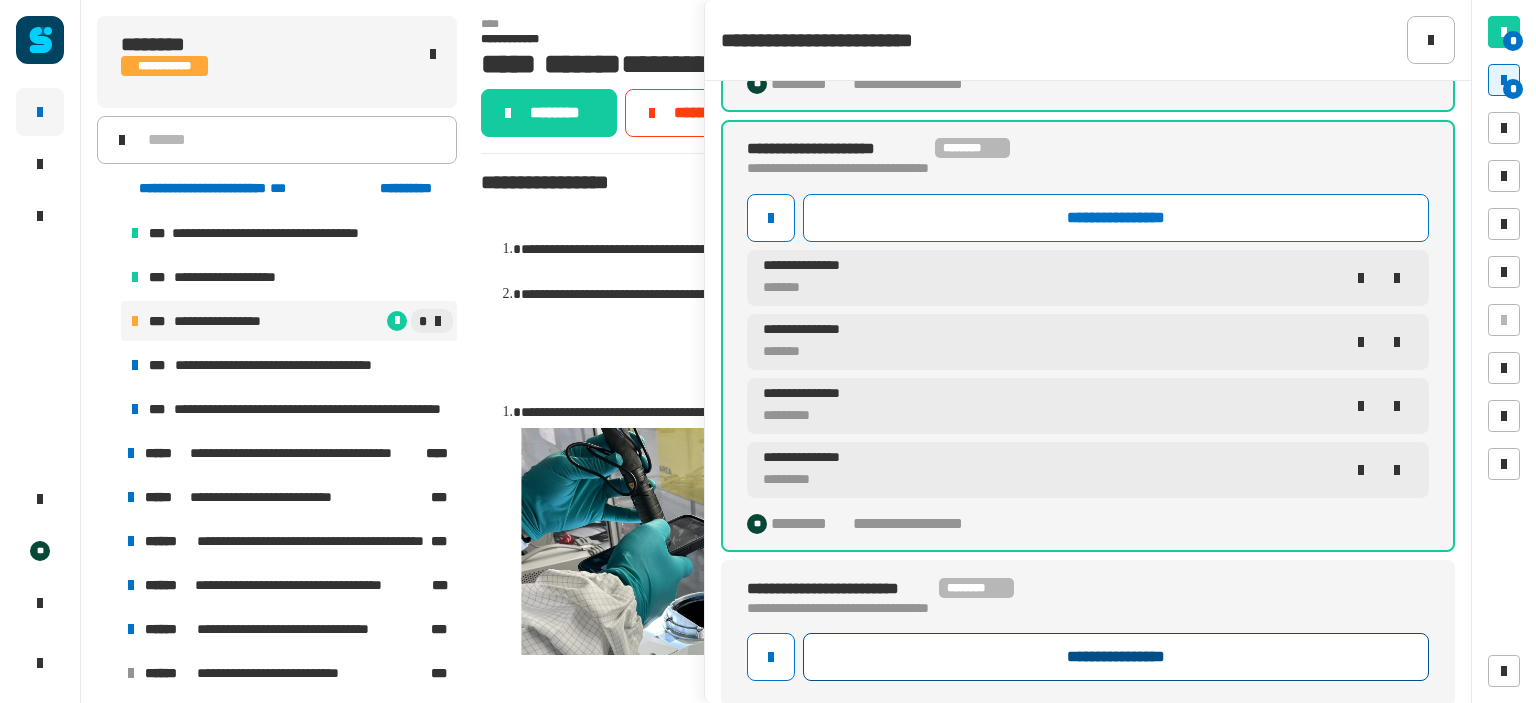 click on "**********" 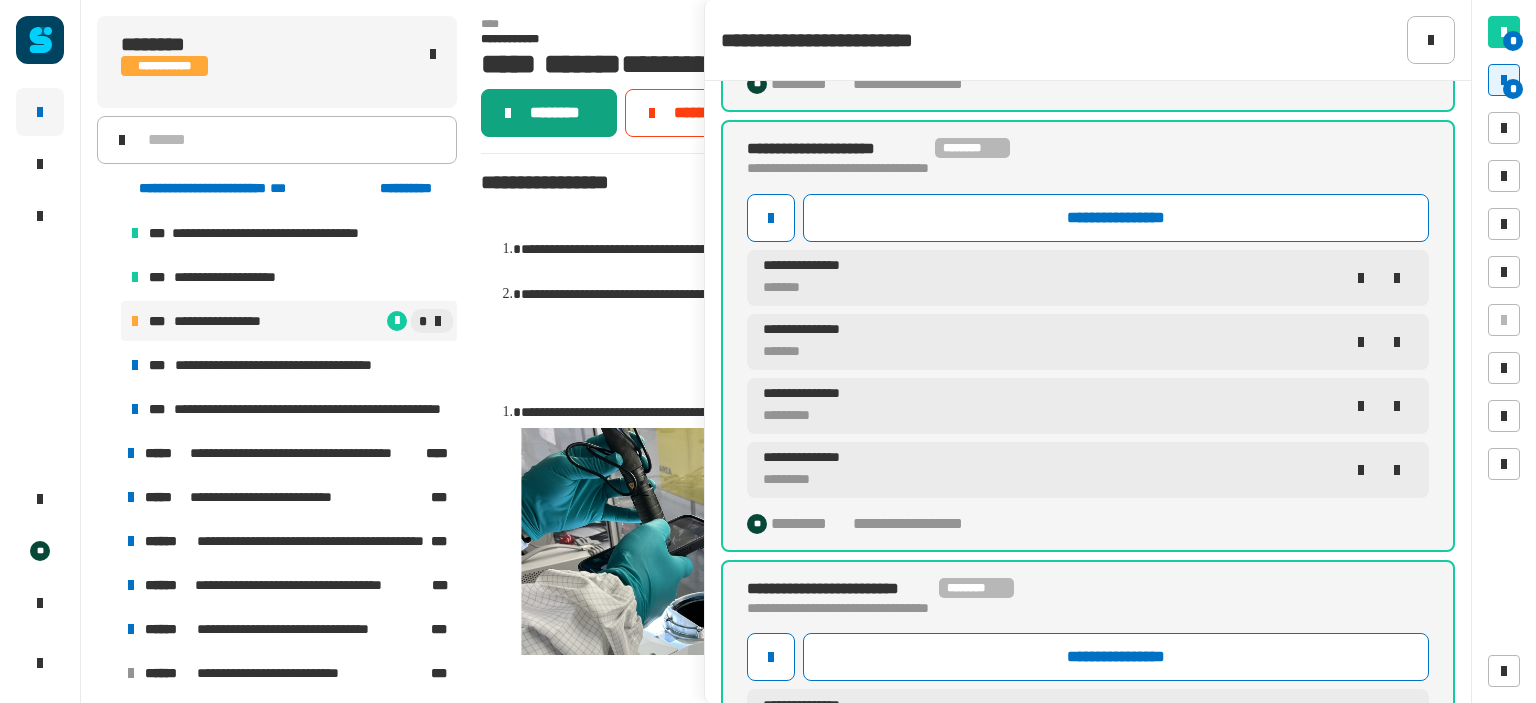 click on "********" 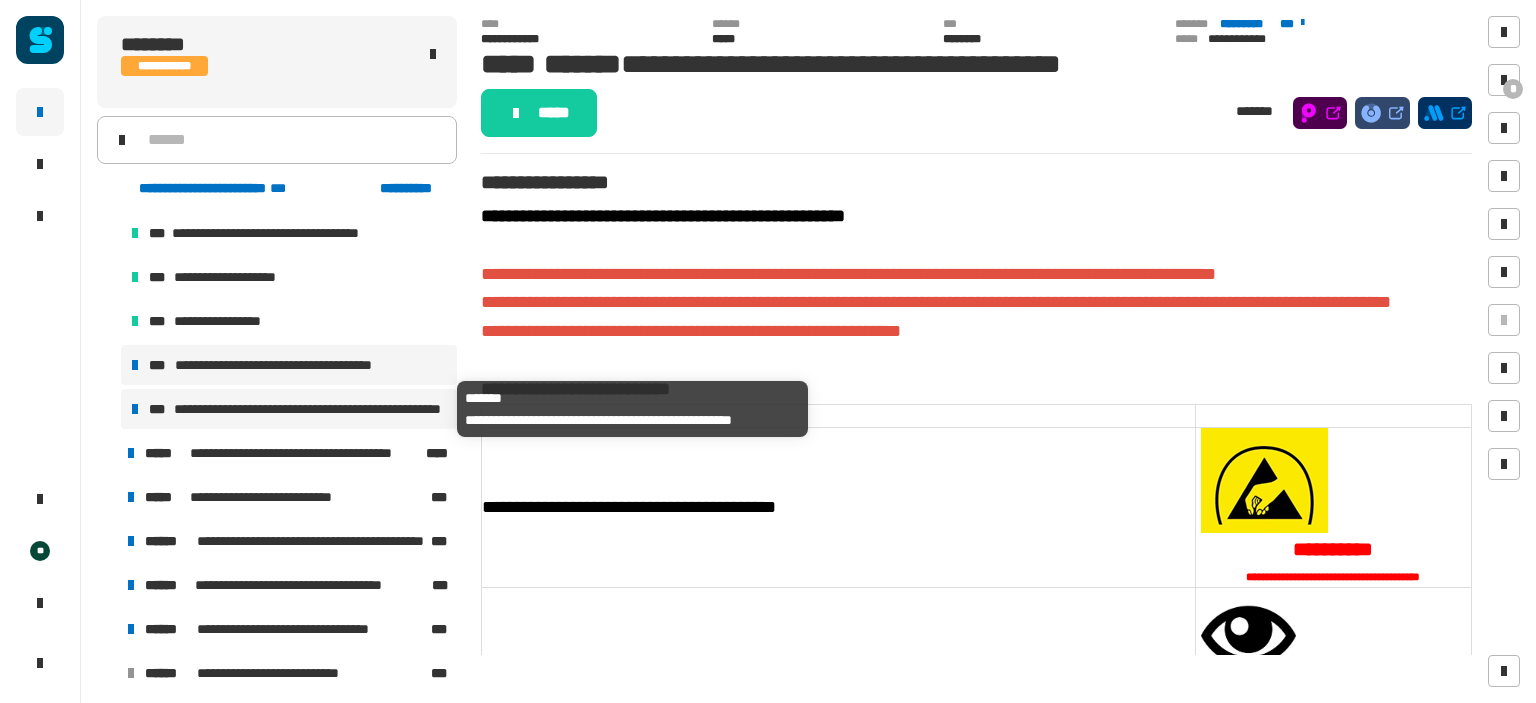 click on "**********" at bounding box center (311, 409) 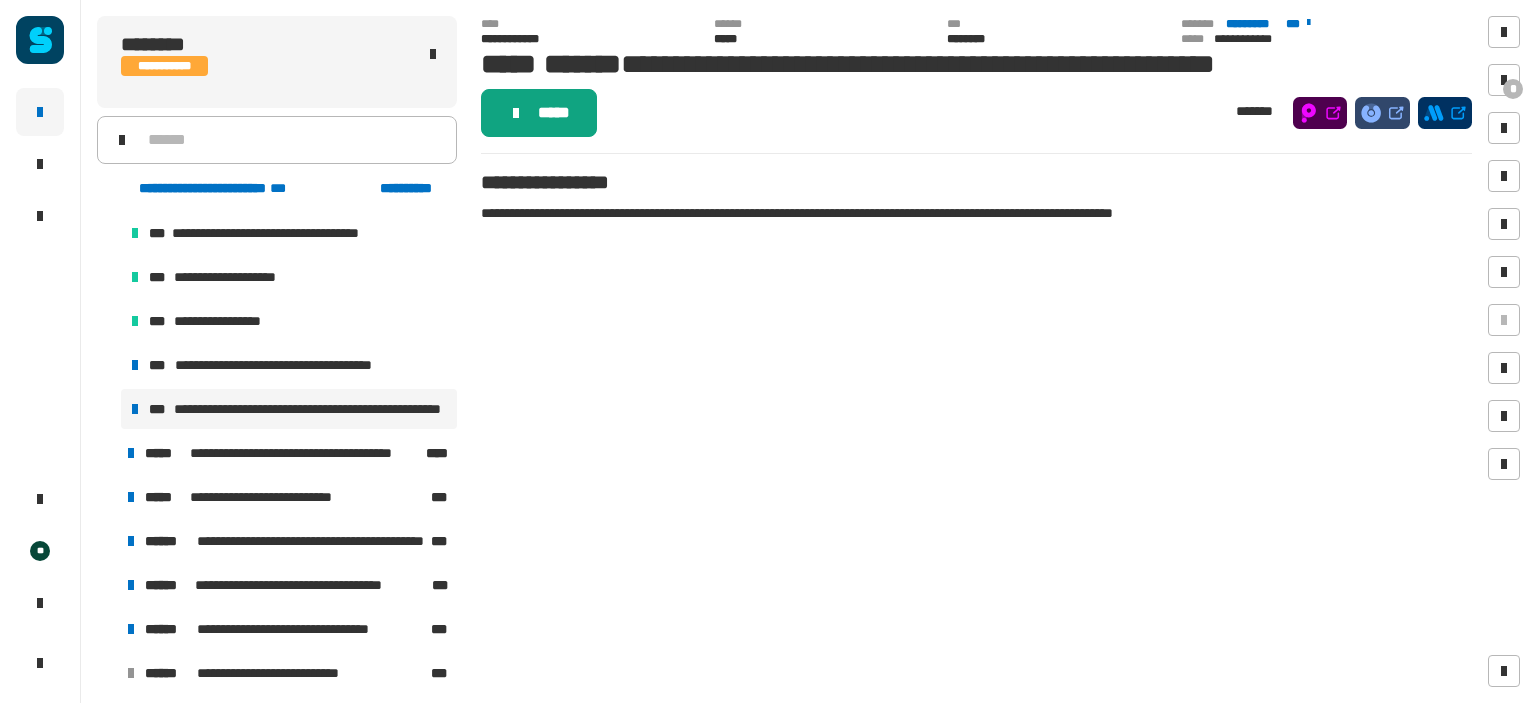 click on "*****" 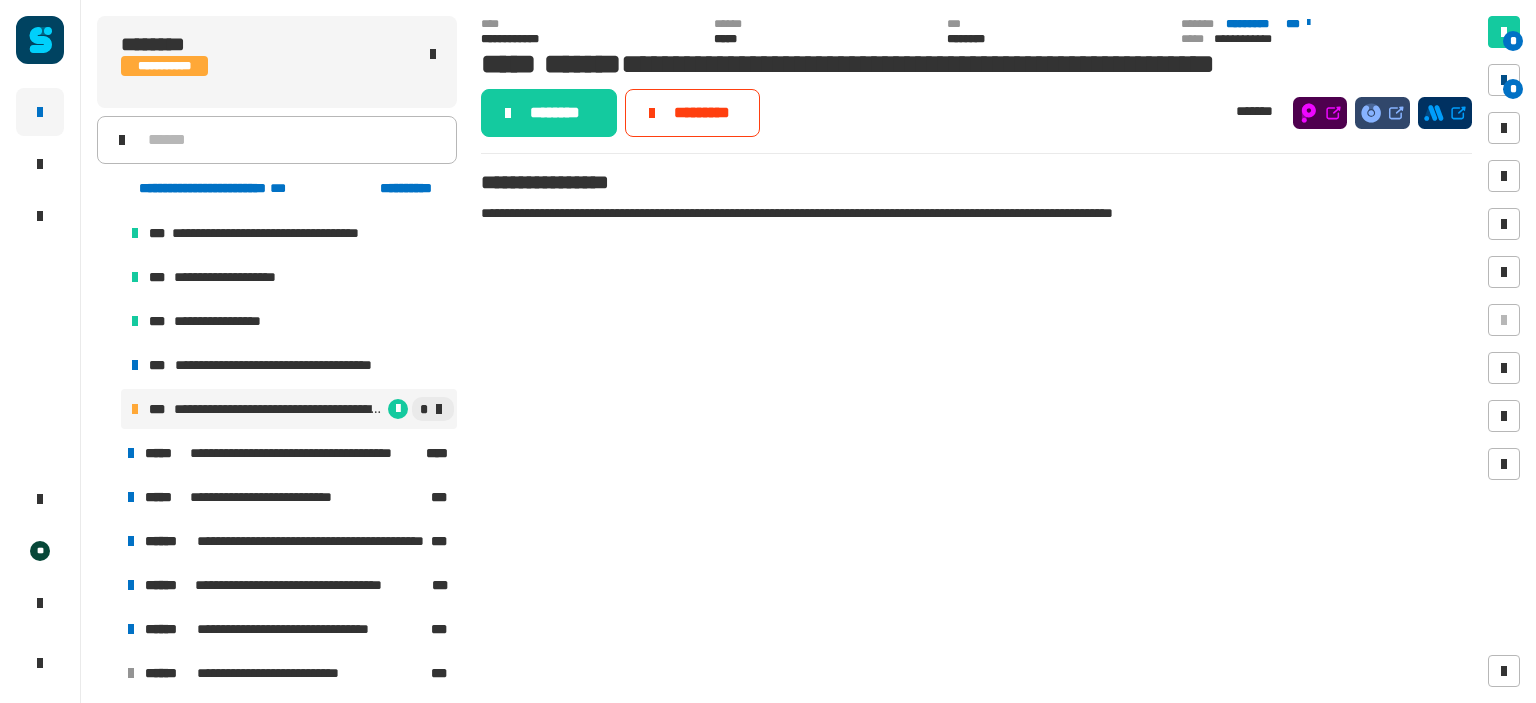 click at bounding box center (1504, 80) 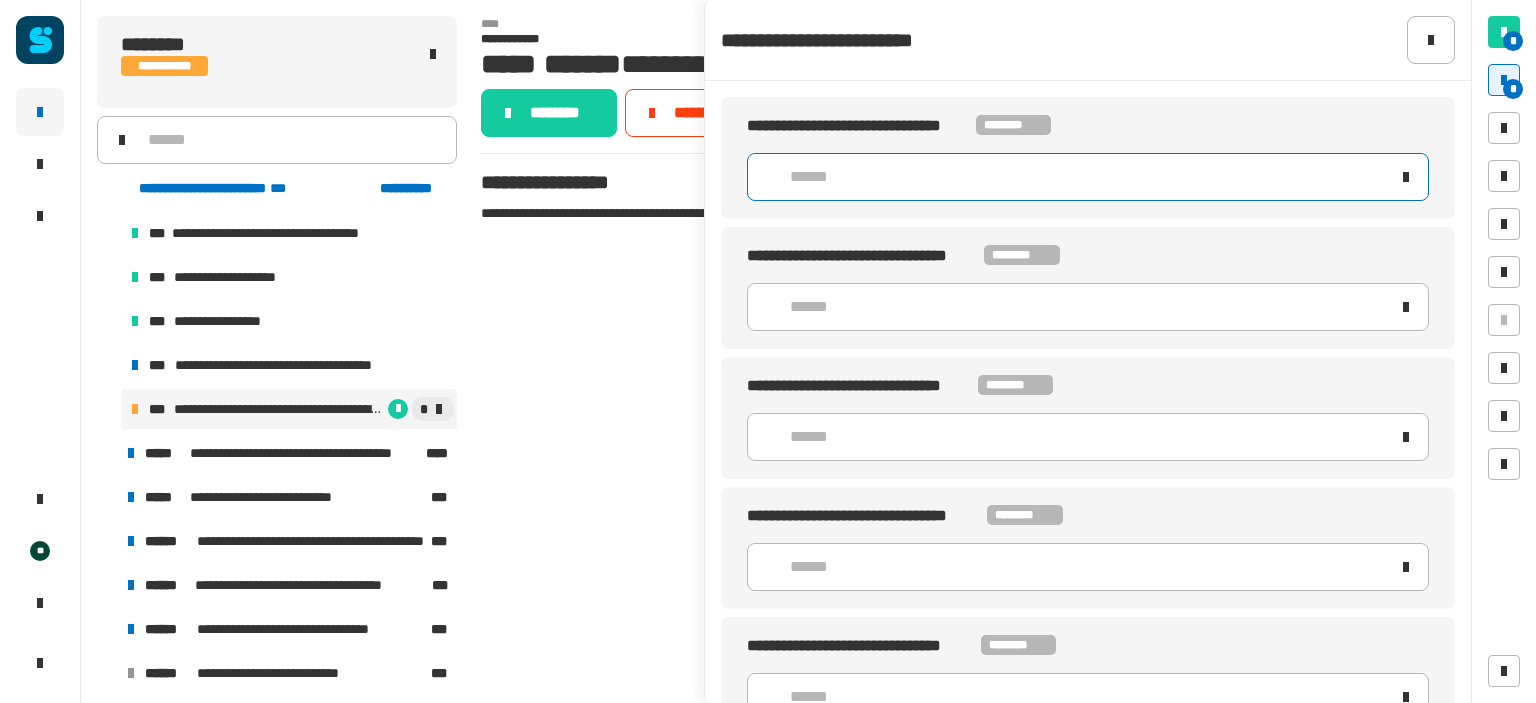click on "******" 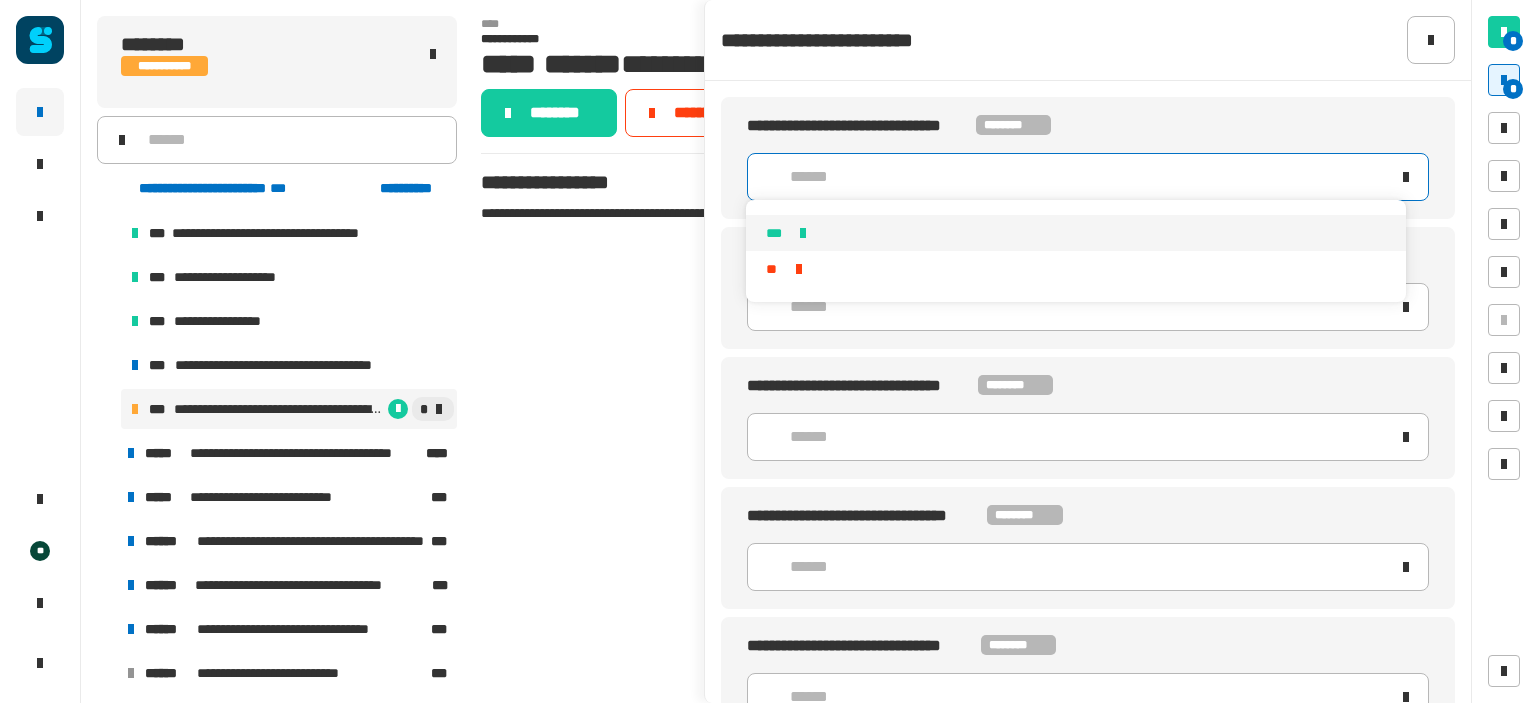 click on "***" at bounding box center [1075, 233] 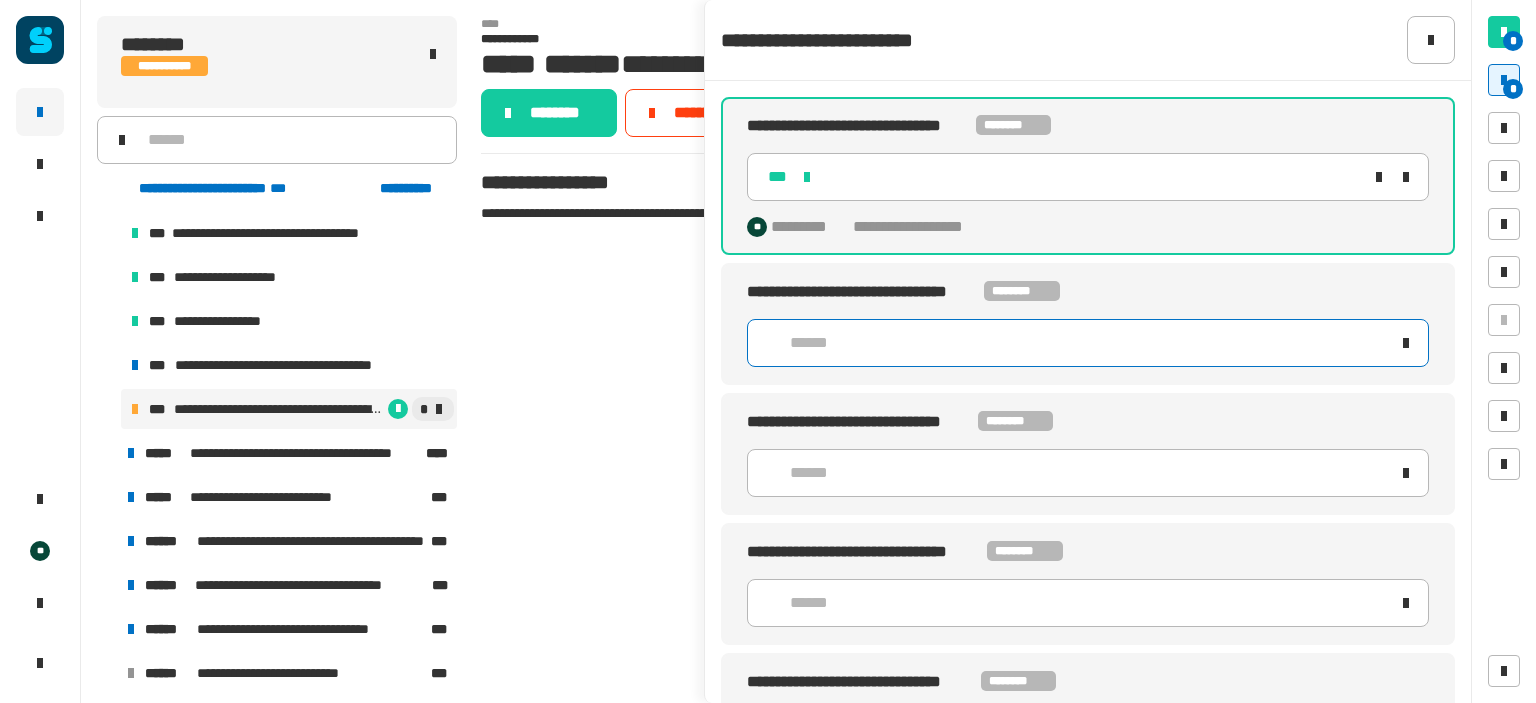 click on "******" 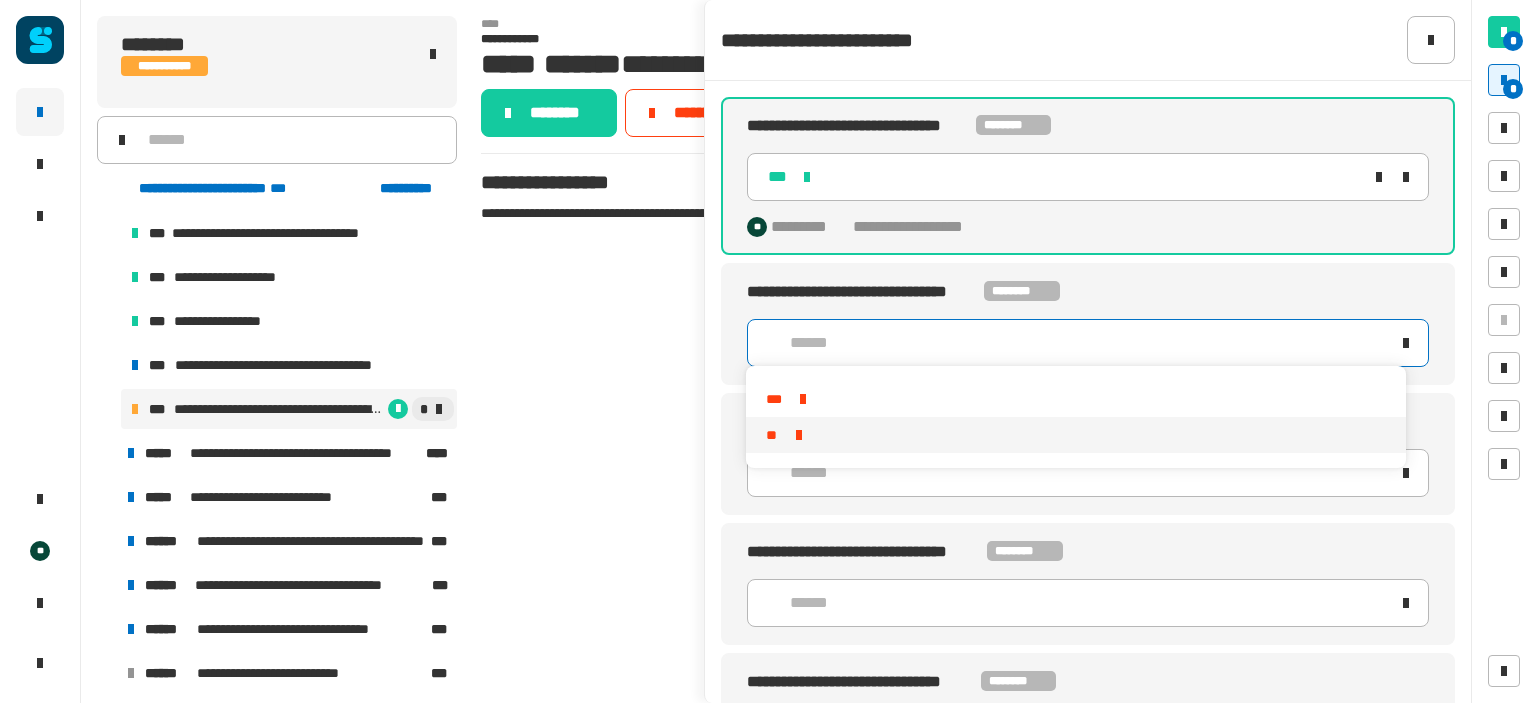 click on "**" at bounding box center [1075, 435] 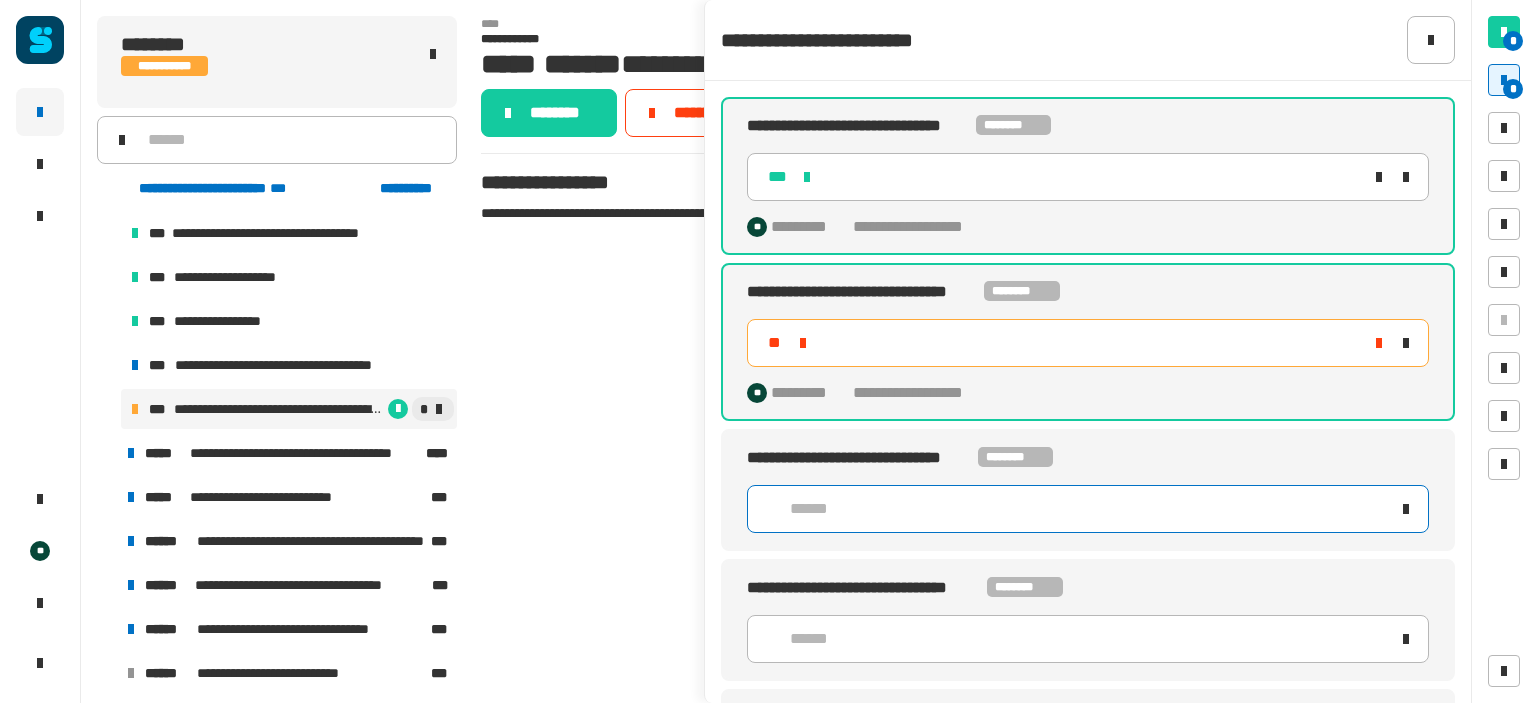 click on "******" 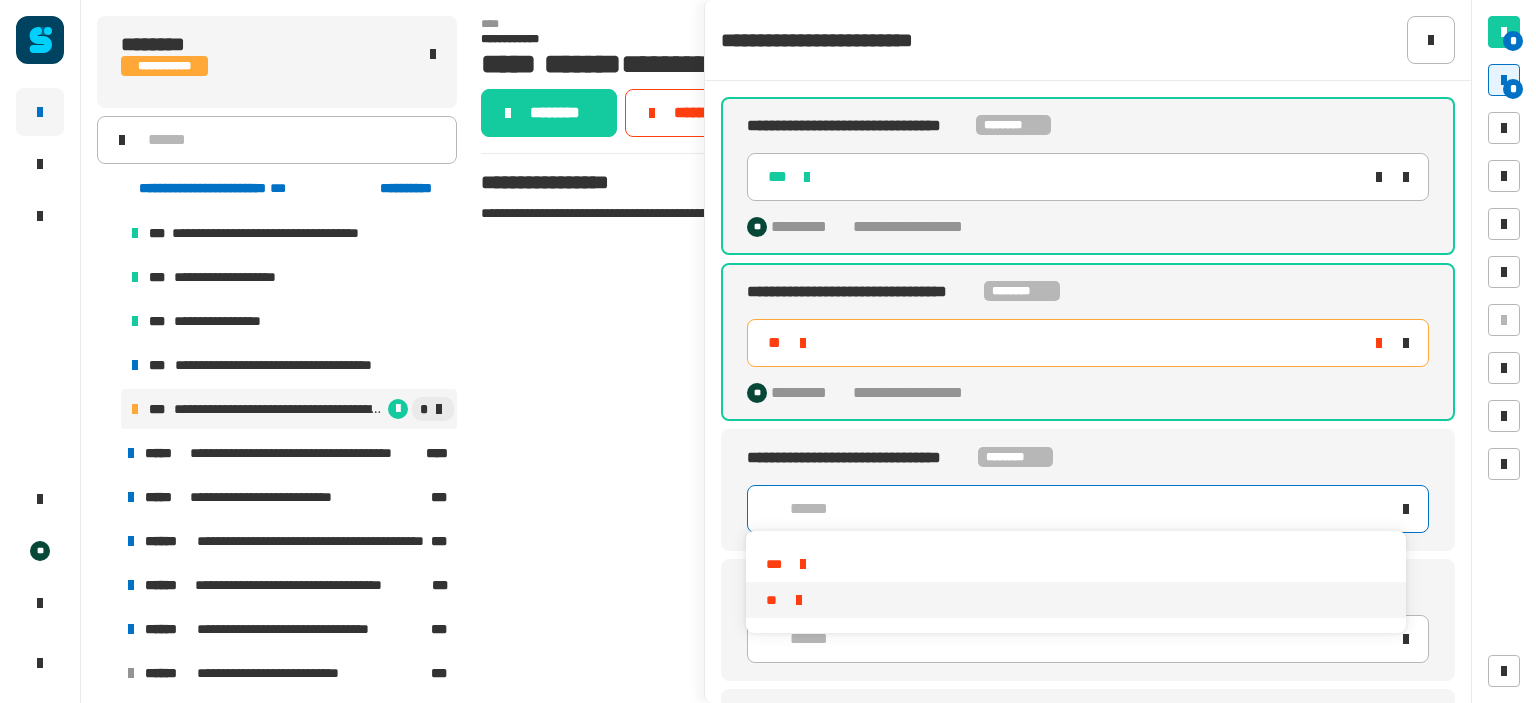 click on "**" at bounding box center (1075, 600) 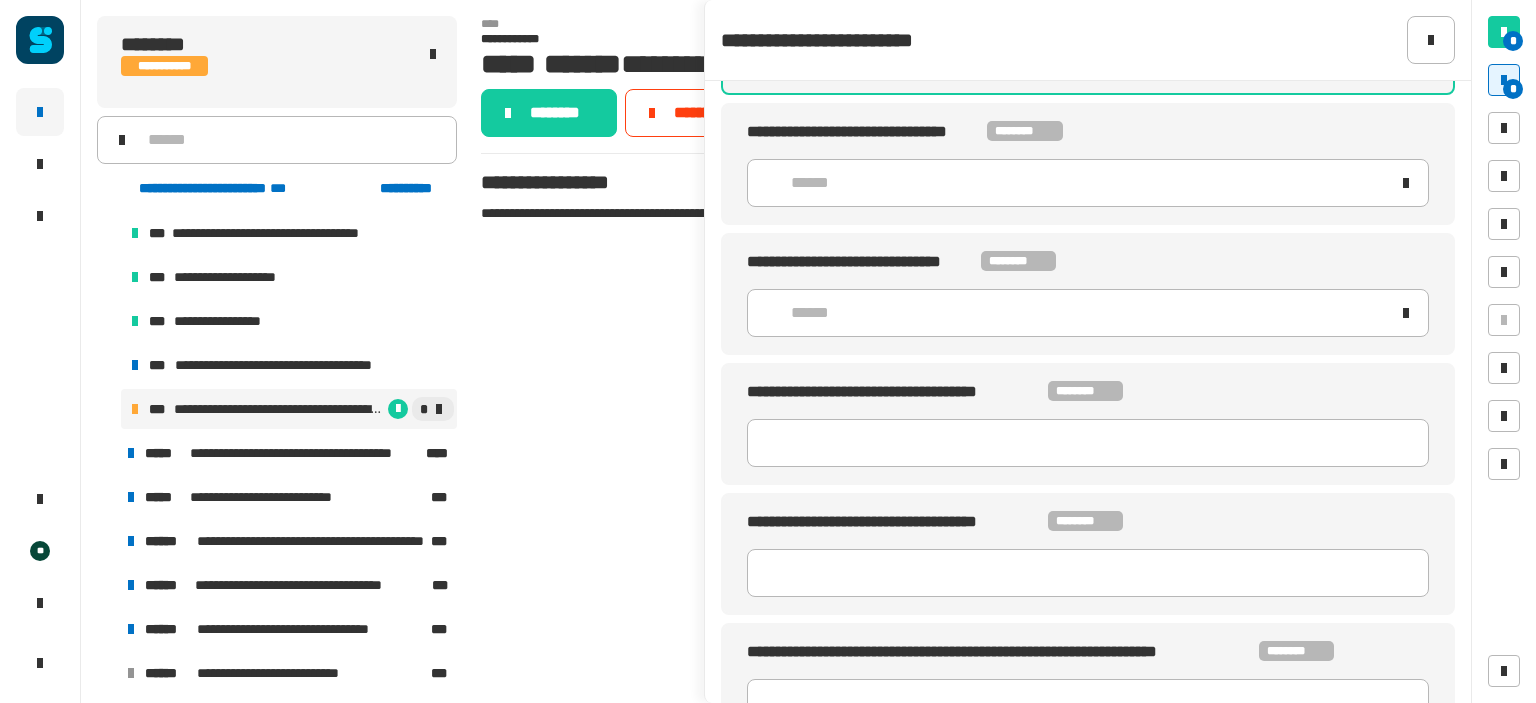 scroll, scrollTop: 493, scrollLeft: 0, axis: vertical 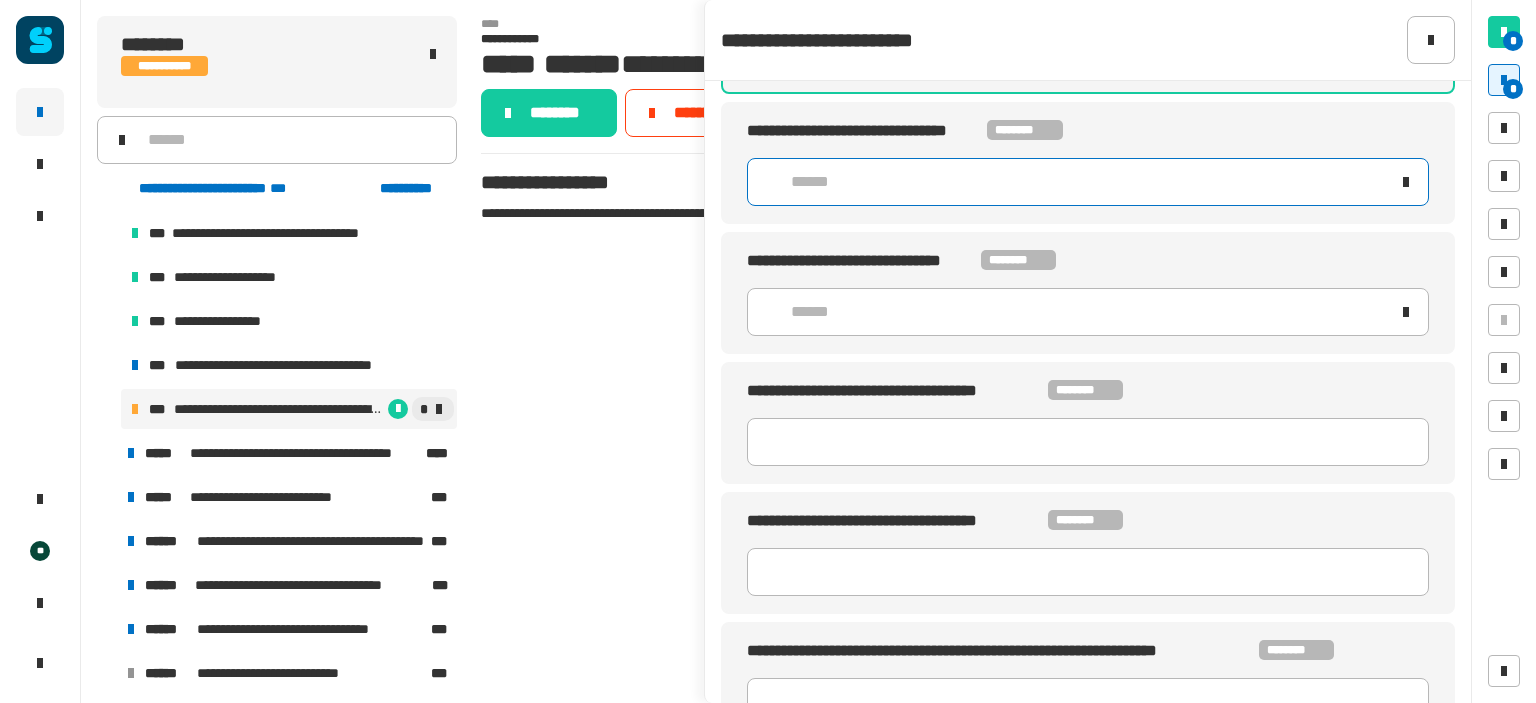 click on "******" 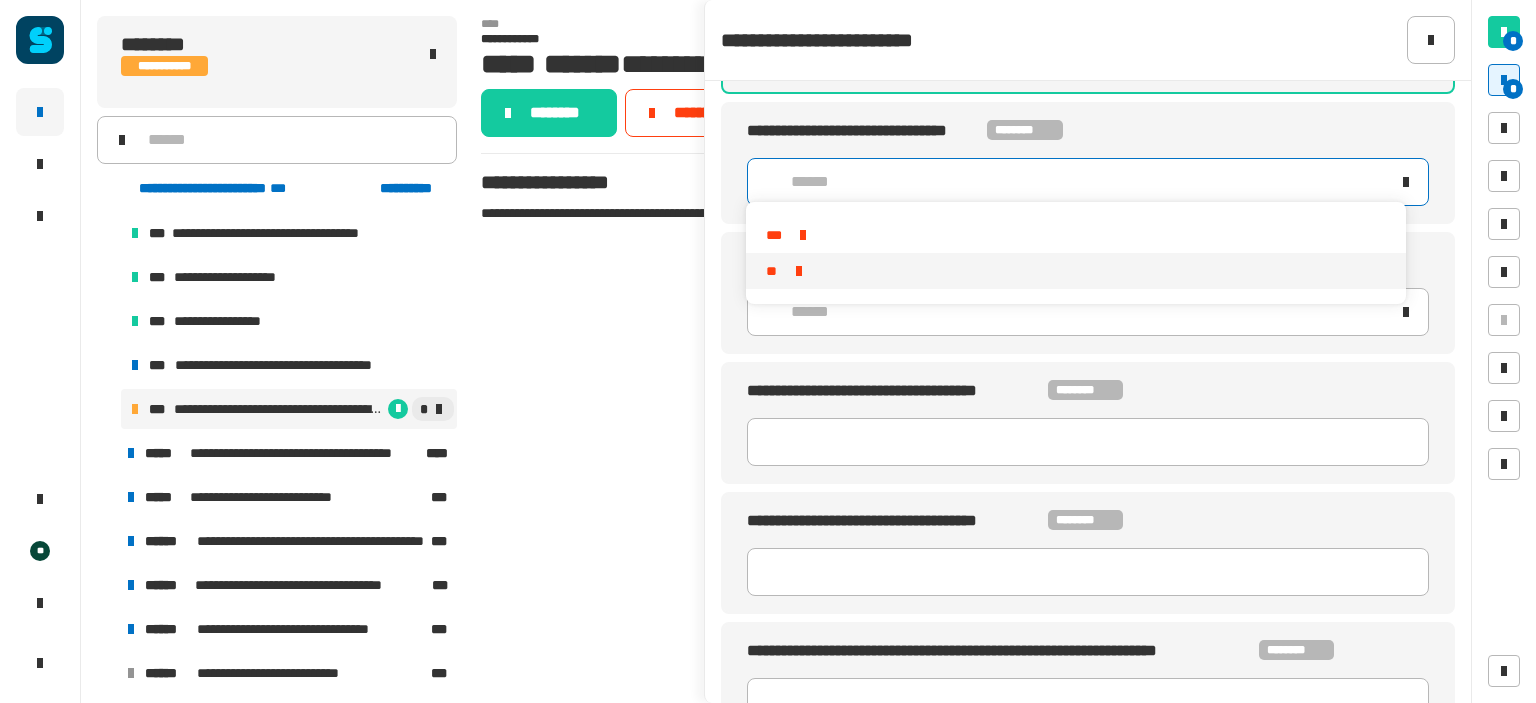click on "**" at bounding box center (1075, 271) 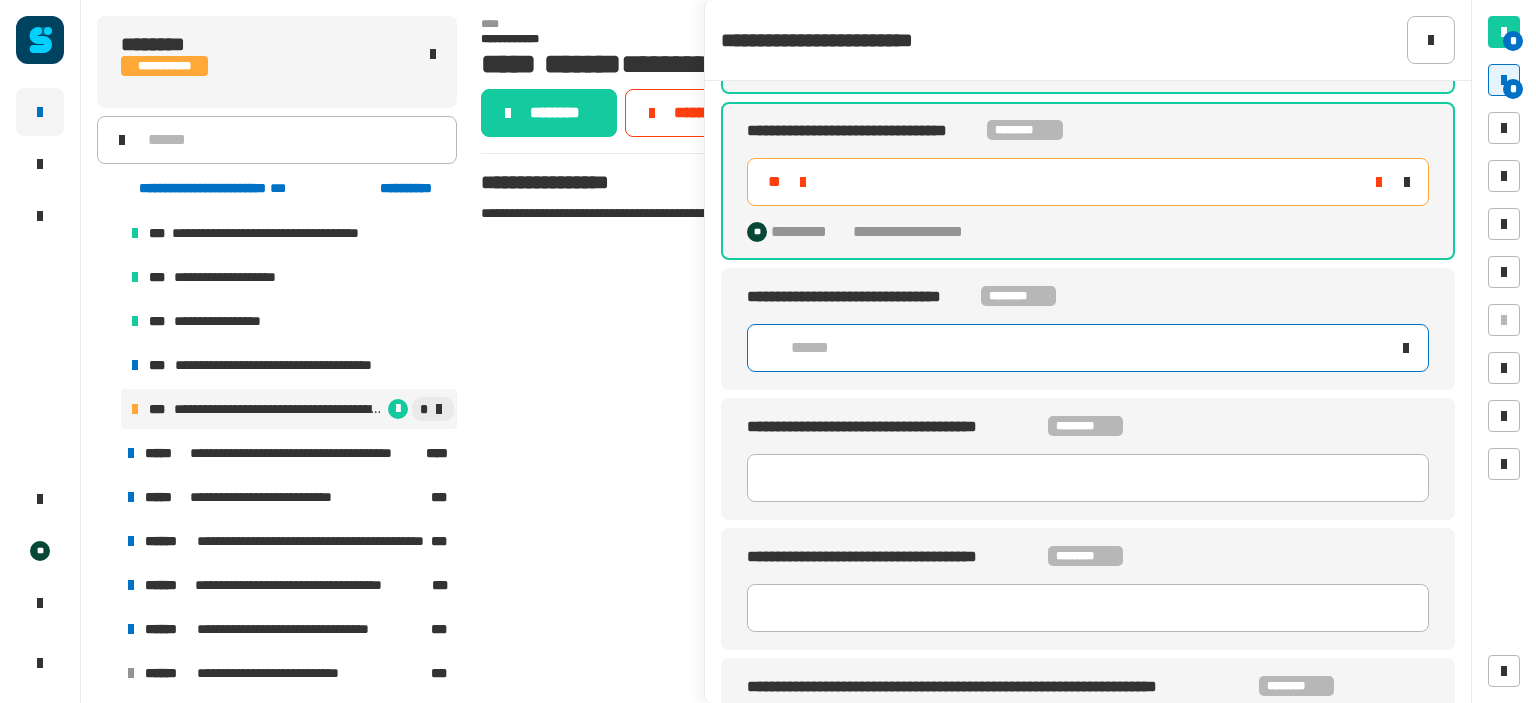 click on "******" 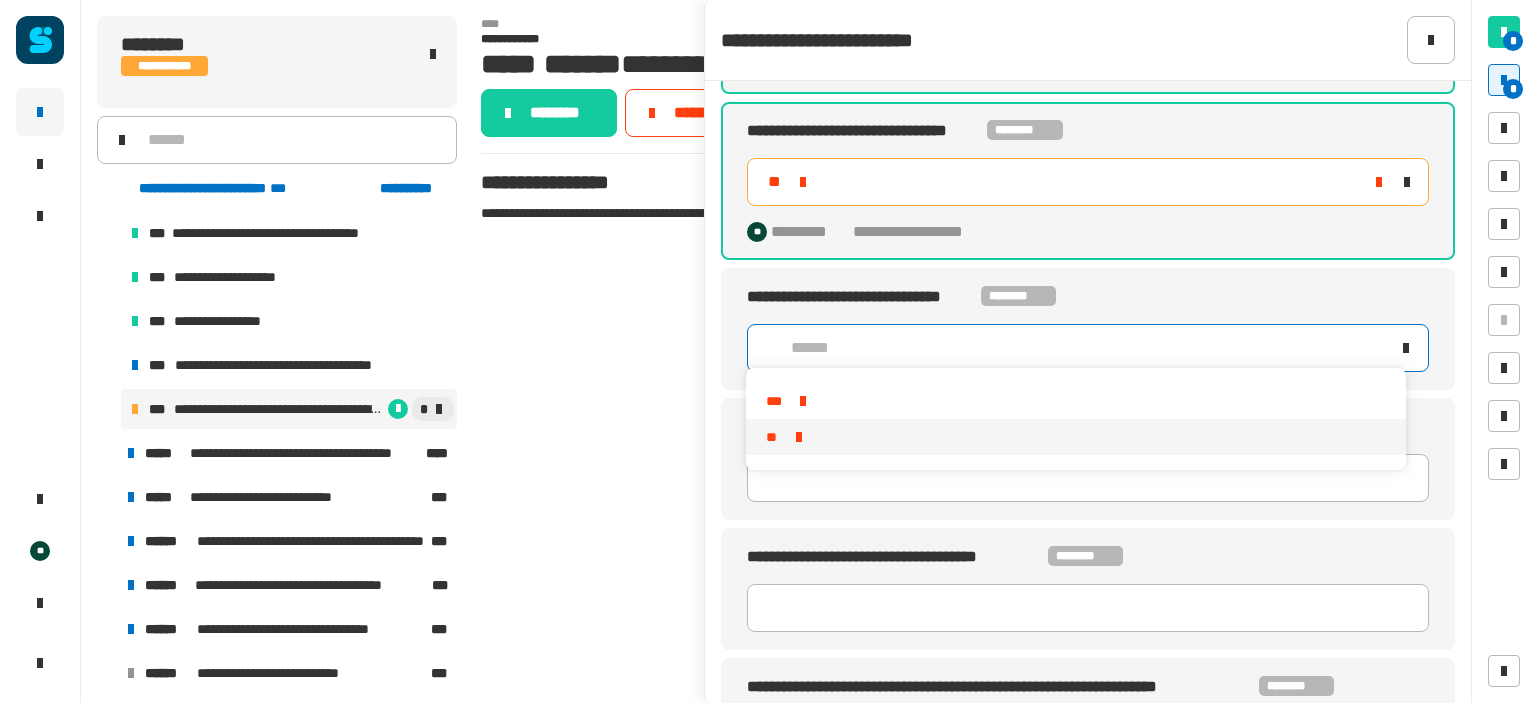 click on "**" at bounding box center (1075, 437) 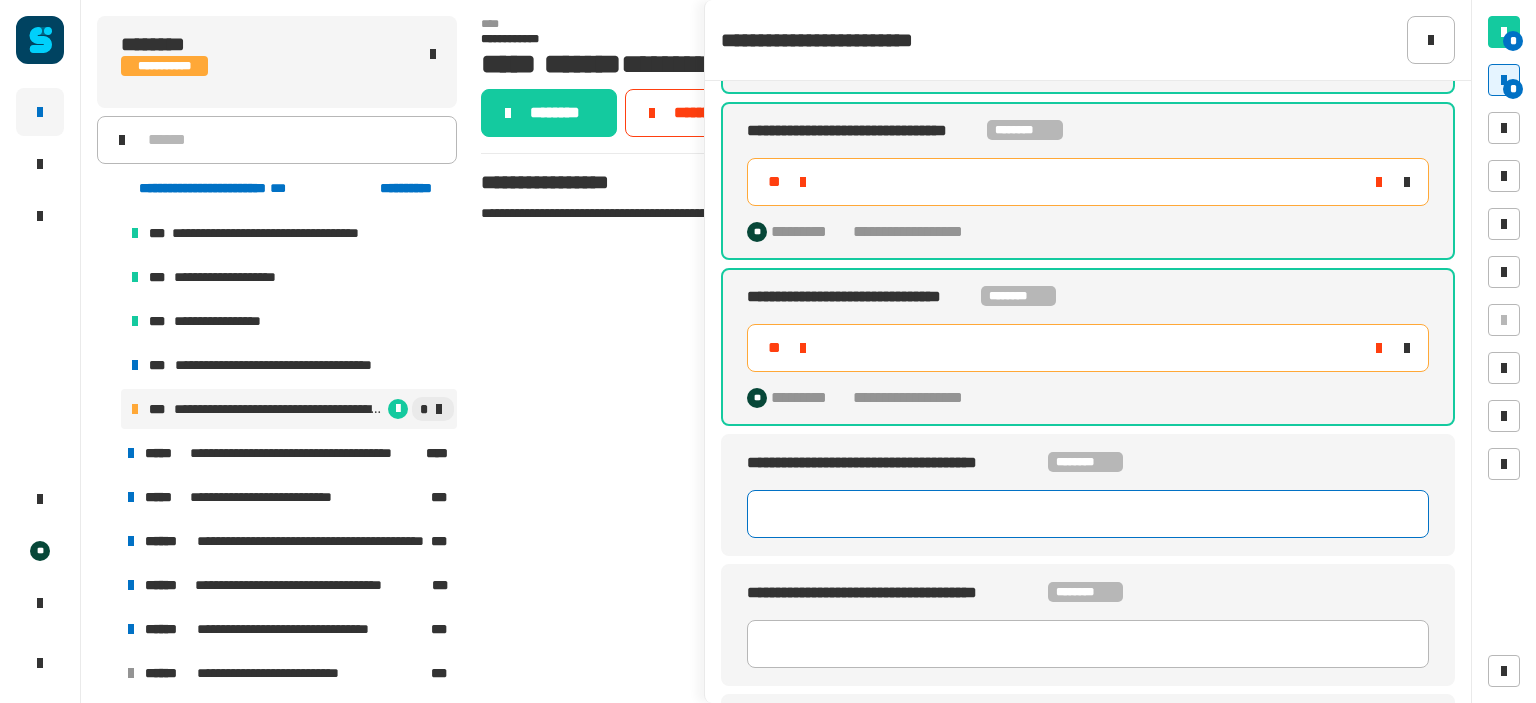 click 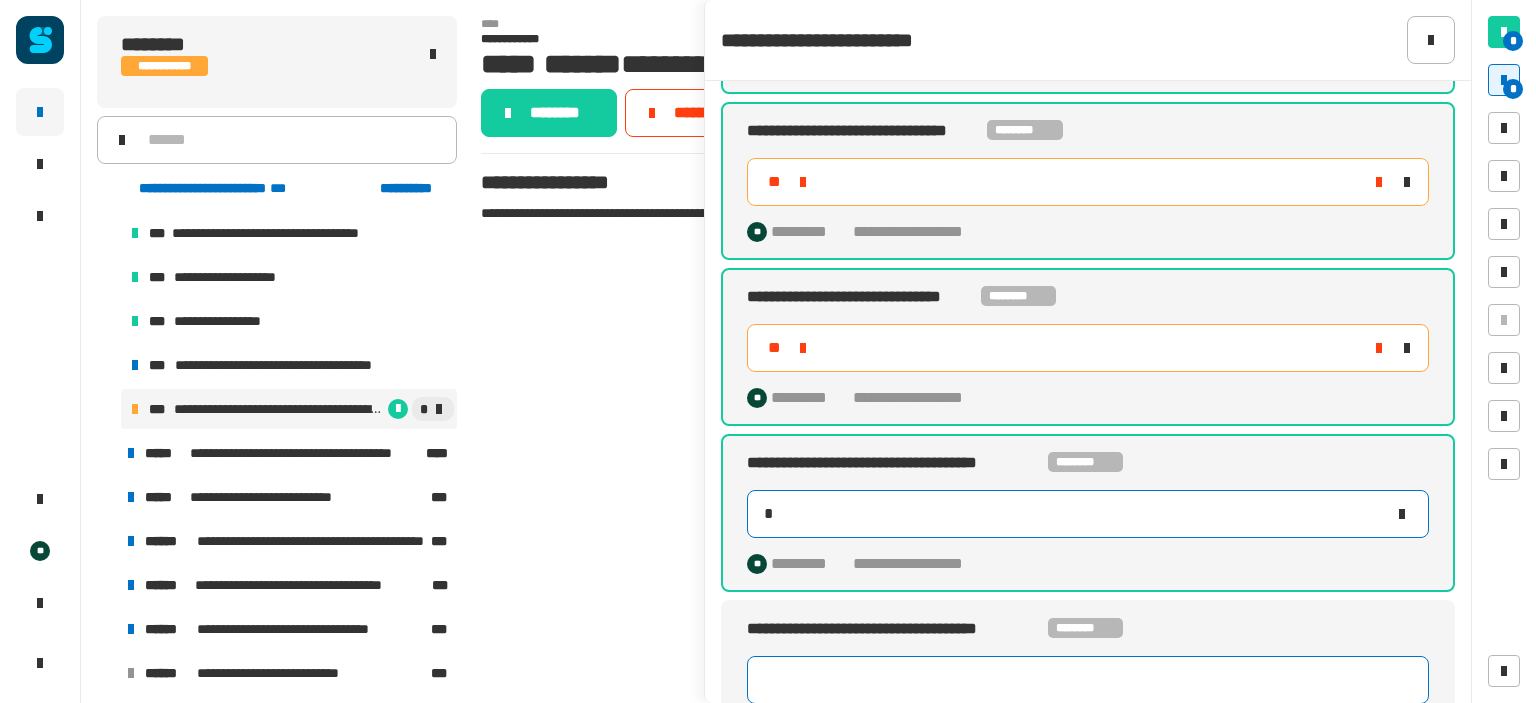 type on "*" 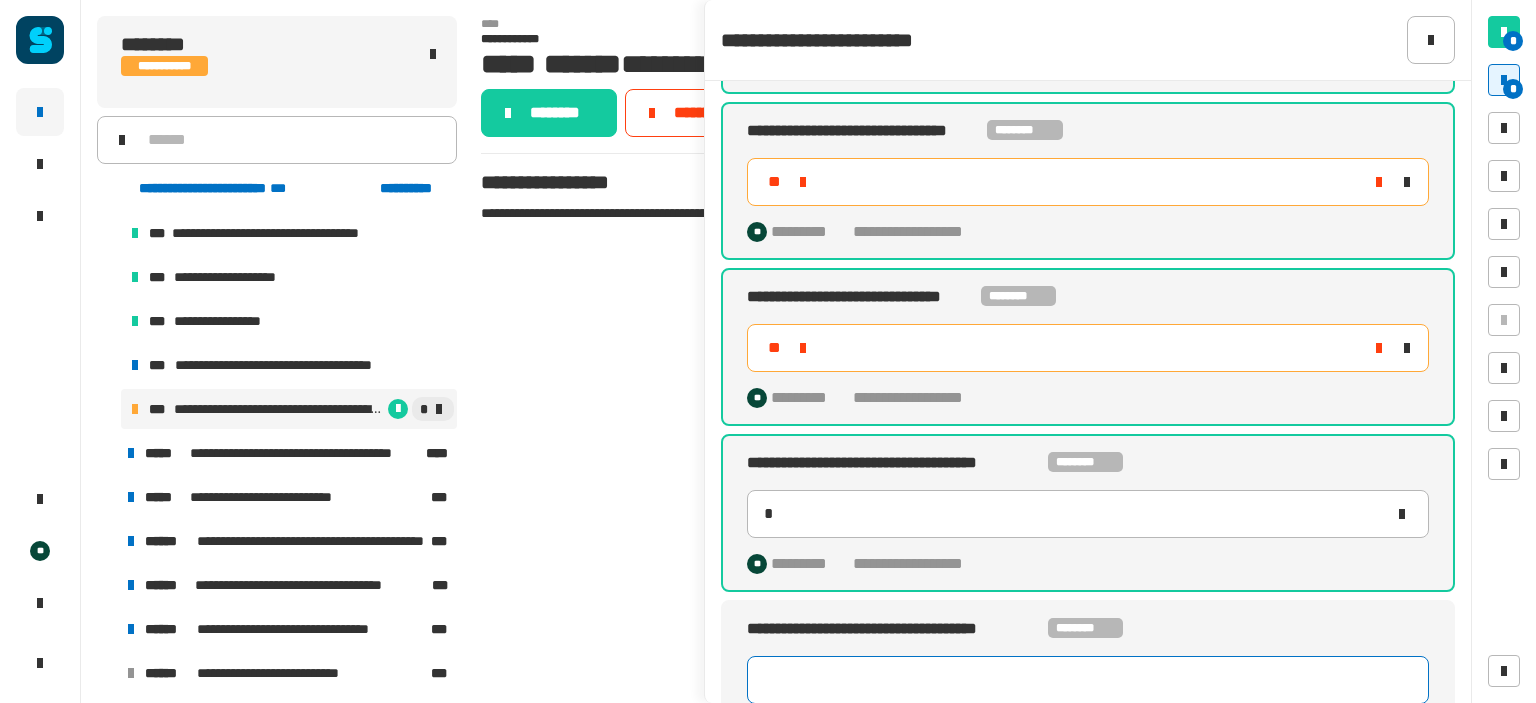 click 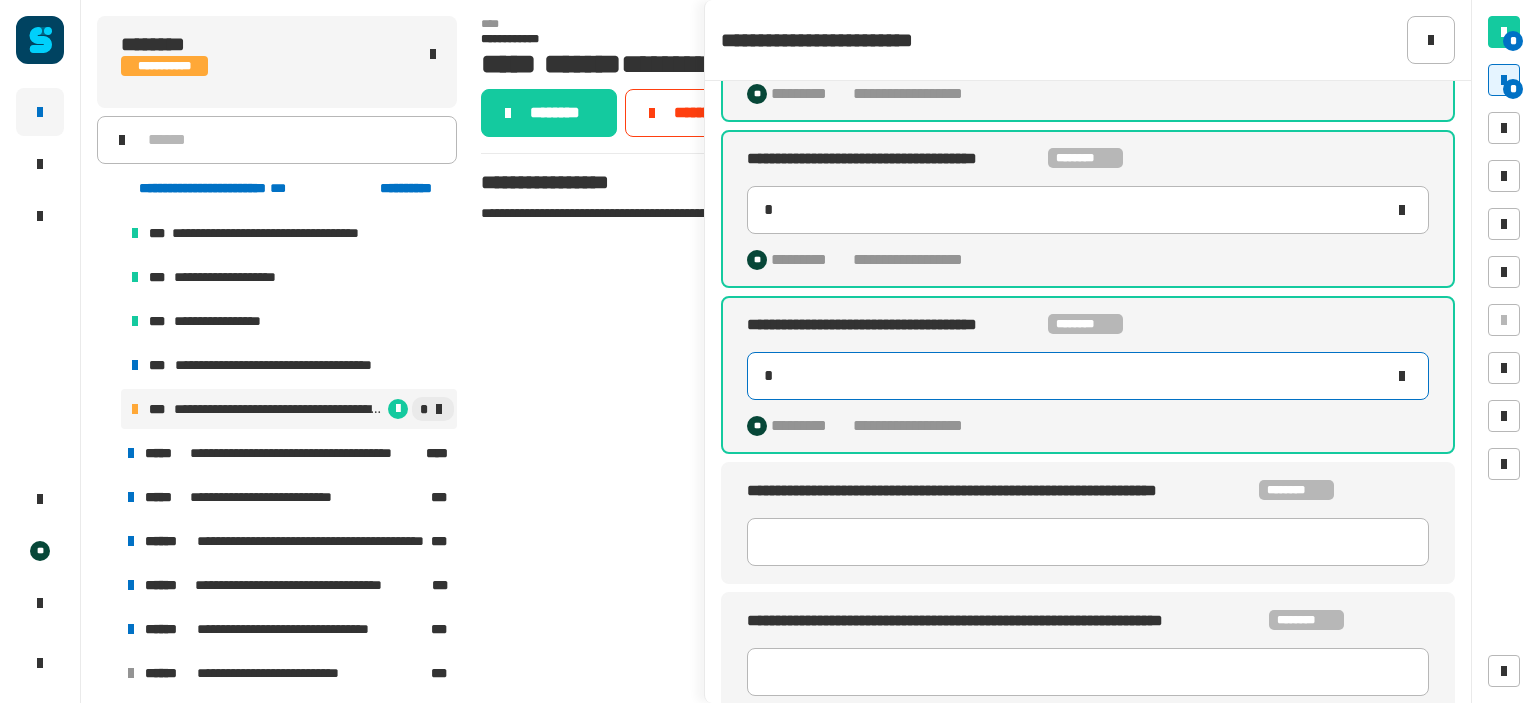 scroll, scrollTop: 800, scrollLeft: 0, axis: vertical 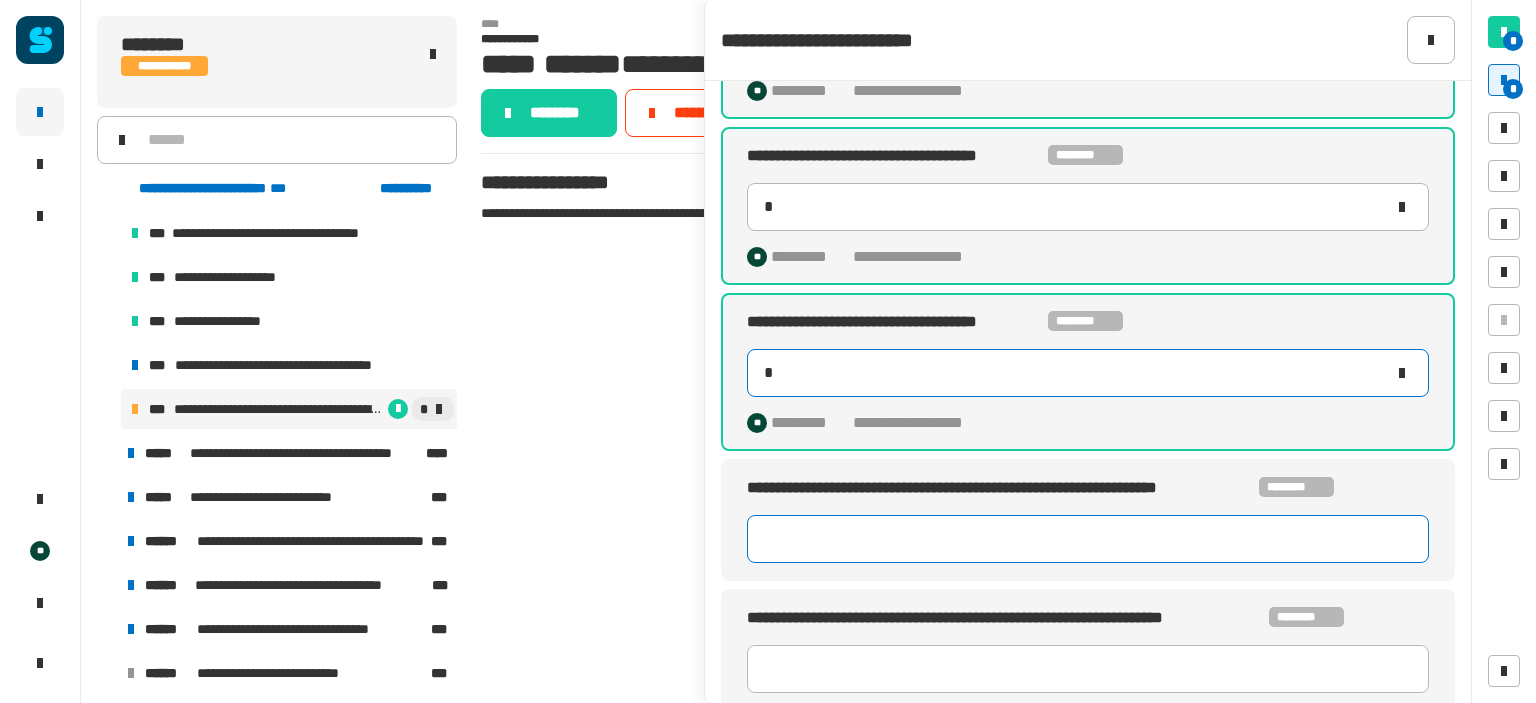 type on "*" 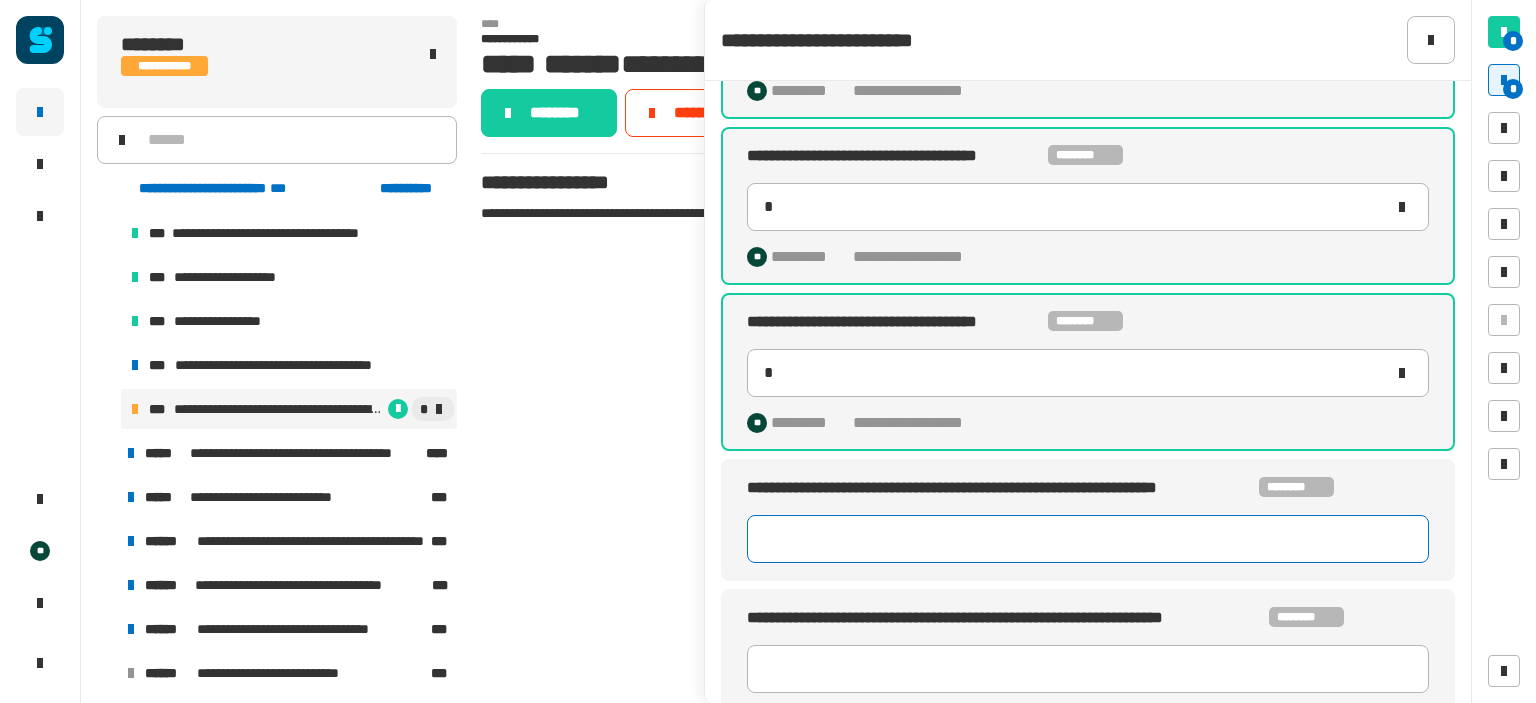 click 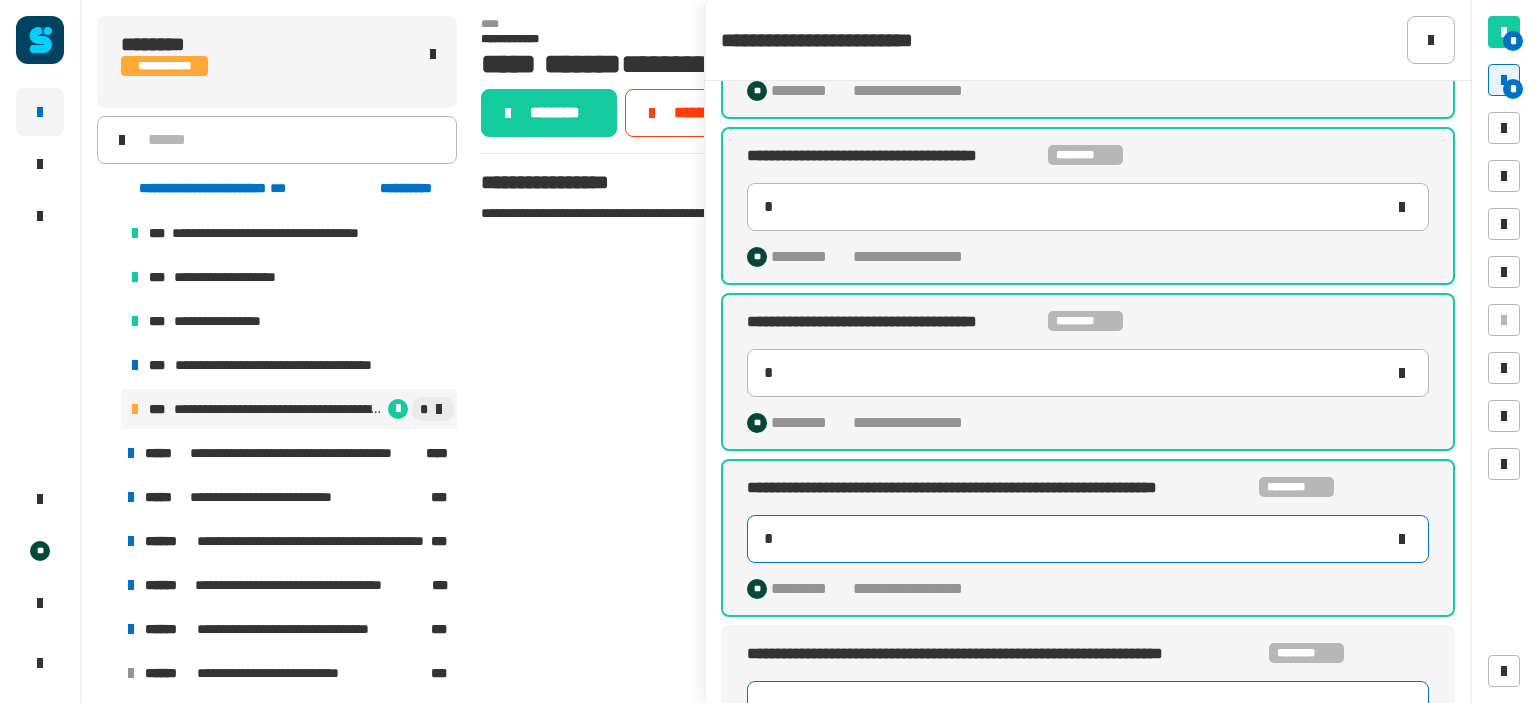 type on "*" 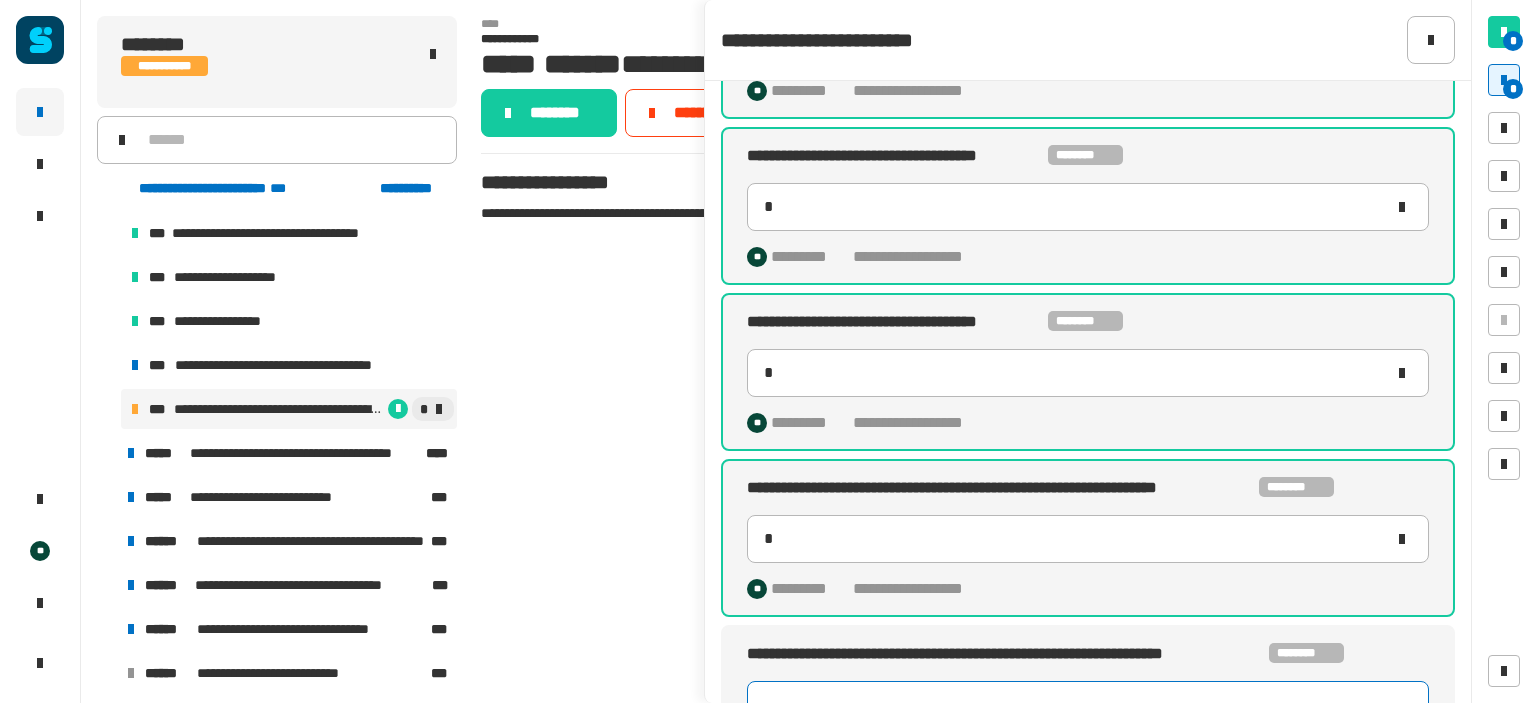 click 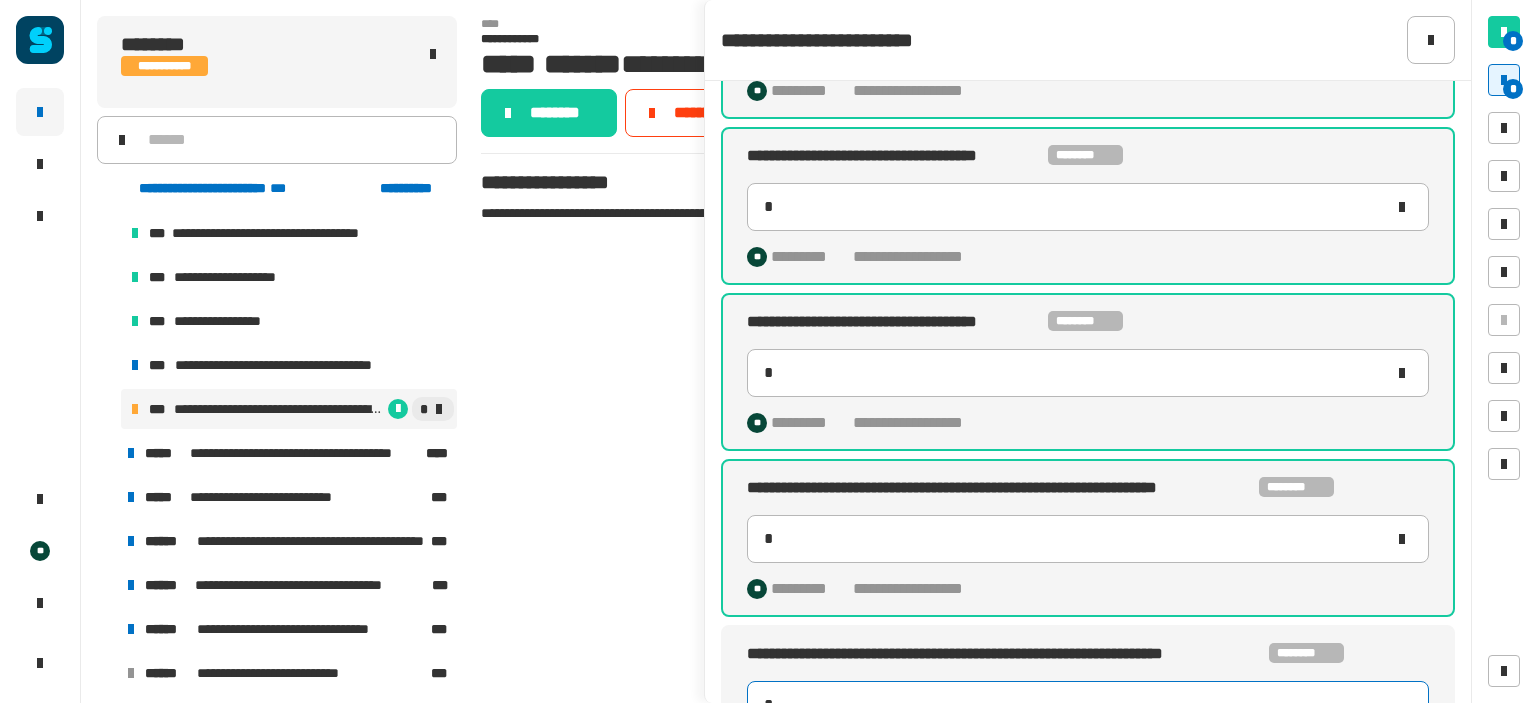 scroll, scrollTop: 804, scrollLeft: 0, axis: vertical 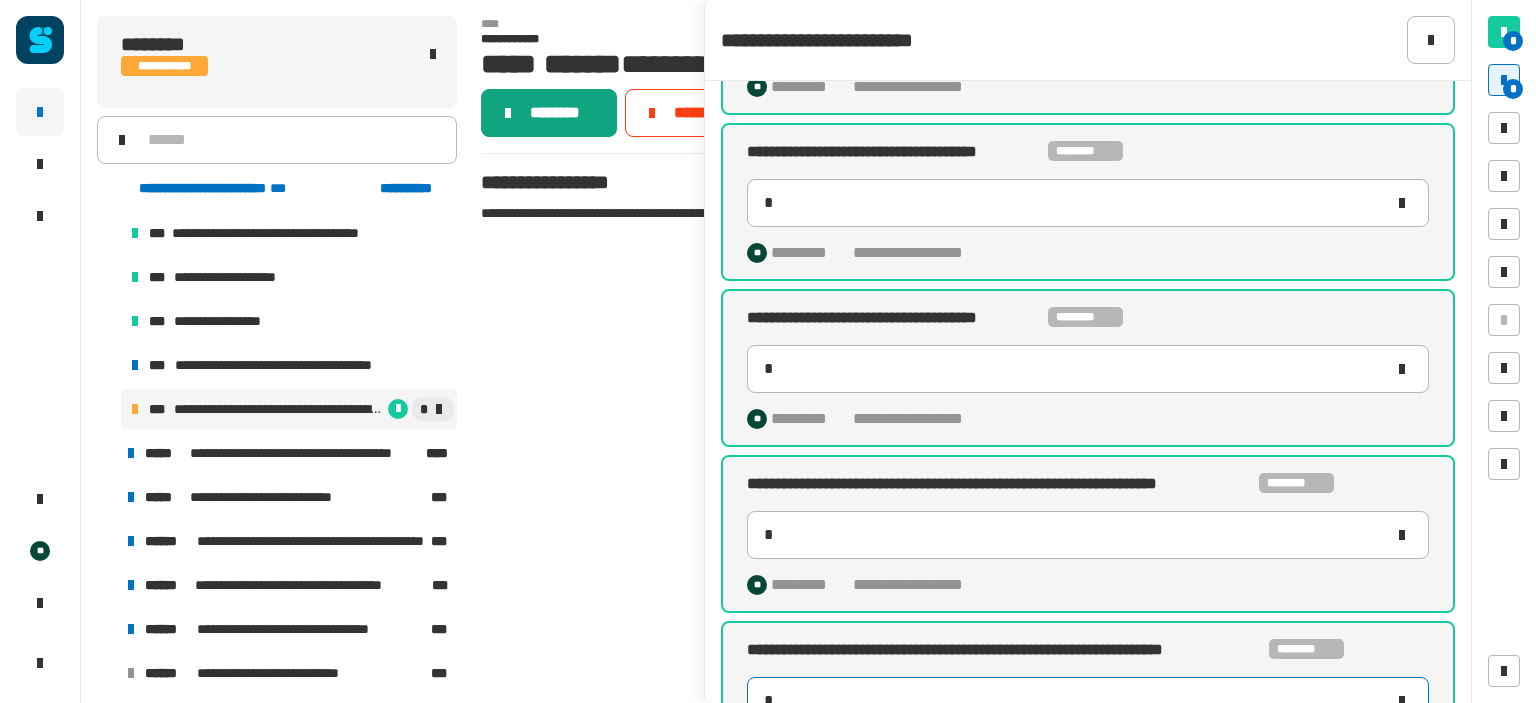 type on "*" 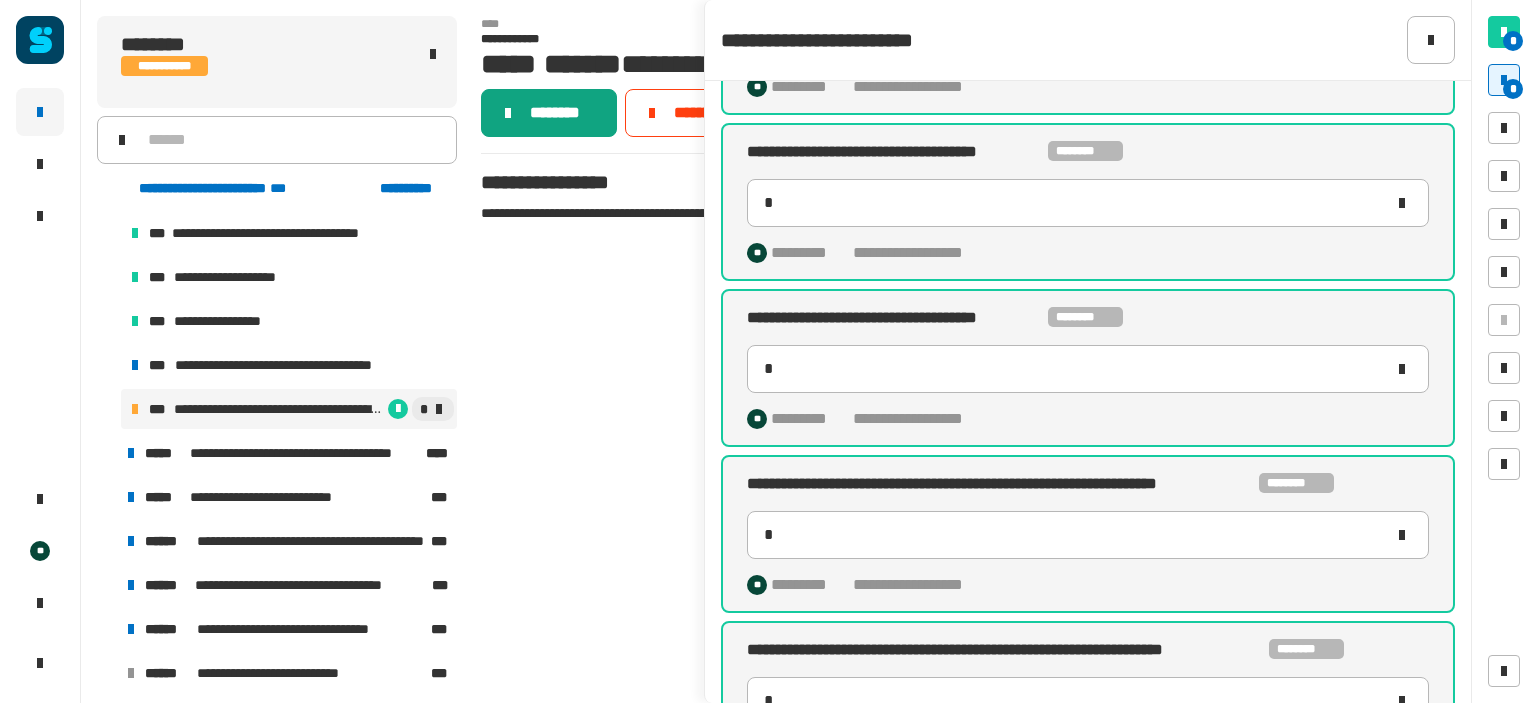 click on "********" 